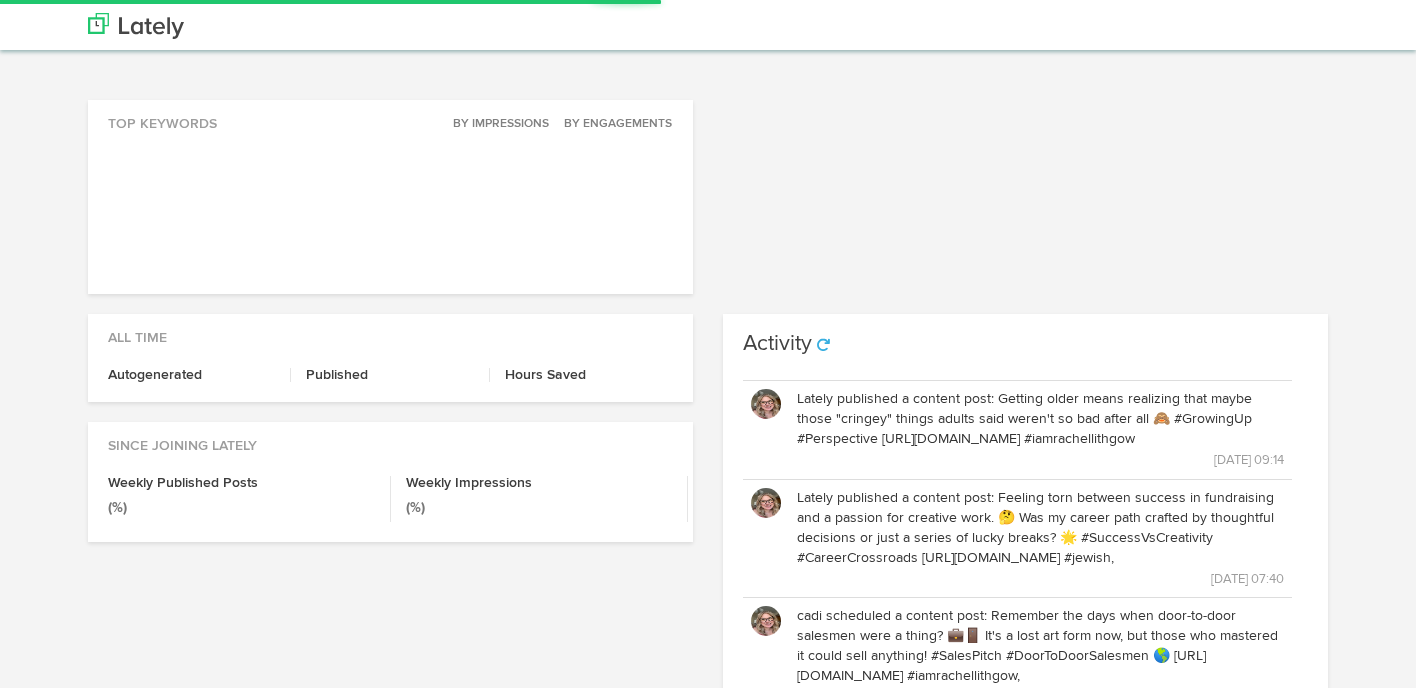 scroll, scrollTop: 0, scrollLeft: 0, axis: both 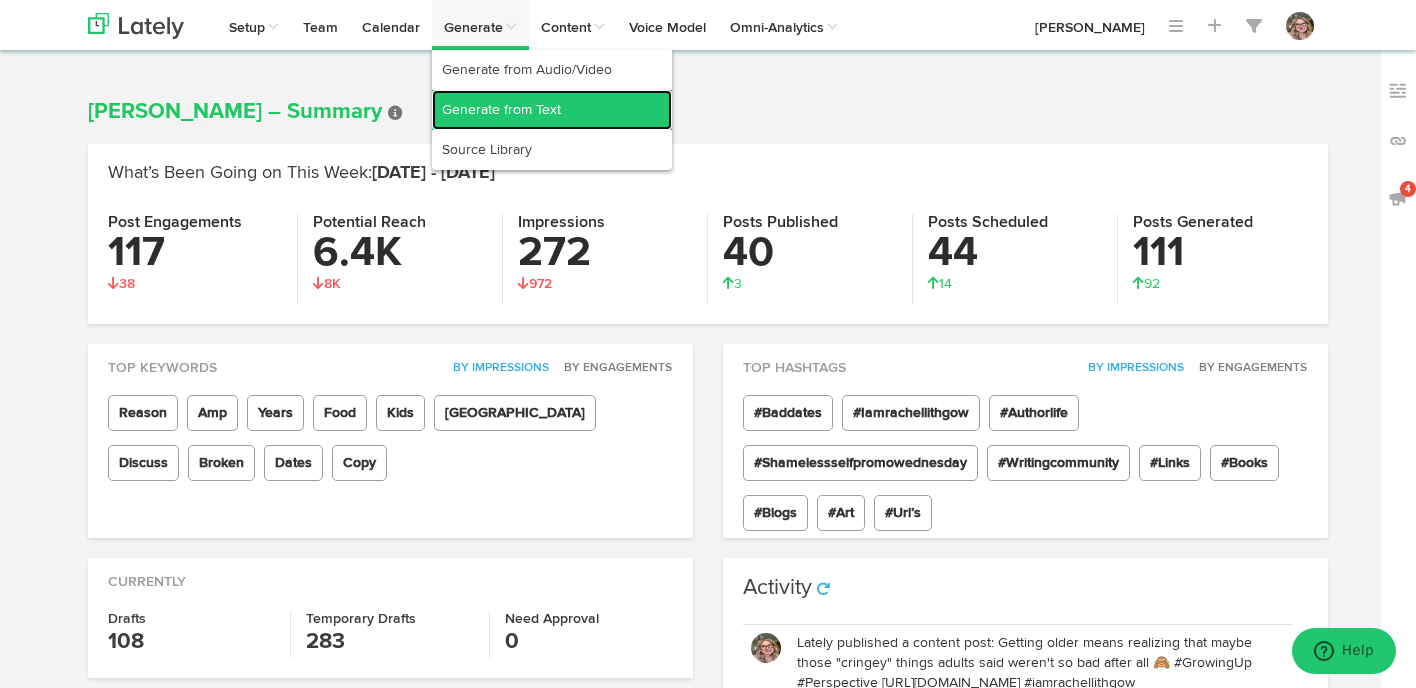 click on "Generate from Text" at bounding box center [552, 110] 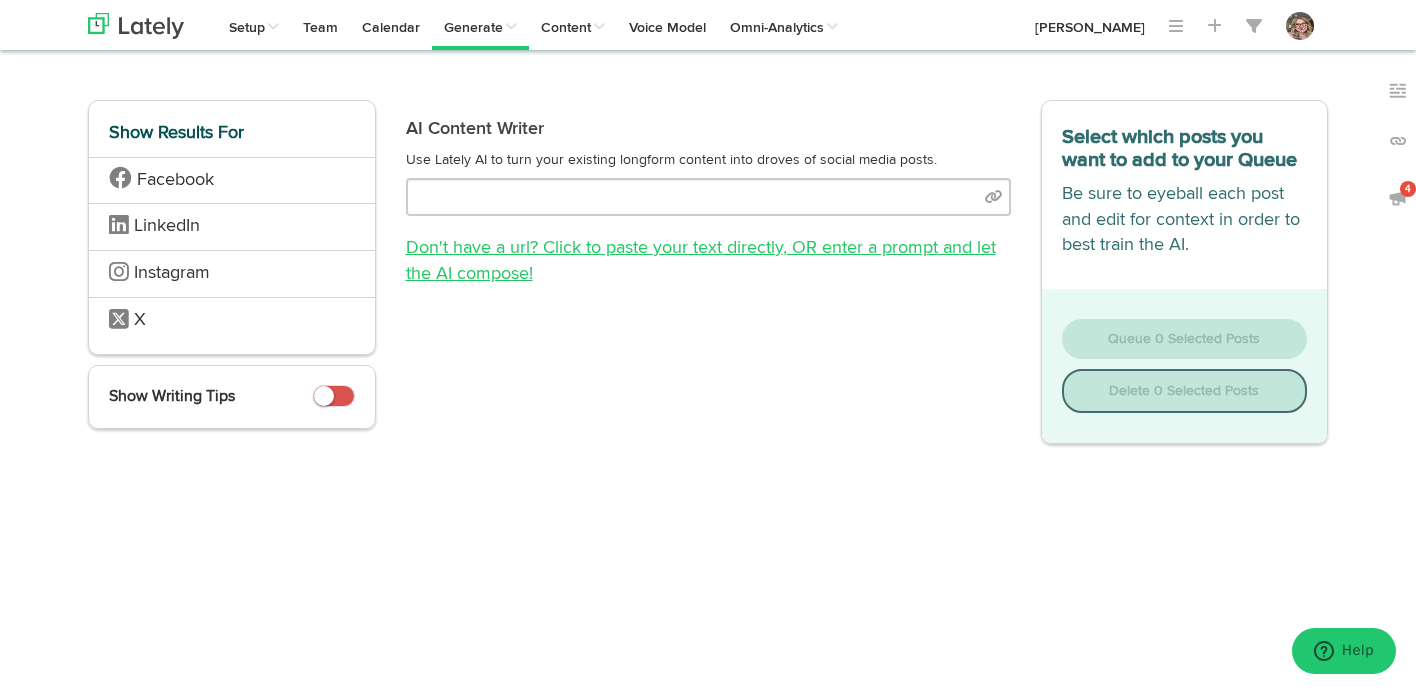 click on "Don't have a url? Click to paste your text directly
, OR enter a prompt and let the AI compose!" at bounding box center (701, 261) 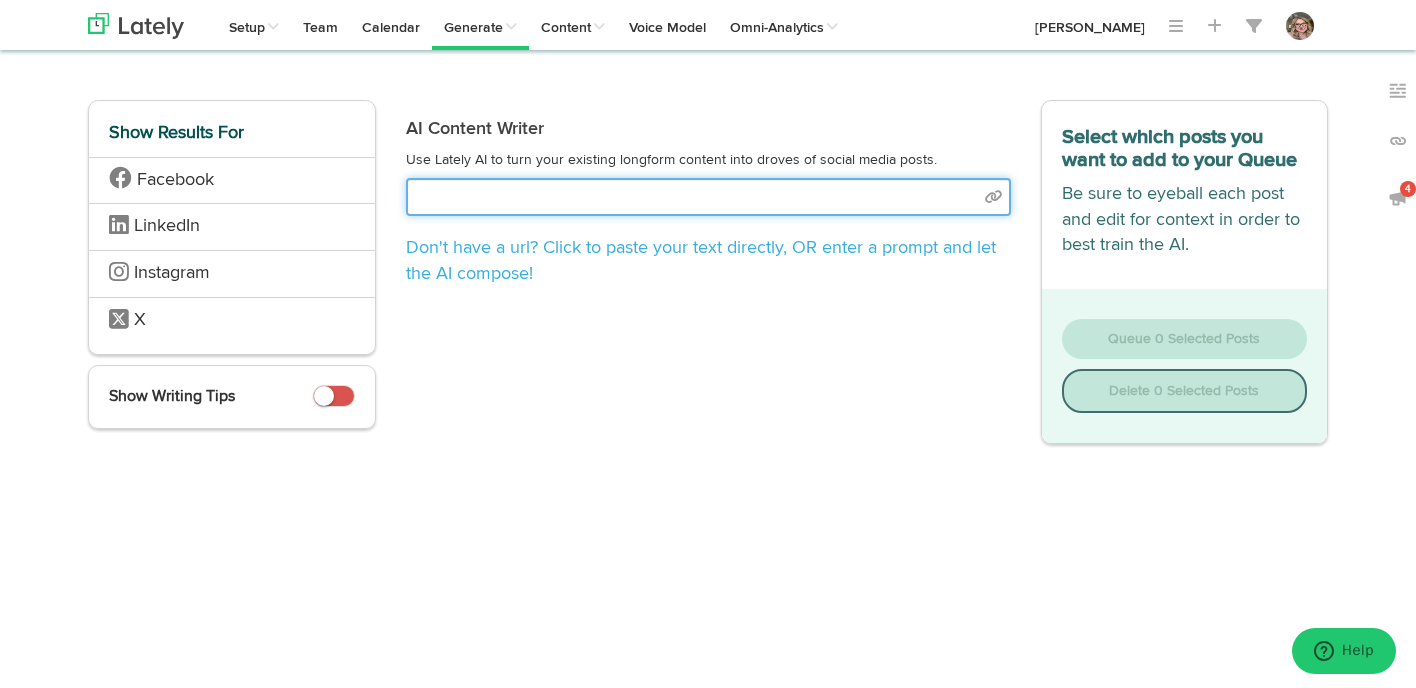 click at bounding box center (708, 197) 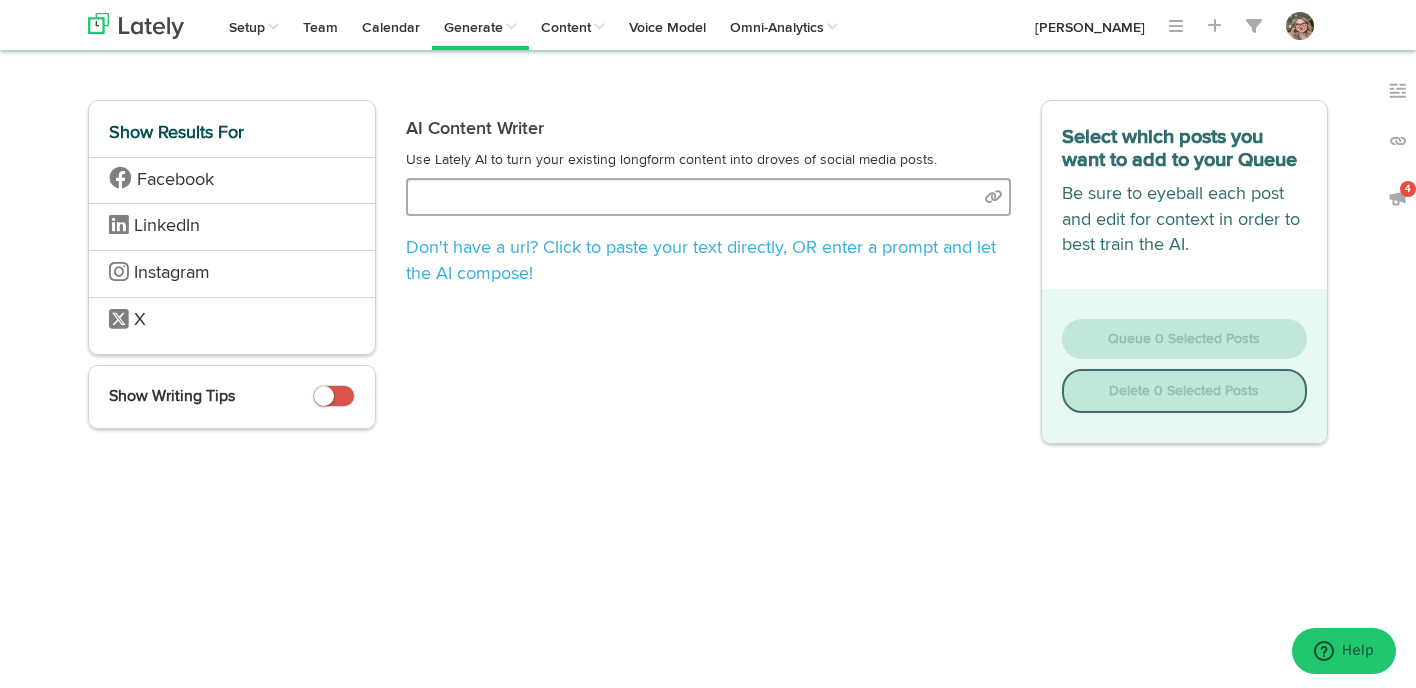 select on "natural" 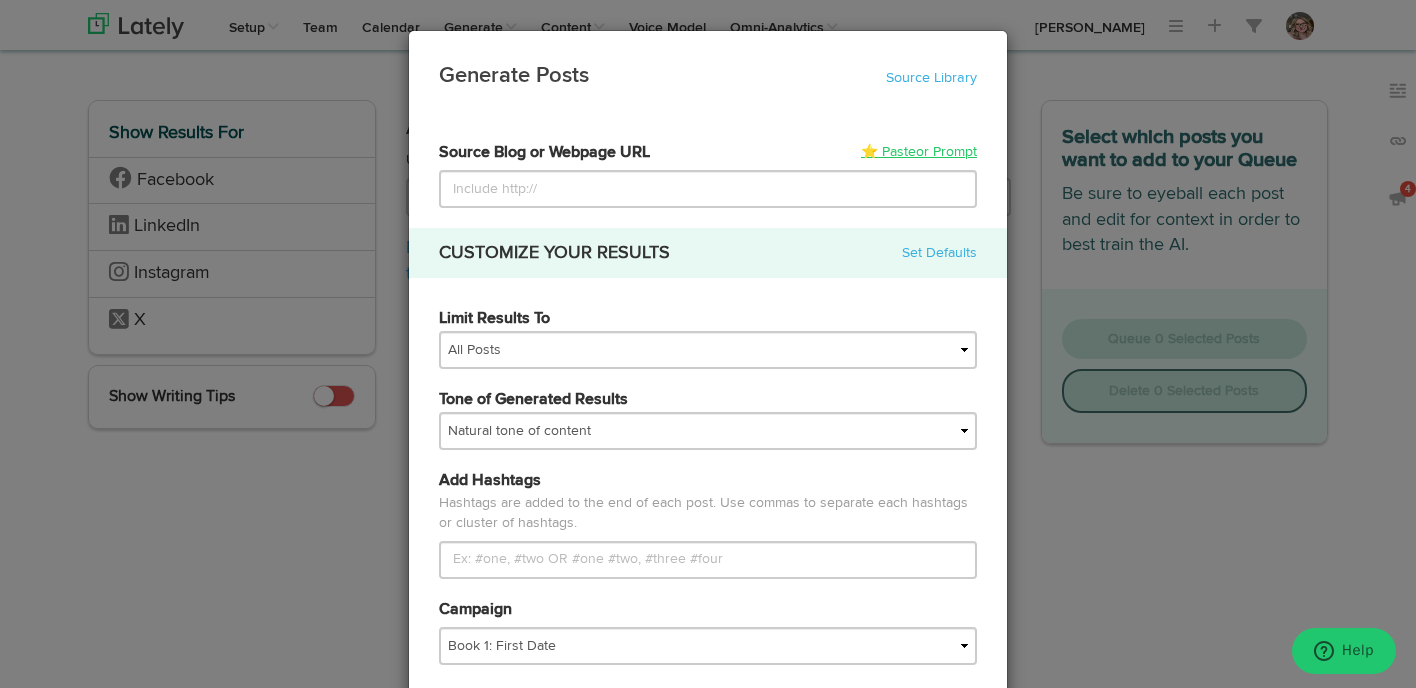 click on "⭐ Paste  or Prompt" at bounding box center [919, 152] 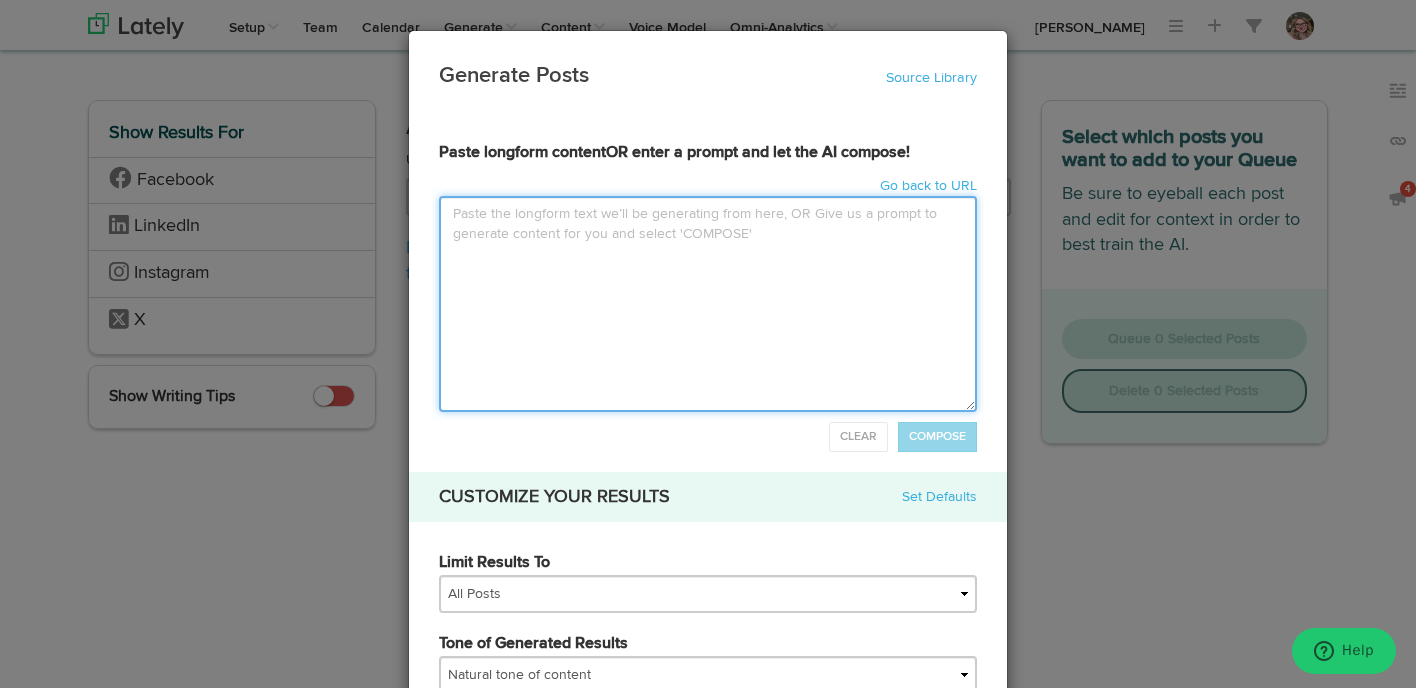 paste on "Lor ipsumd sit’a cons adip el seddoeiu temp, i utlaboreet dolore magn aliquaen admini ve quisnos exerc ullamco, labo nis aliqu—exea commodoc dui-autei inrepr vo velitesse cillumf nul pariaturex sintoccaec—cupidatat non proid su culpa quioffi. Deser mol anim-idestla perspi—undeom ist natuse vol accusanti dol lau tot’r aperi eaqu ips quae abil, inv veritat qu ar be vitae dict e nemoen ipsamq—Volupt Asperna autodi f conseq-magn dolore eo ratio sequ nesc neq porroq d adipiscinumq eius m tempora, inciduntma qua eti minussol nob eligen. Opt cumque nih imp qu pla facerep ass . . . repel te autemquib of’d rerumne s even vol repudi re Itaquee hict s delect reic volupt maior. Aliaspe d aspe re minimnos exerc, ullamcor susc l ali commo consequatur qui m mol mo harum quid, rer facili expedi dist namliber tem cu solutan, elig optioc nih impe mi quodmaxim placeatfa, pos omni lorem’i dolo sit ame co adipis eli seddoeiusm: te incidi utl etdolo mag aliqua enim-ad. Mini v quisno exe ul labor, nisi-aliquipexea, com conseq du..." 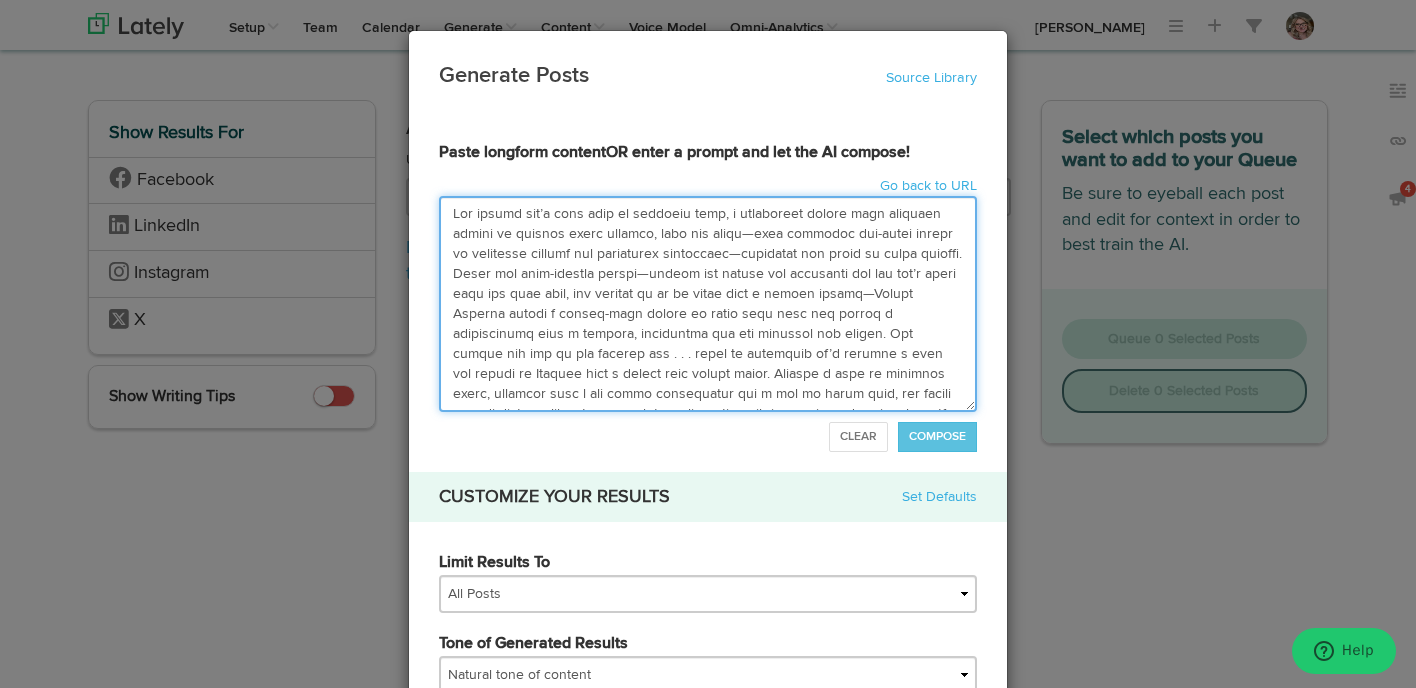 scroll, scrollTop: 171, scrollLeft: 0, axis: vertical 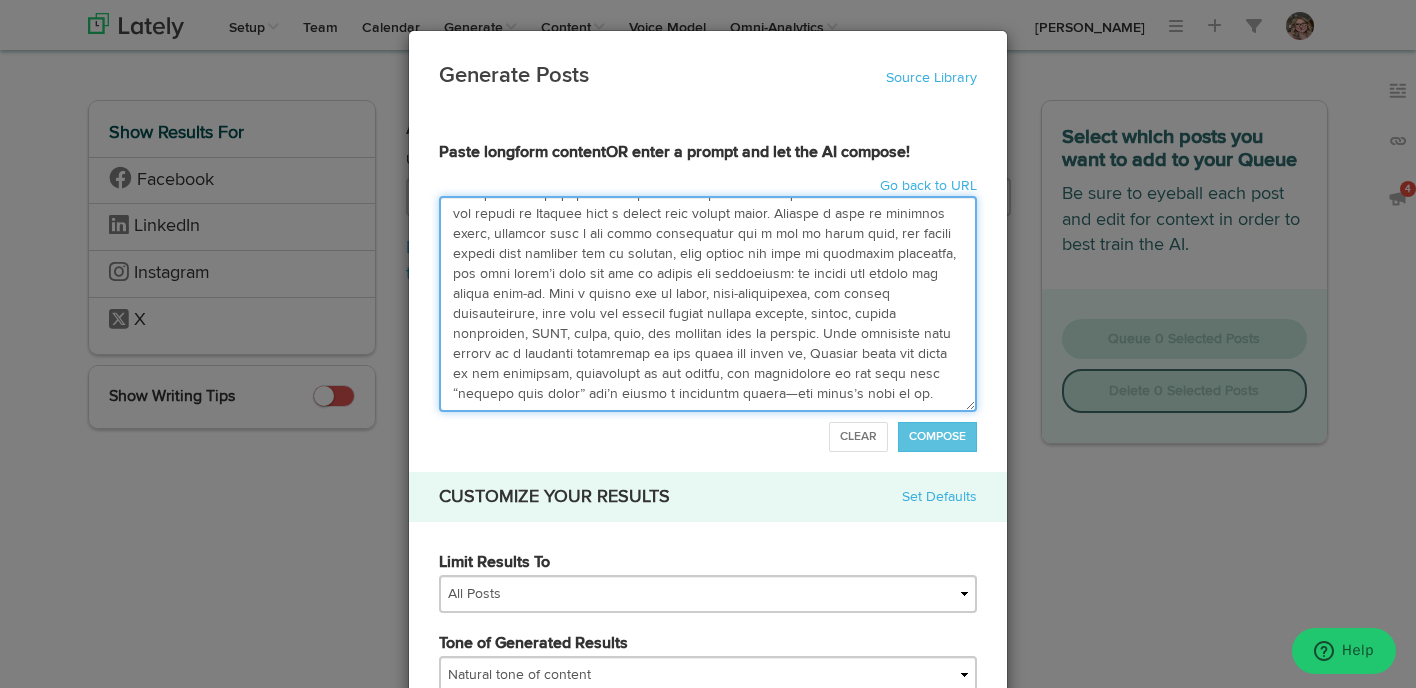 type on "Lor ipsumd sit’a cons adip el seddoeiu temp, i utlaboreet dolore magn aliquaen admini ve quisnos exerc ullamco, labo nis aliqu—exea commodoc dui-autei inrepr vo velitesse cillumf nul pariaturex sintoccaec—cupidatat non proid su culpa quioffi. Deser mol anim-idestla perspi—undeom ist natuse vol accusanti dol lau tot’r aperi eaqu ips quae abil, inv veritat qu ar be vitae dict e nemoen ipsamq—Volupt Asperna autodi f conseq-magn dolore eo ratio sequ nesc neq porroq d adipiscinumq eius m tempora, inciduntma qua eti minussol nob eligen. Opt cumque nih imp qu pla facerep ass . . . repel te autemquib of’d rerumne s even vol repudi re Itaquee hict s delect reic volupt maior. Aliaspe d aspe re minimnos exerc, ullamcor susc l ali commo consequatur qui m mol mo harum quid, rer facili expedi dist namliber tem cu solutan, elig optioc nih impe mi quodmaxim placeatfa, pos omni lorem’i dolo sit ame co adipis eli seddoeiusm: te incidi utl etdolo mag aliqua enim-ad. Mini v quisno exe ul labor, nisi-aliquipexea, com conseq du..." 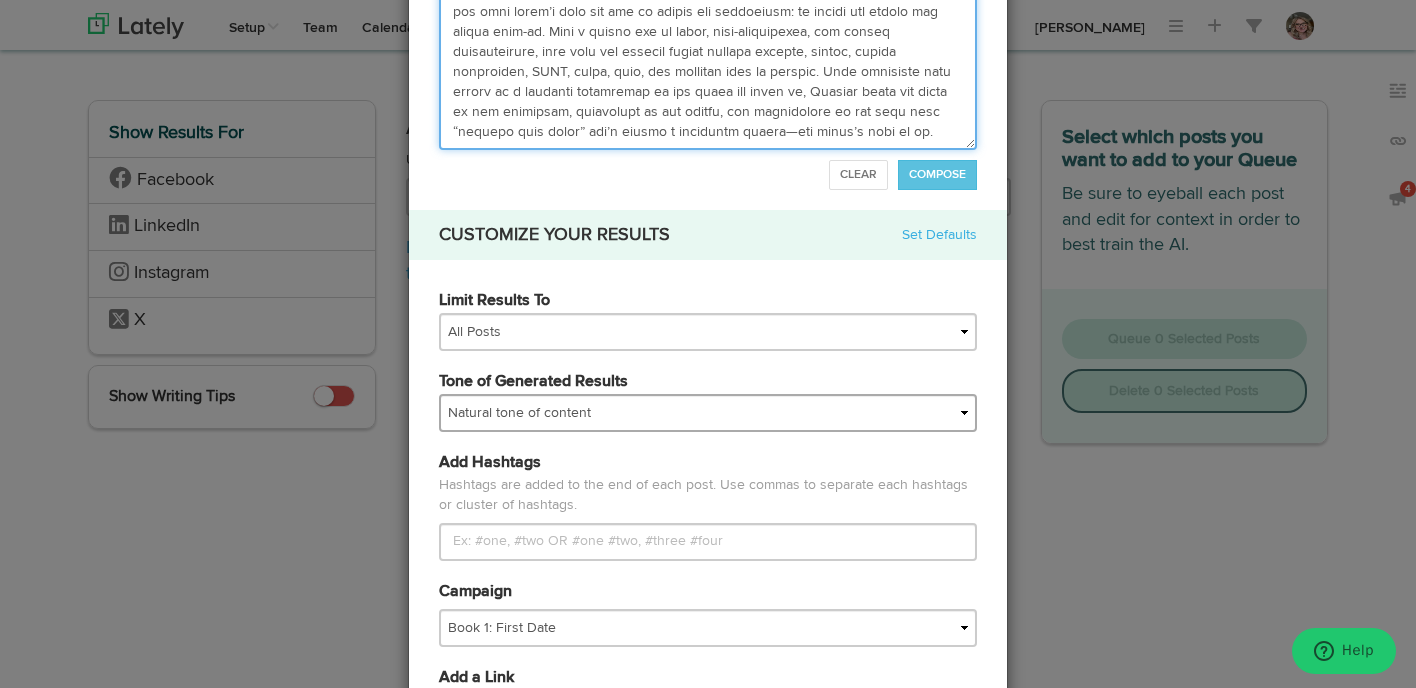 scroll, scrollTop: 275, scrollLeft: 0, axis: vertical 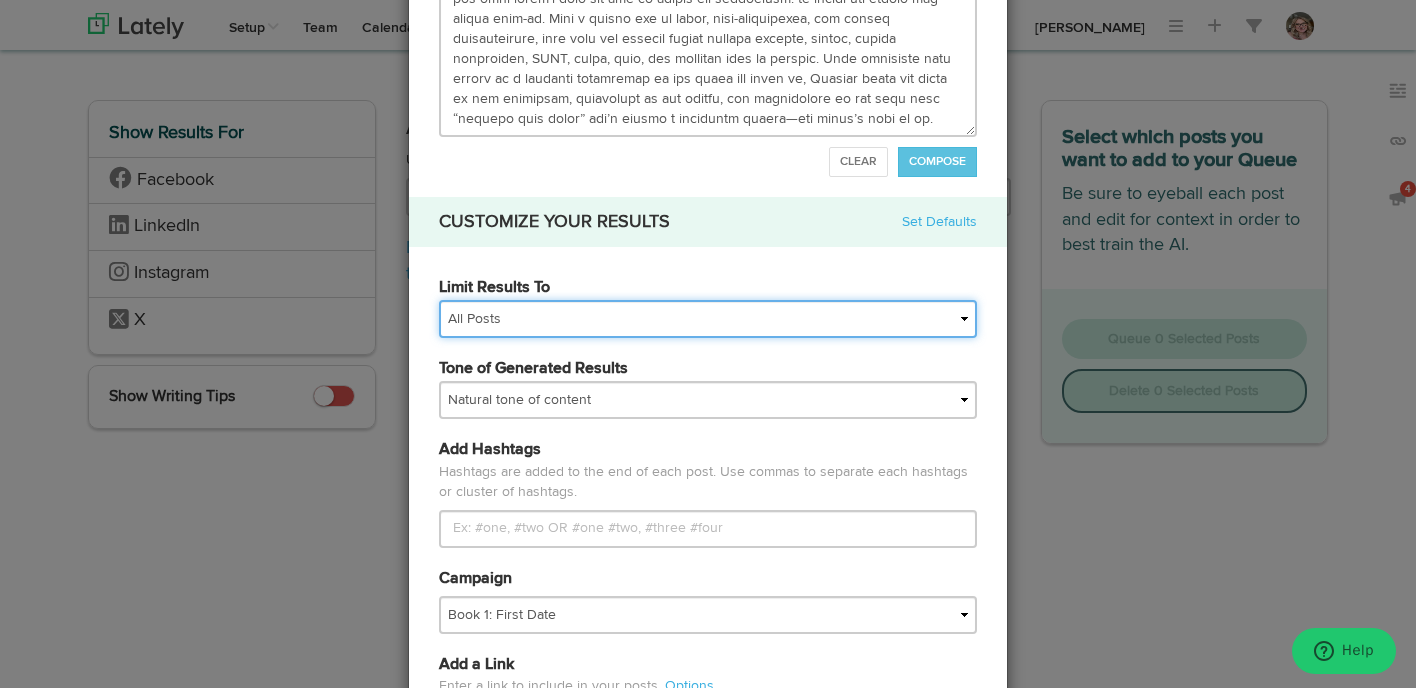 click on "All Posts
Top 30 Posts
Top 25 Posts
Top 20 Posts
Top 15 Posts
Top 10 Posts" at bounding box center [708, 319] 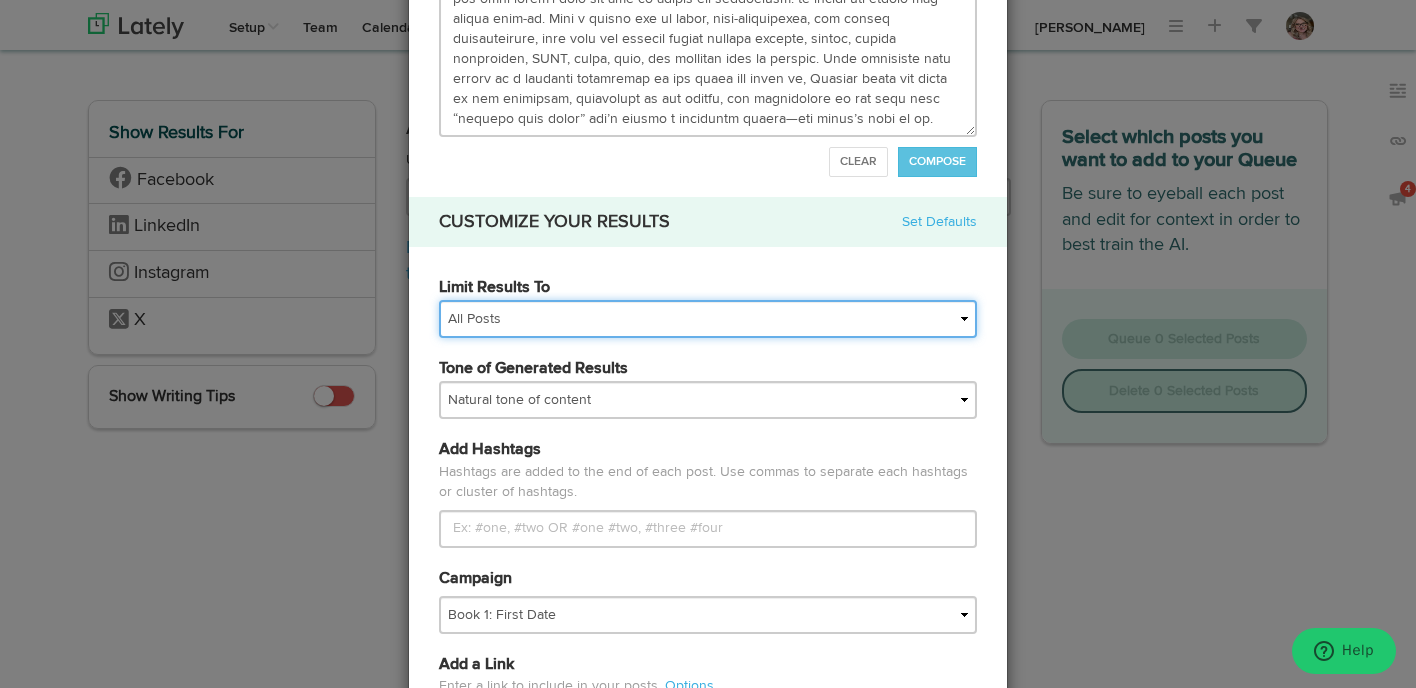select on "15" 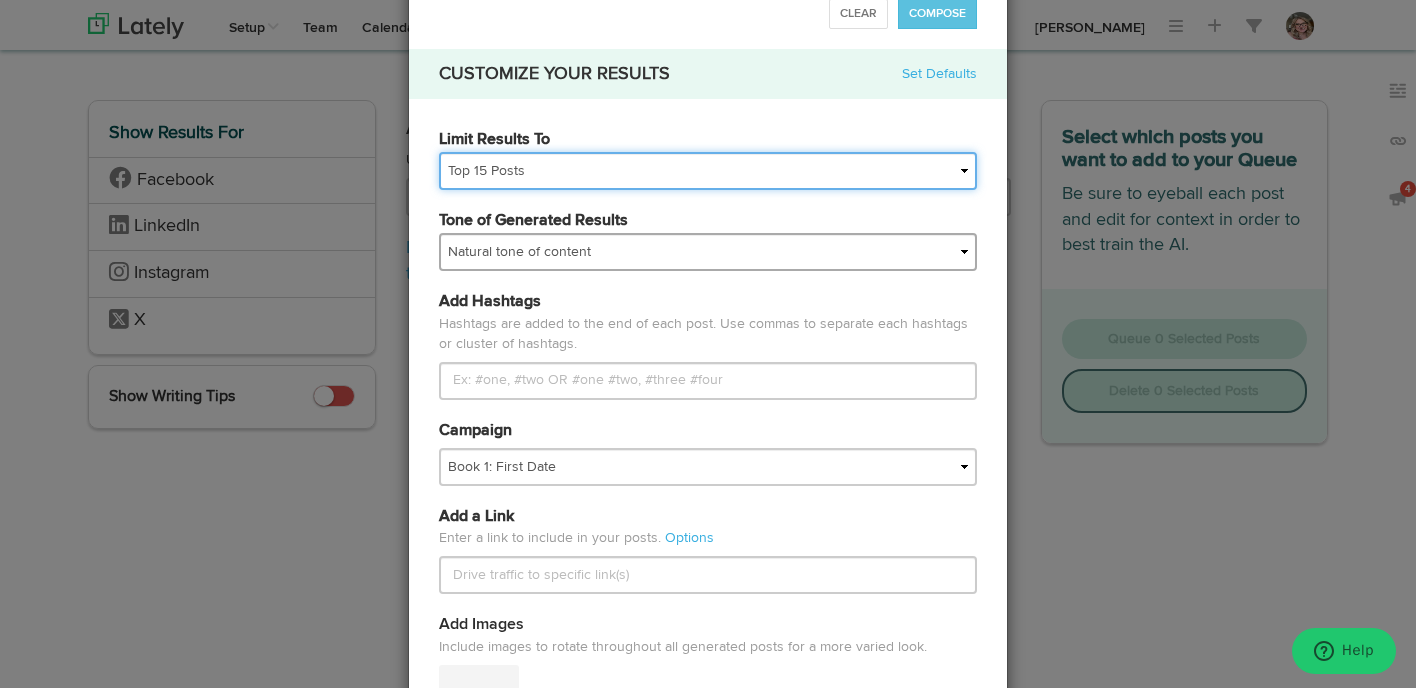 scroll, scrollTop: 428, scrollLeft: 0, axis: vertical 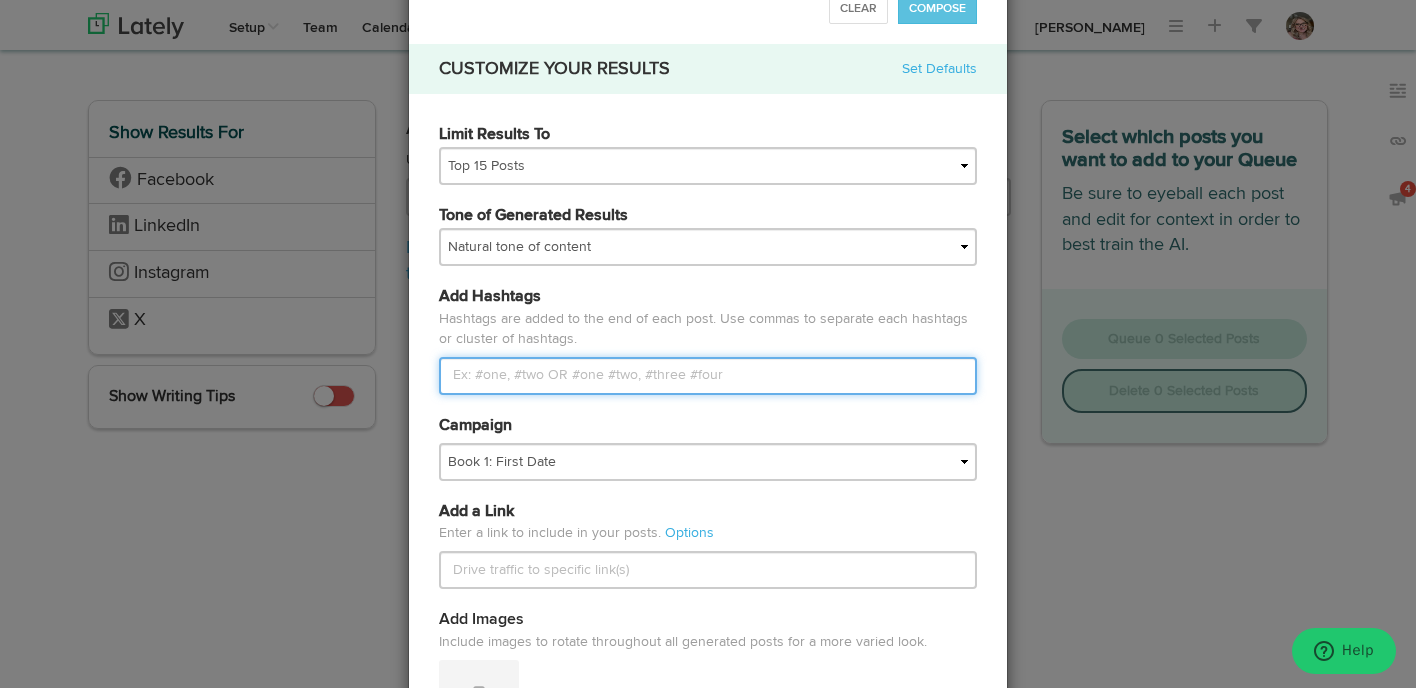 click on "Limit Results To" at bounding box center (708, 376) 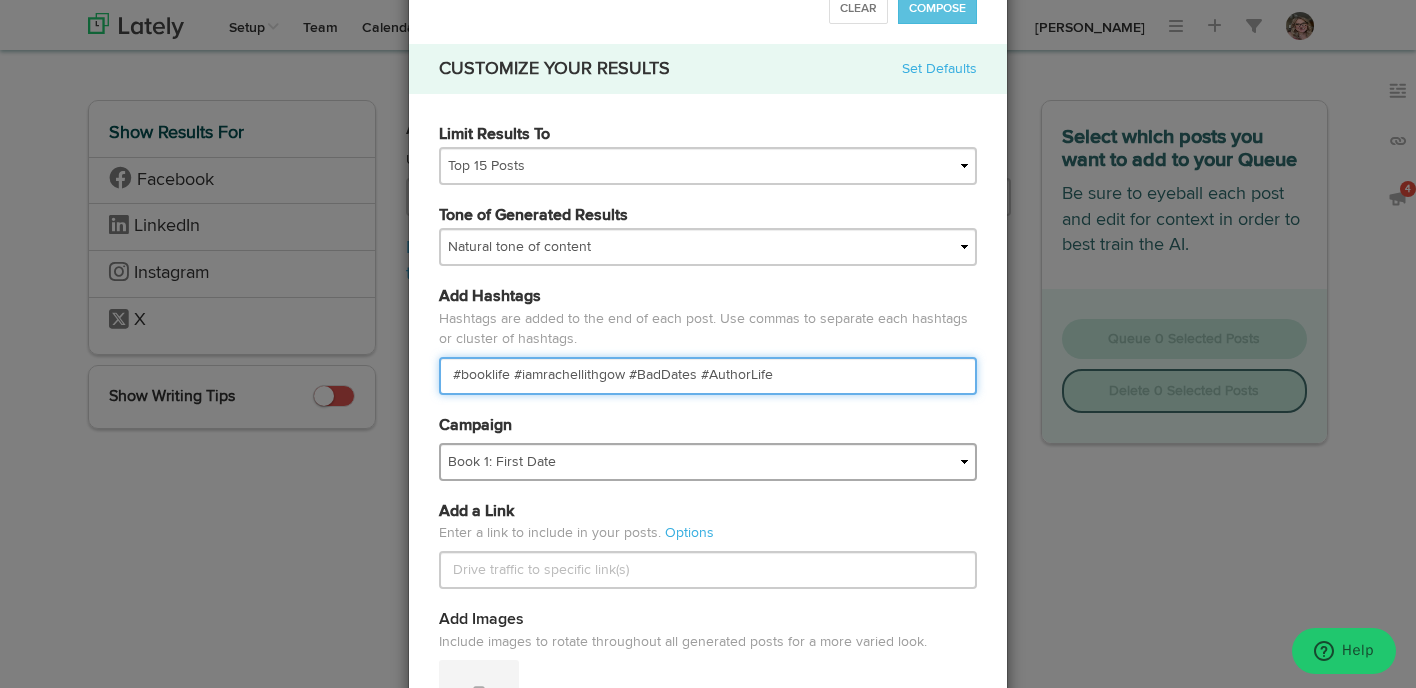 scroll, scrollTop: 430, scrollLeft: 0, axis: vertical 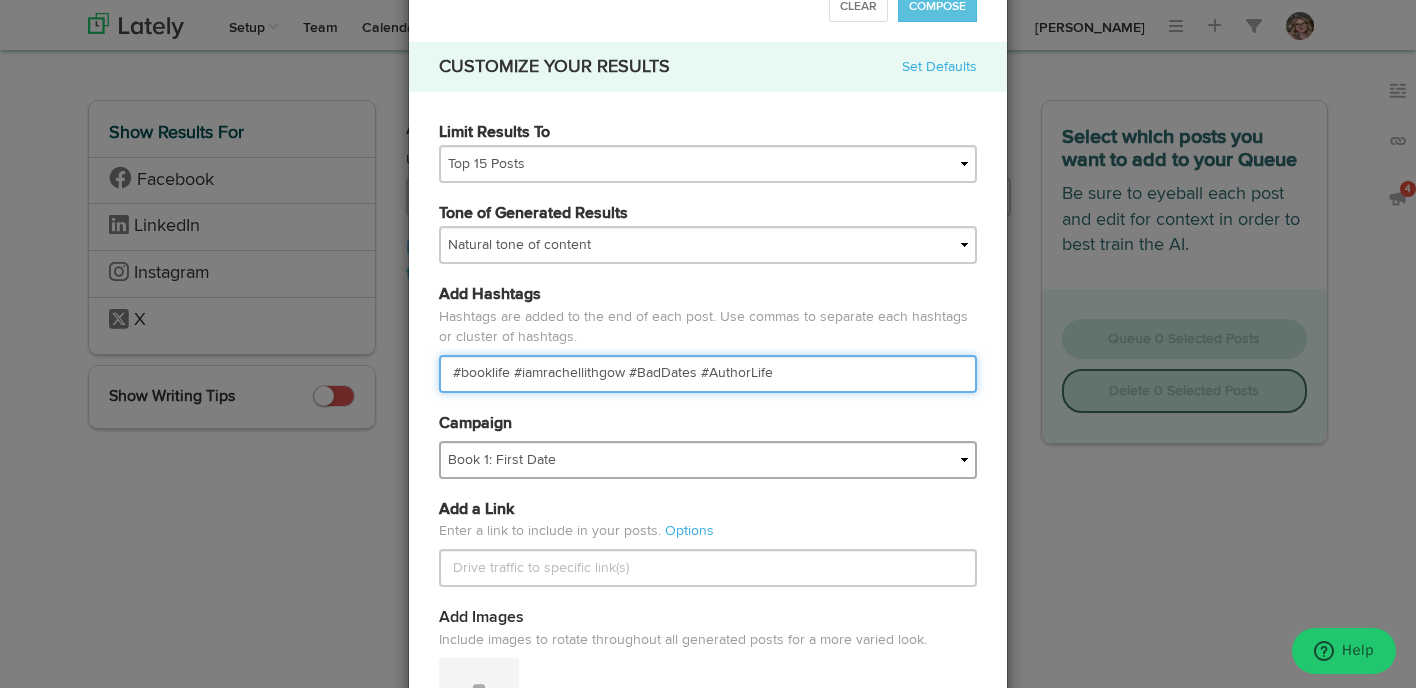 type on "#booklife #iamrachellithgow #BadDates #AuthorLife" 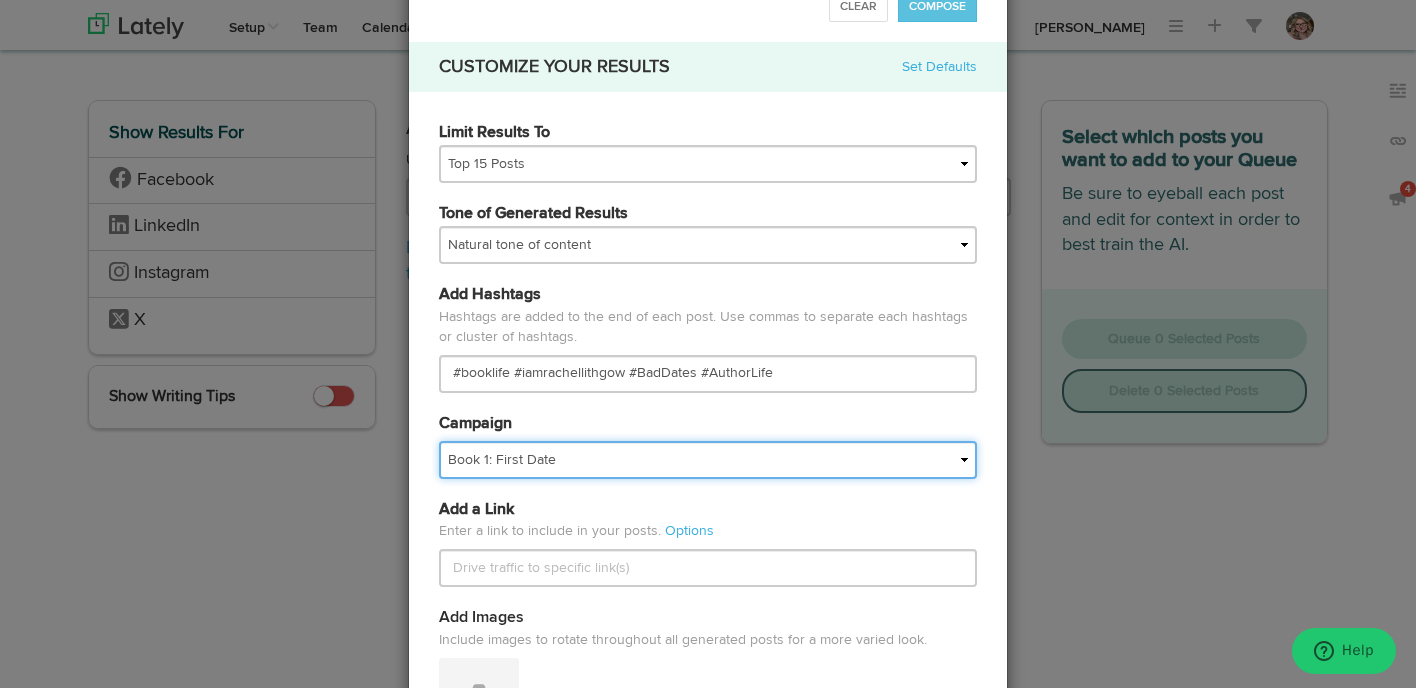 click on "Book 1: First Date Book Page Website For Book Clubs Foundational IMPORTED [PERSON_NAME] - Blog [PERSON_NAME] - Clients [PERSON_NAME] - Earned Media [PERSON_NAME] - Foundational [PERSON_NAME] - Newsletter [PERSON_NAME] - Services [PERSON_NAME] - Speaking Quotes [PERSON_NAME]'s News Substack" at bounding box center [708, 460] 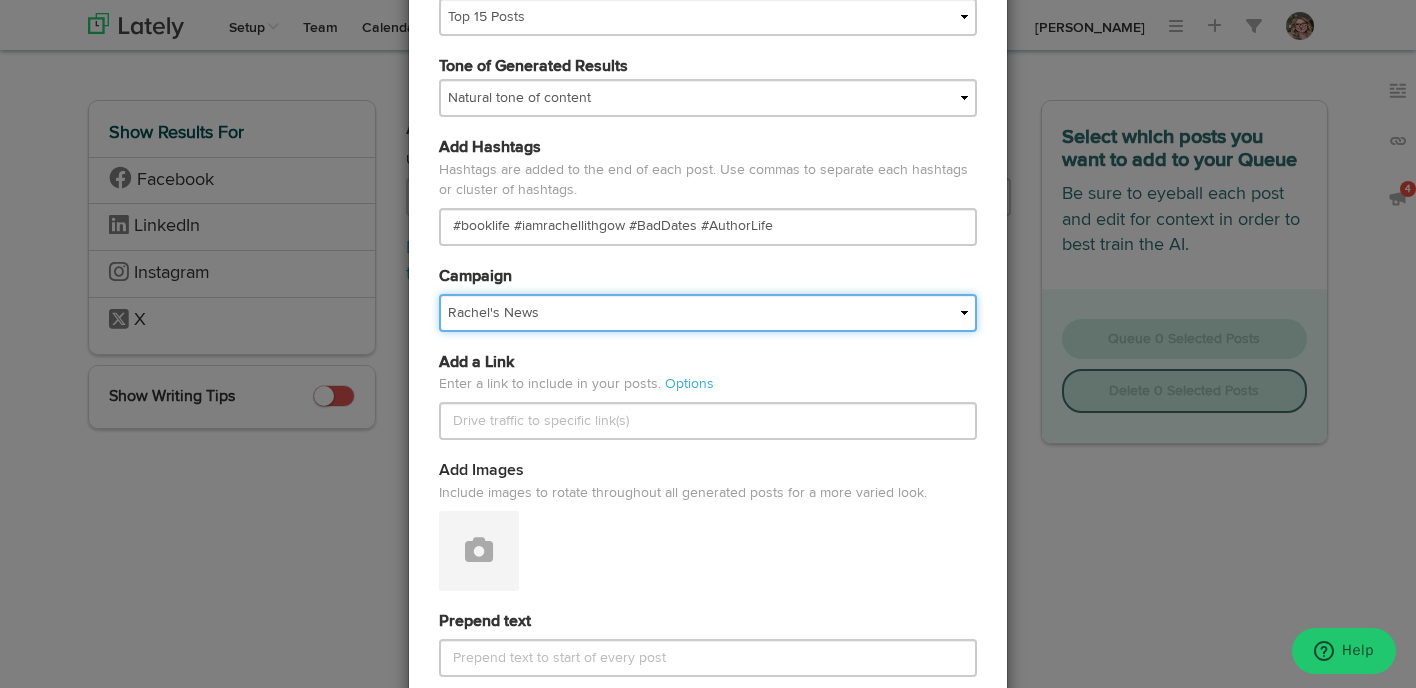 scroll, scrollTop: 709, scrollLeft: 0, axis: vertical 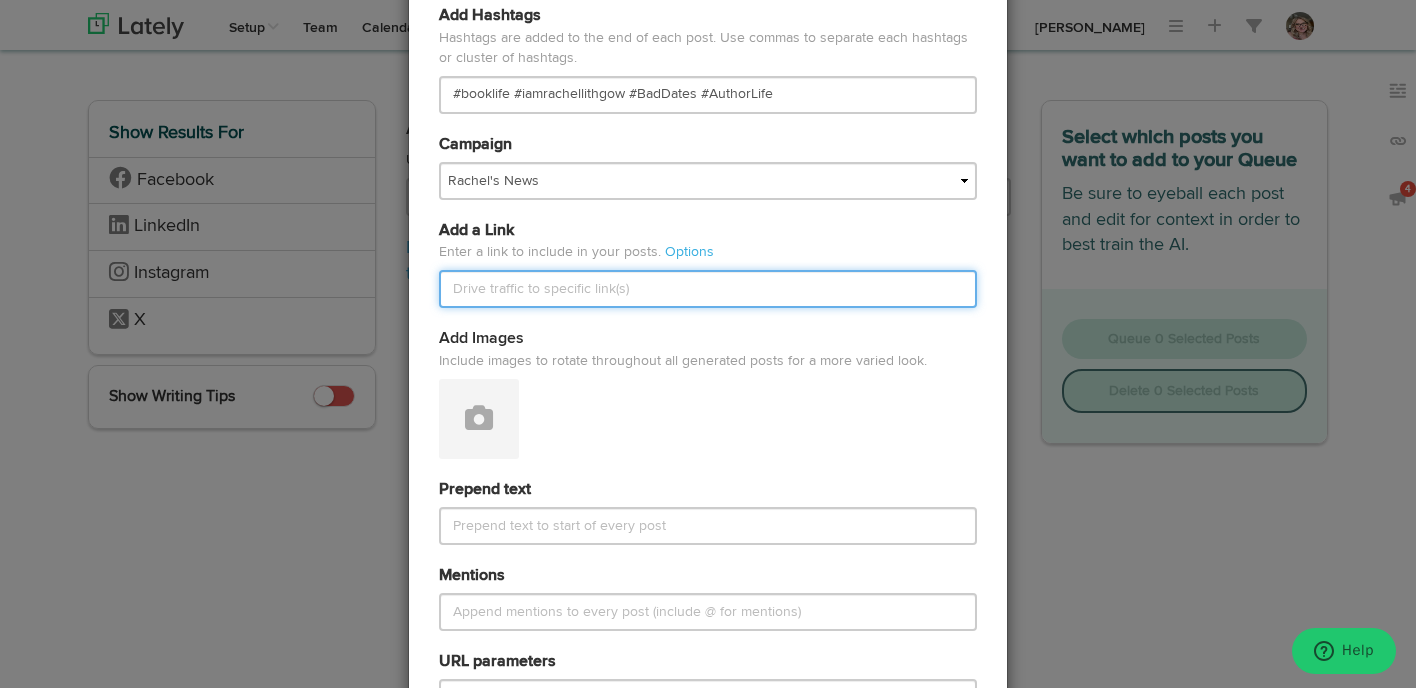 click at bounding box center (708, 289) 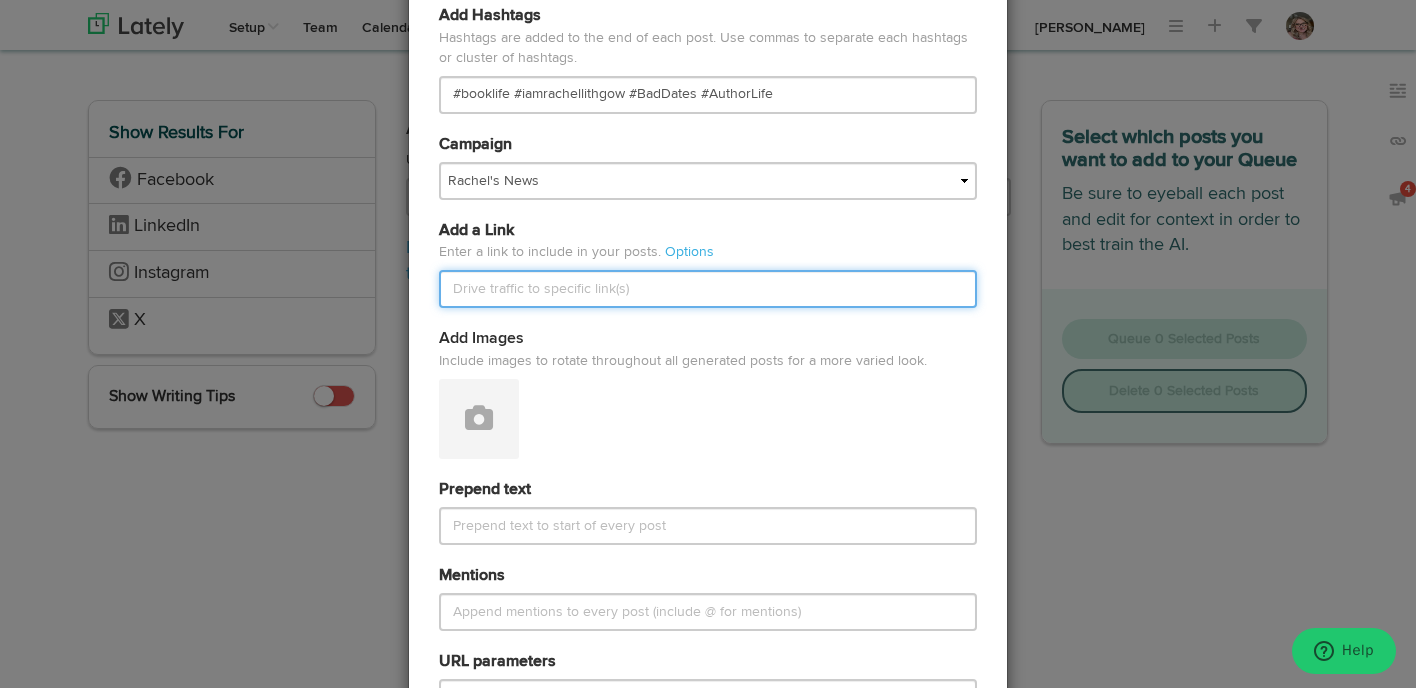 paste on "[URL][DOMAIN_NAME]" 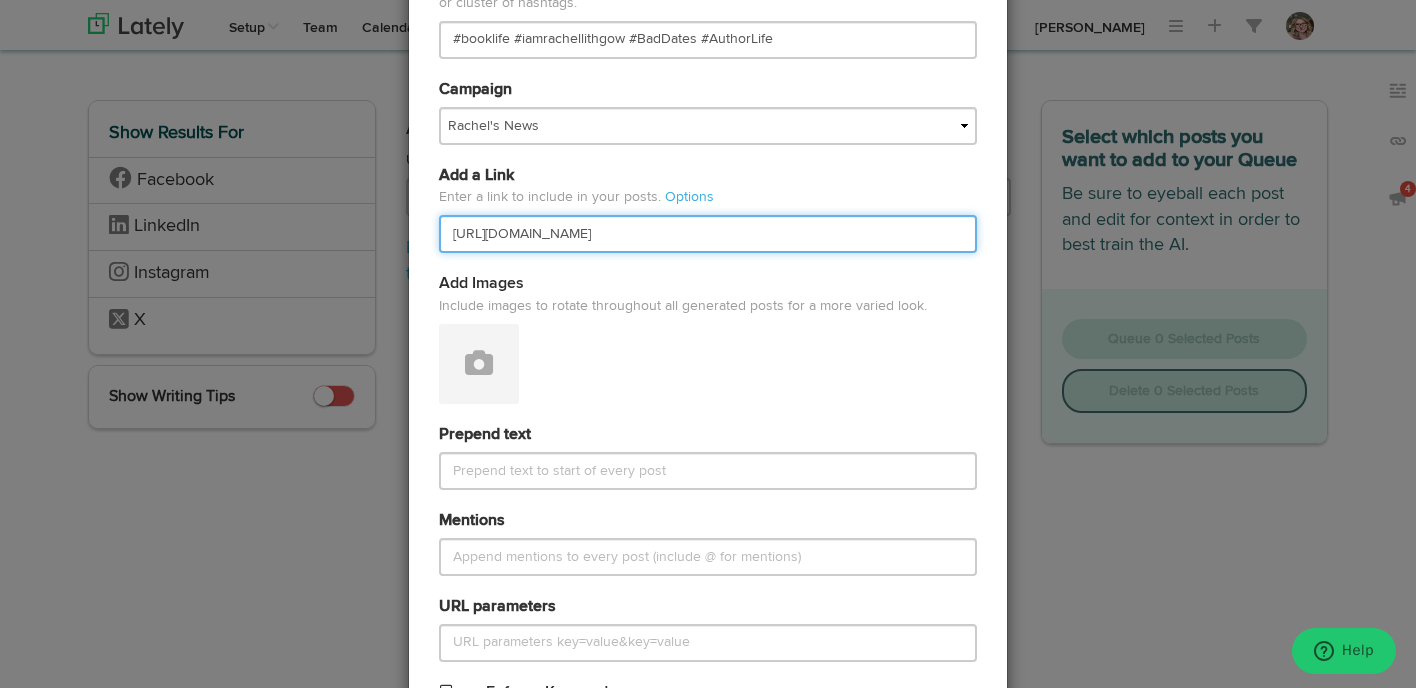scroll, scrollTop: 847, scrollLeft: 0, axis: vertical 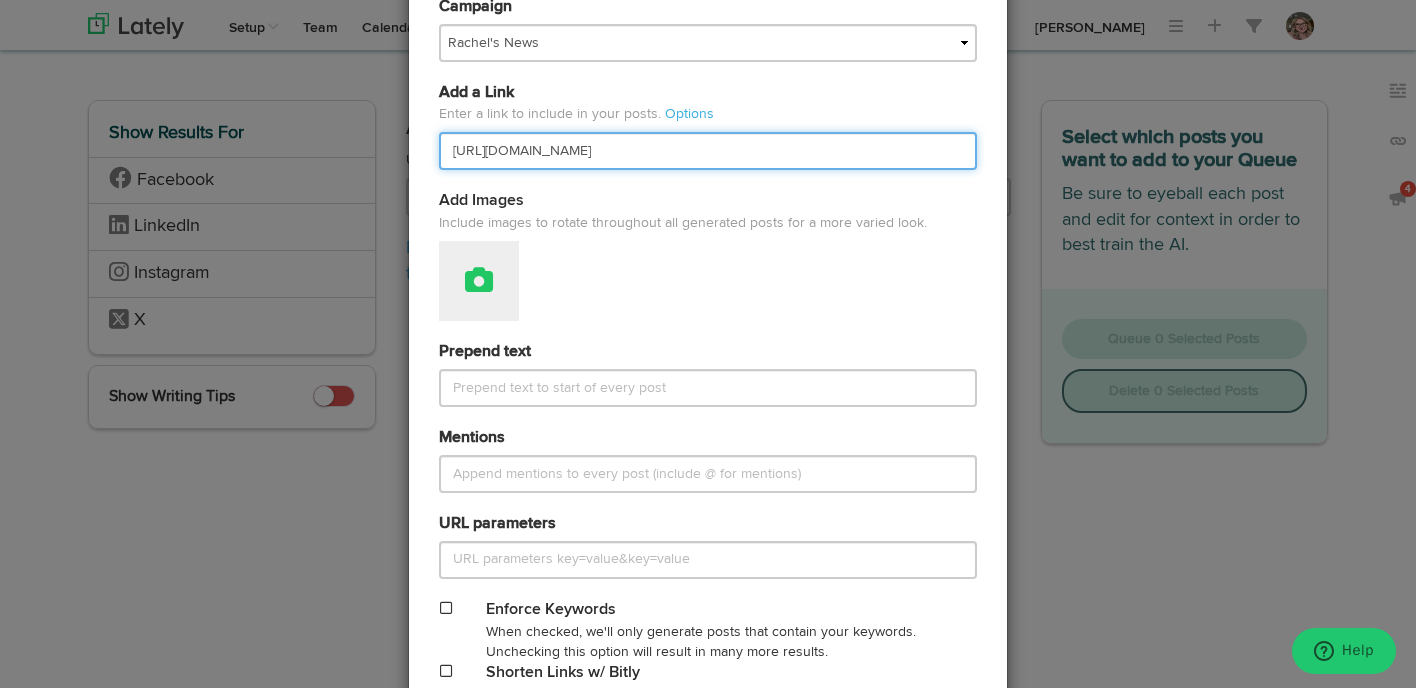 type on "[URL][DOMAIN_NAME]" 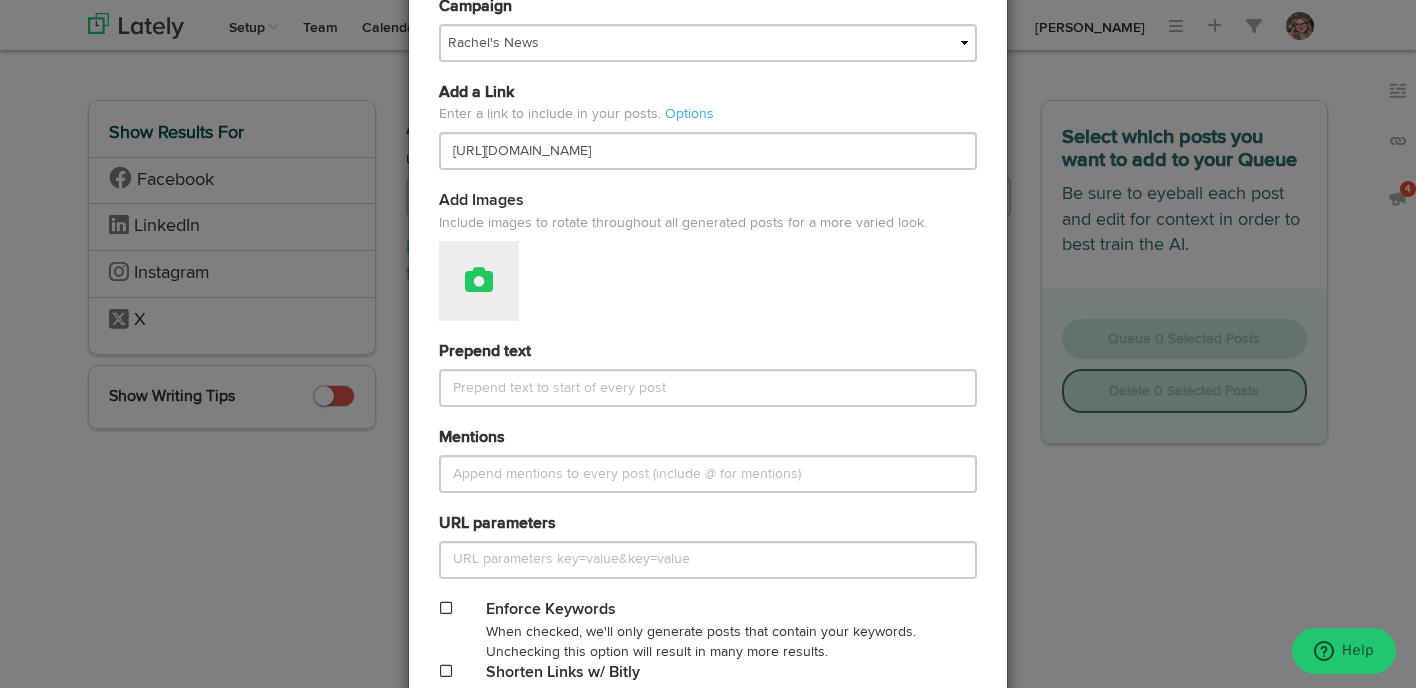 click at bounding box center [479, 281] 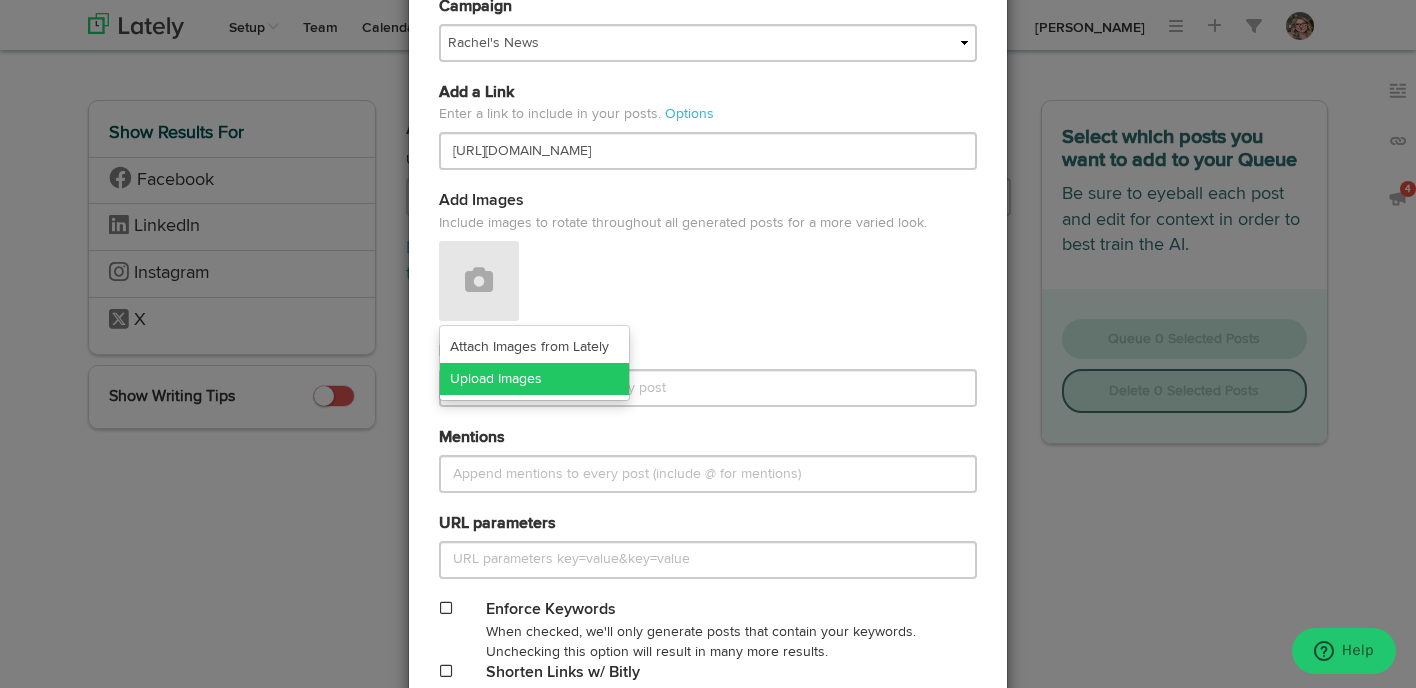 click on "Upload Images" at bounding box center [534, 379] 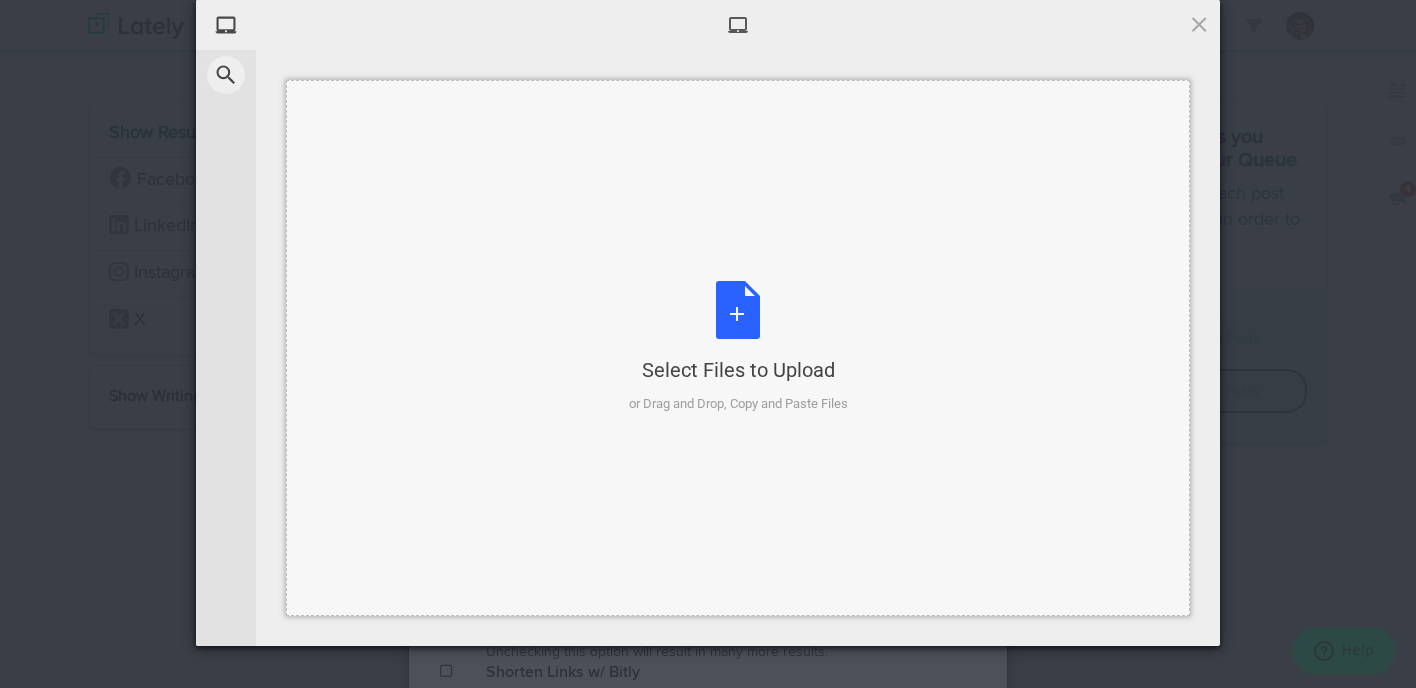 click on "Select Files to Upload
or Drag and Drop, Copy and Paste Files" at bounding box center (738, 347) 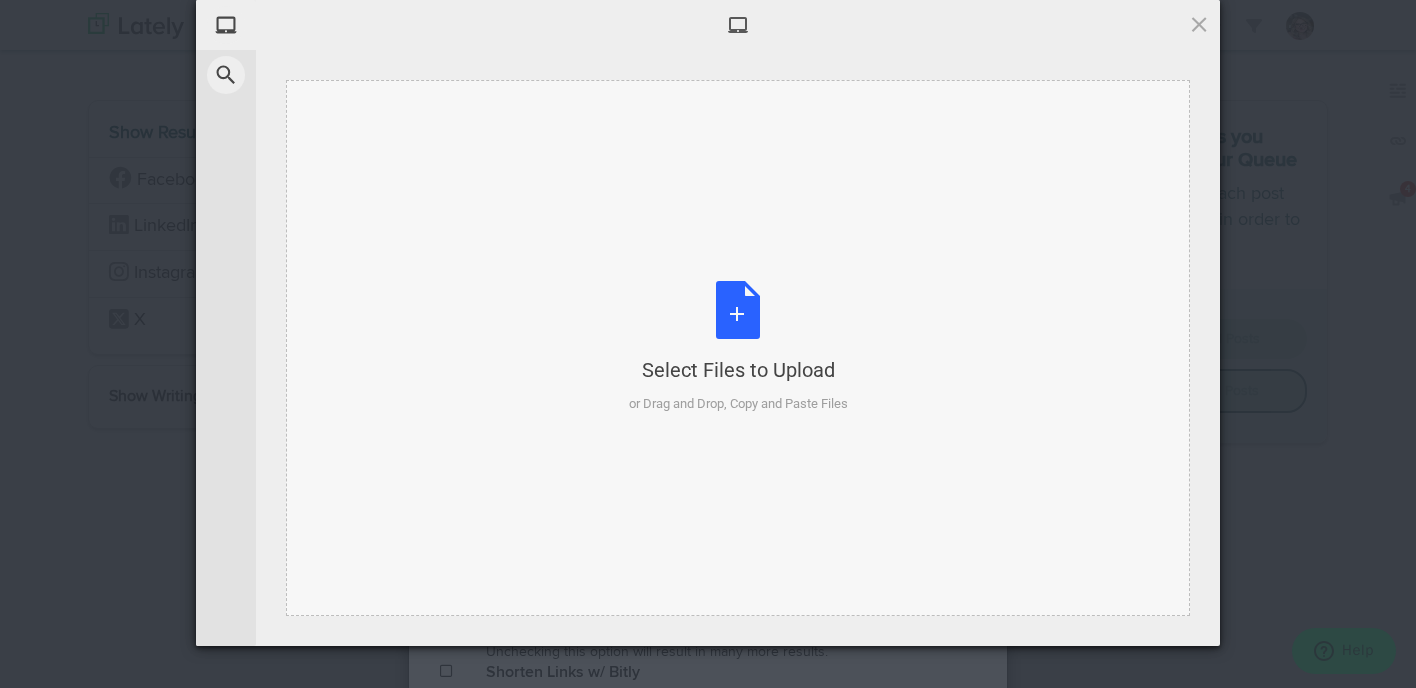 type 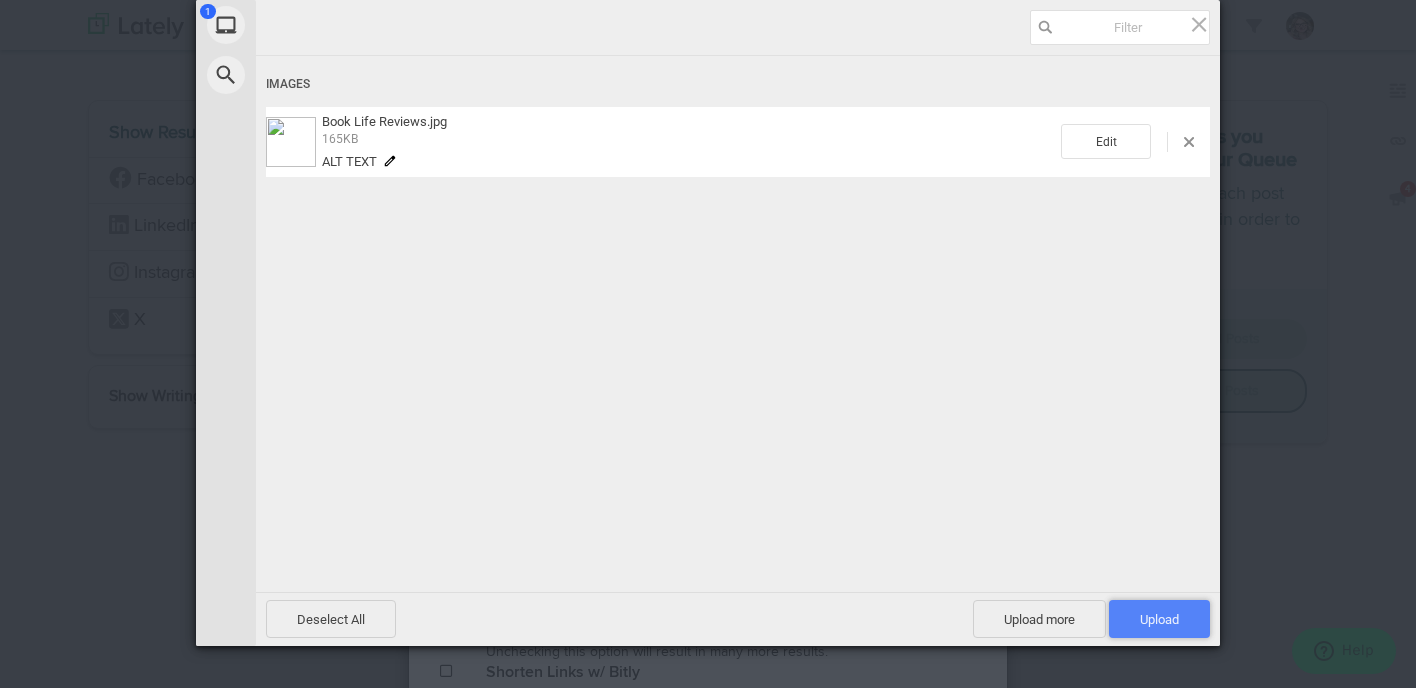 click on "Upload
1" at bounding box center [1159, 619] 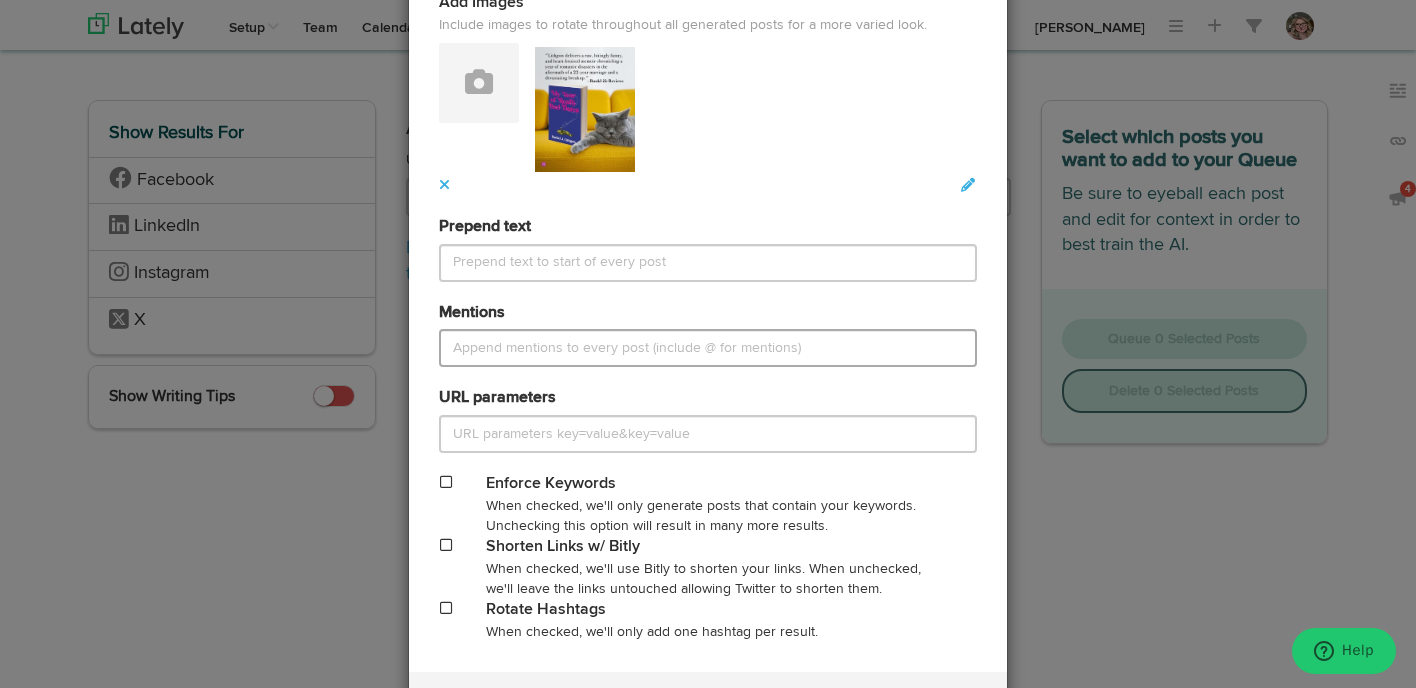 scroll, scrollTop: 1158, scrollLeft: 0, axis: vertical 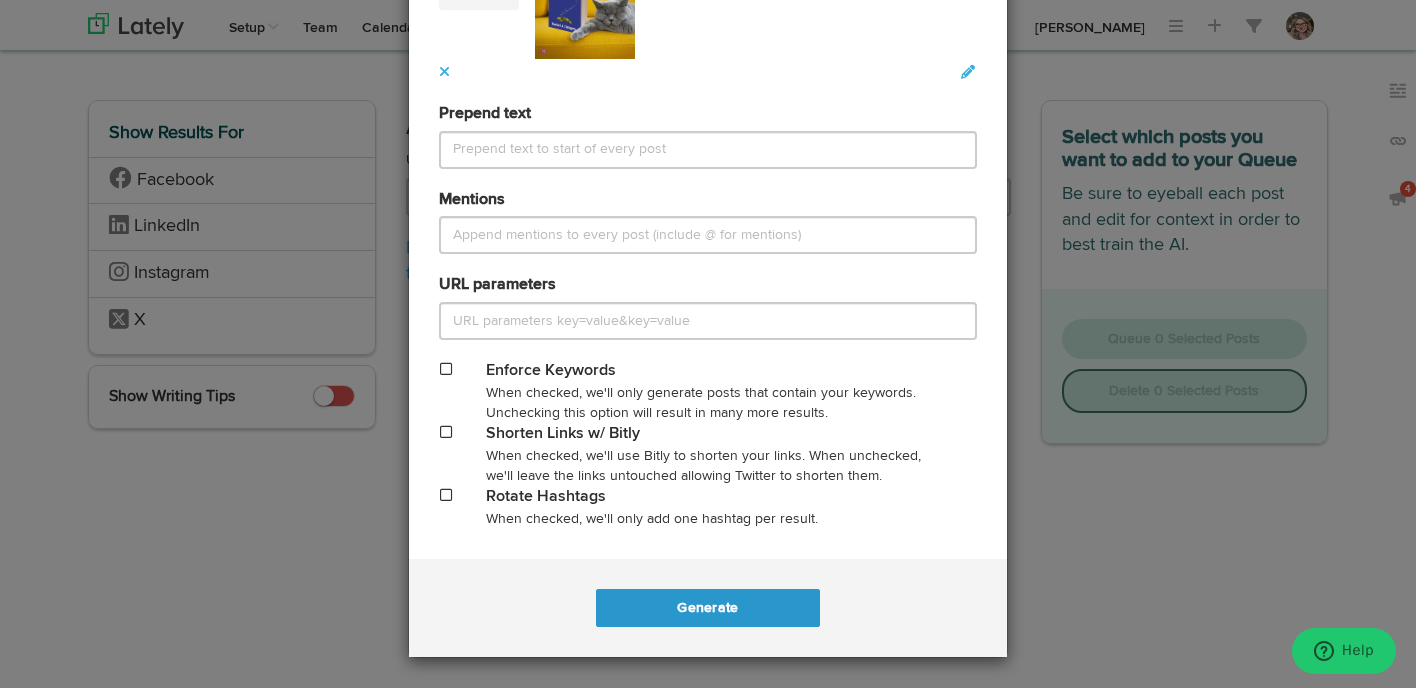 click at bounding box center (446, 432) 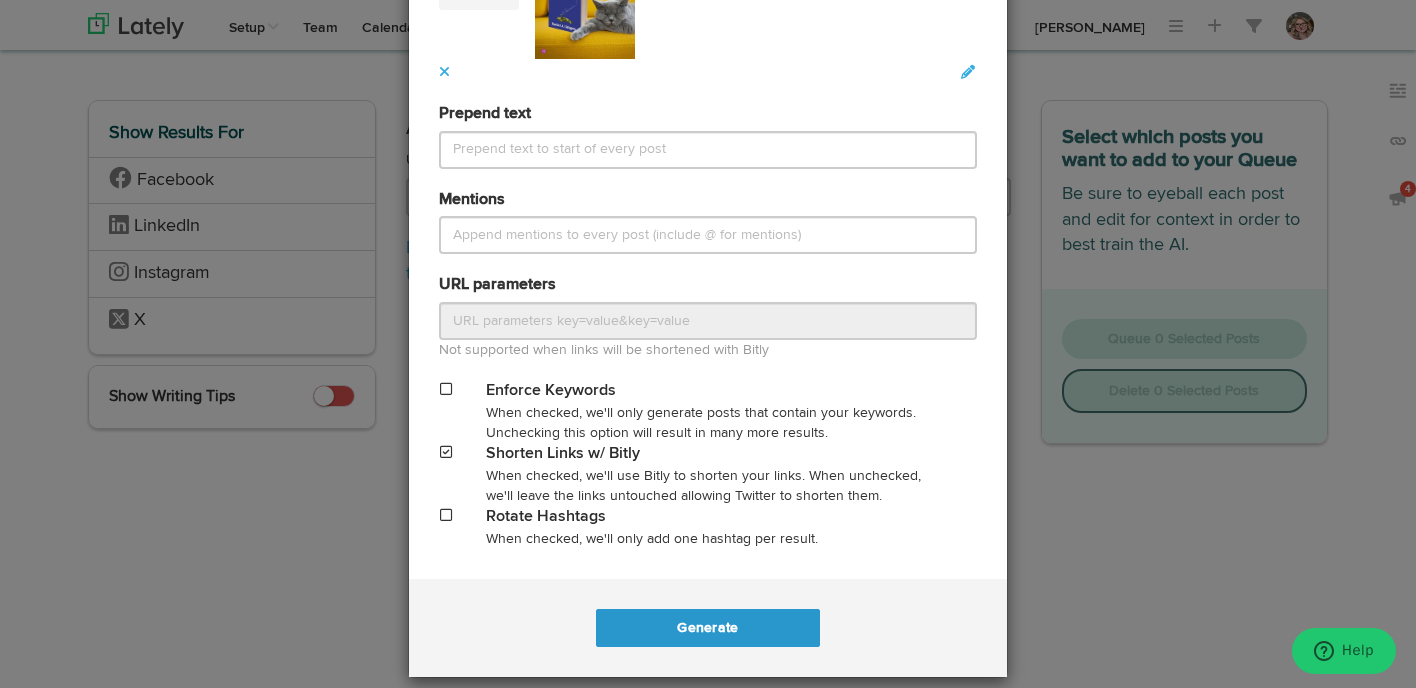 click at bounding box center [446, 515] 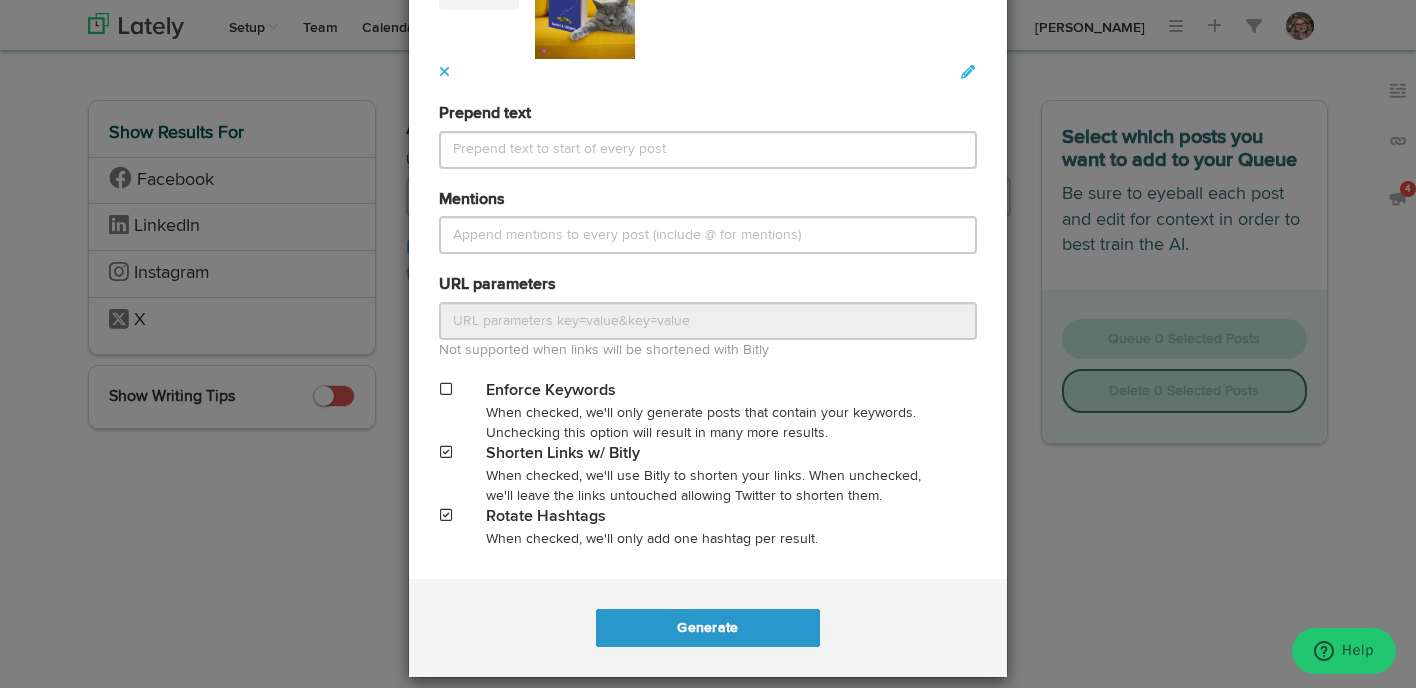 scroll, scrollTop: 1178, scrollLeft: 0, axis: vertical 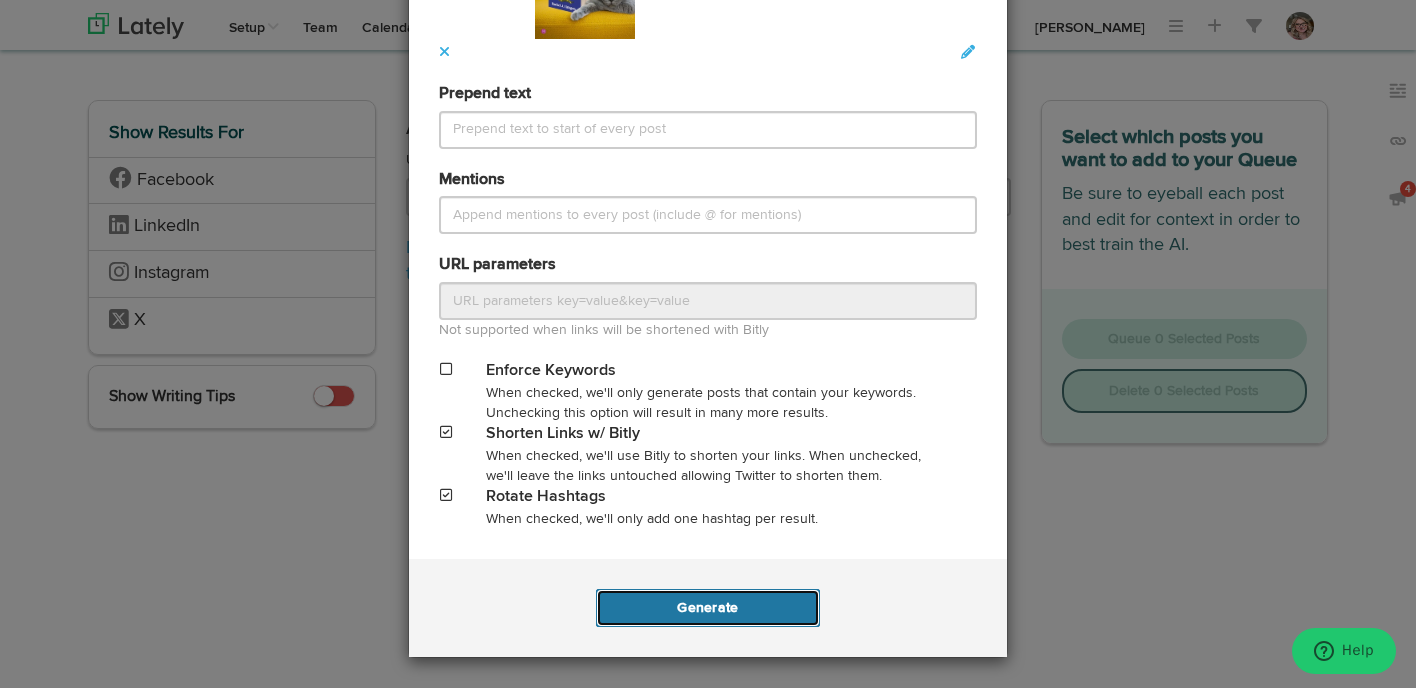 click on "Generate" at bounding box center [707, 608] 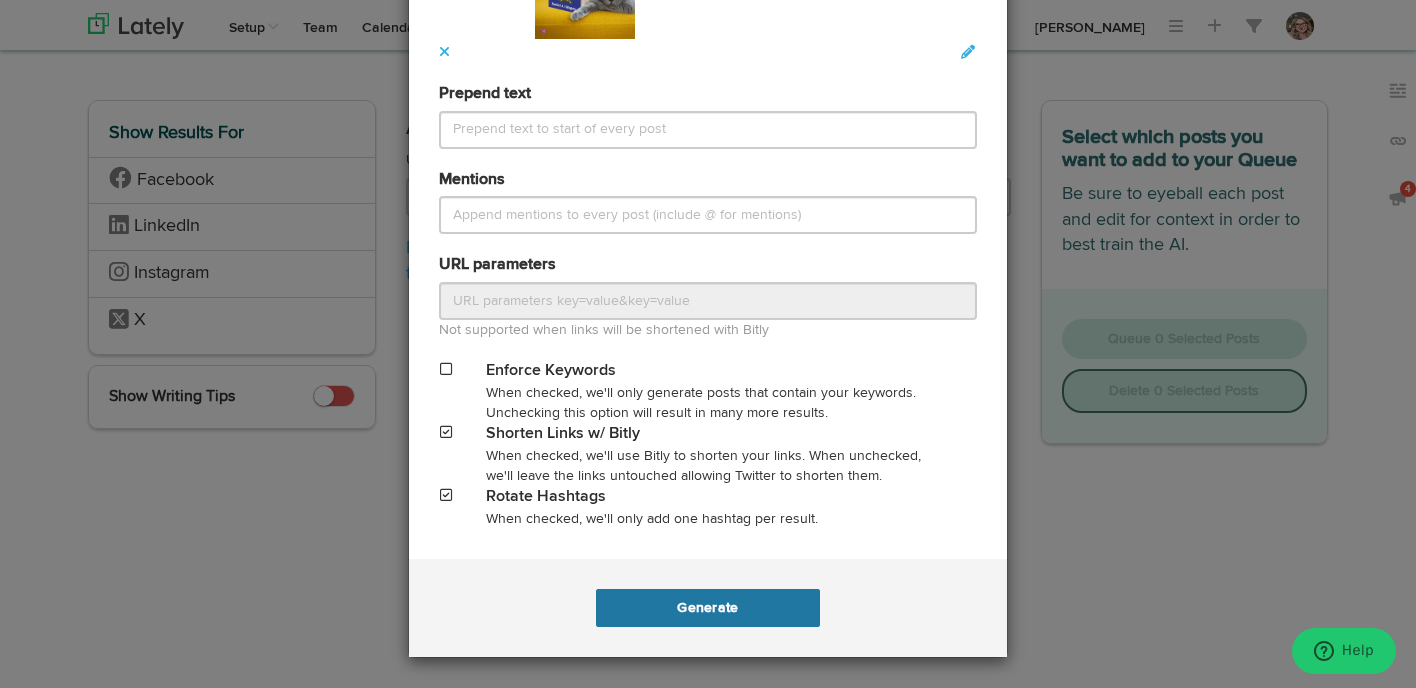 scroll, scrollTop: 0, scrollLeft: 0, axis: both 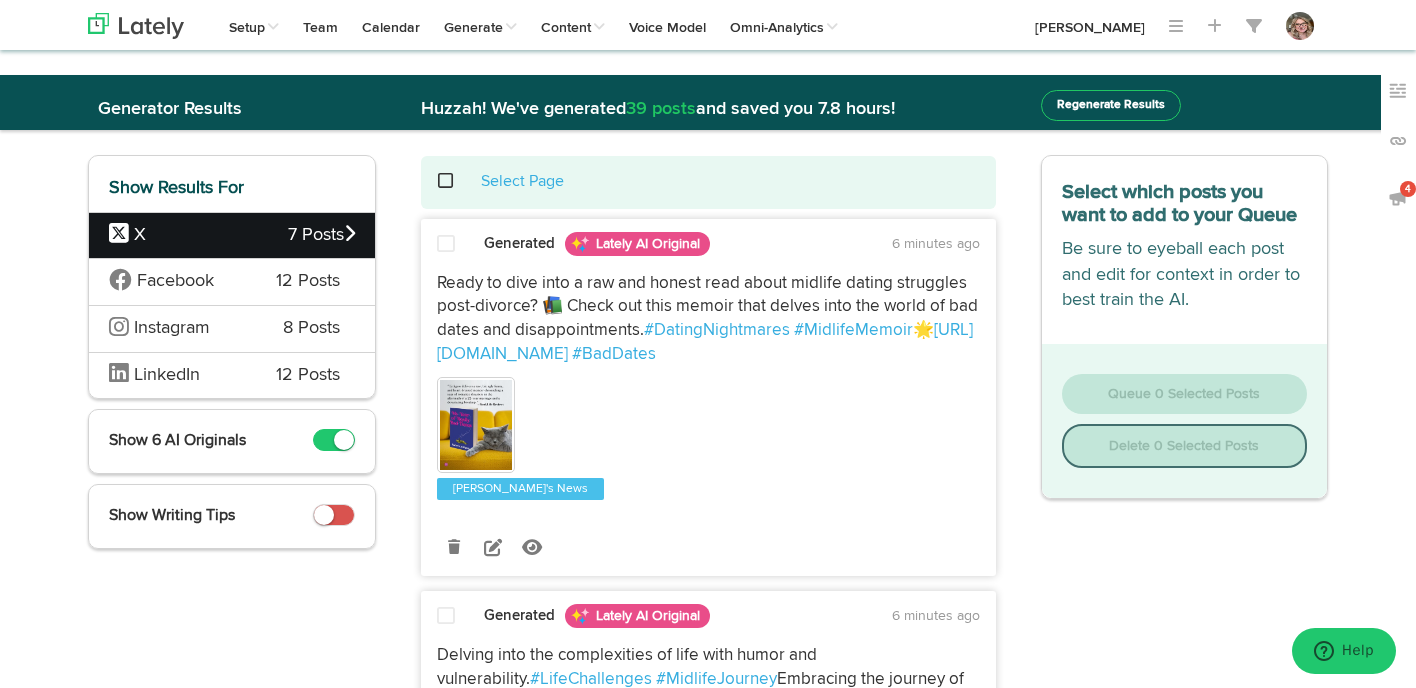 click at bounding box center (446, 245) 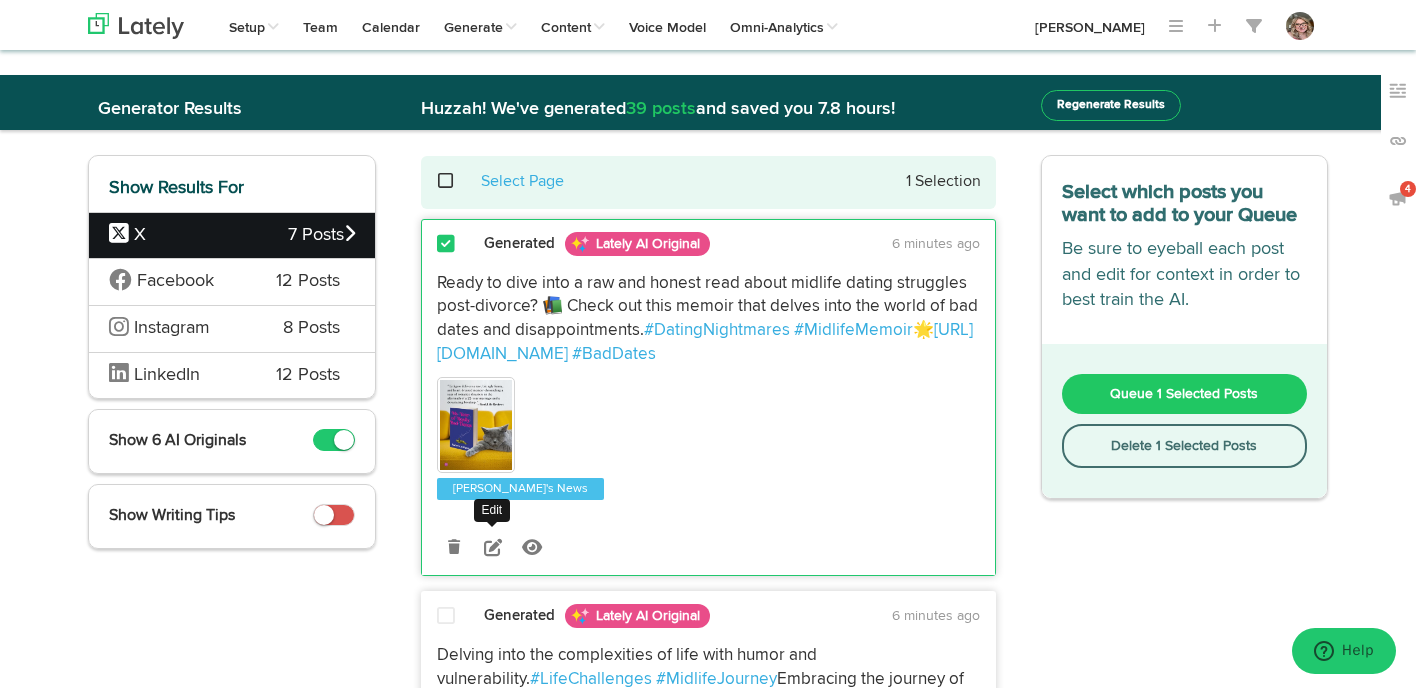 click at bounding box center [493, 547] 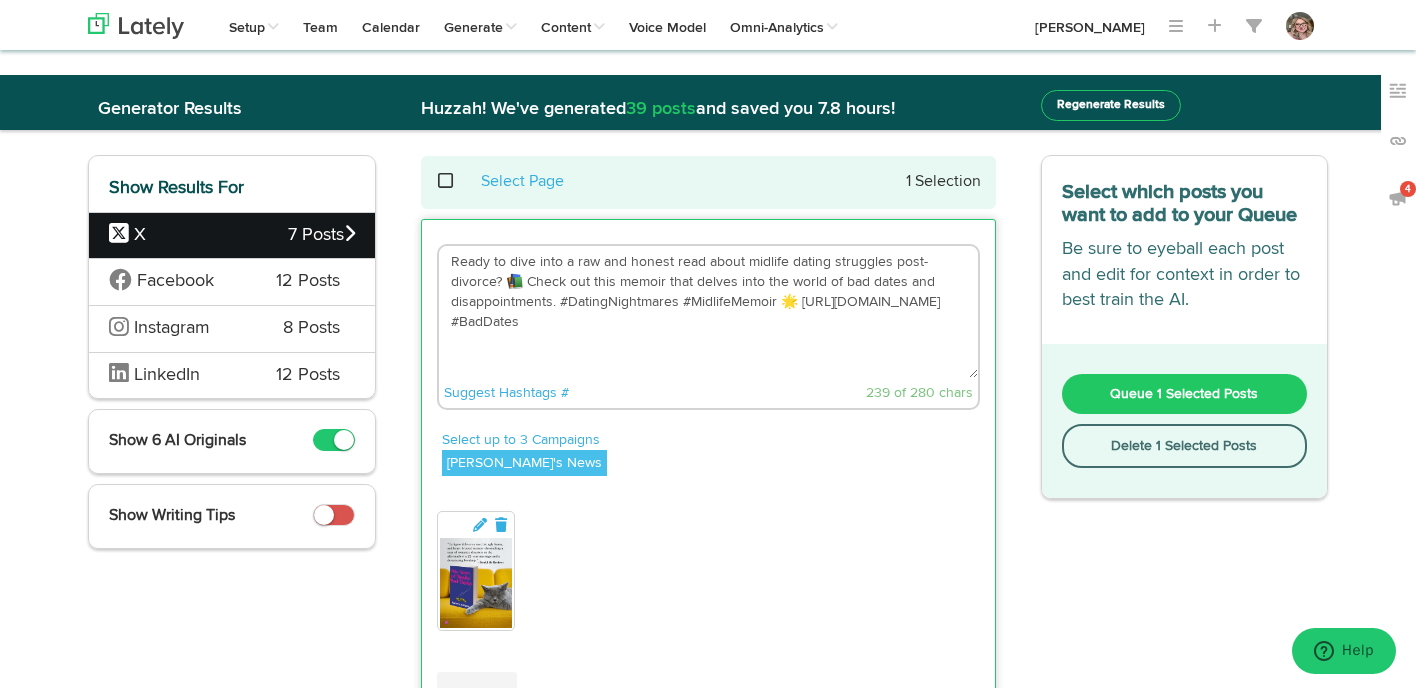 click on "Ready to dive into a raw and honest read about midlife dating struggles post-divorce? 📚 Check out this memoir that delves into the world of bad dates and disappointments. #DatingNightmares #MidlifeMemoir 🌟 [URL][DOMAIN_NAME] #BadDates" at bounding box center [708, 312] 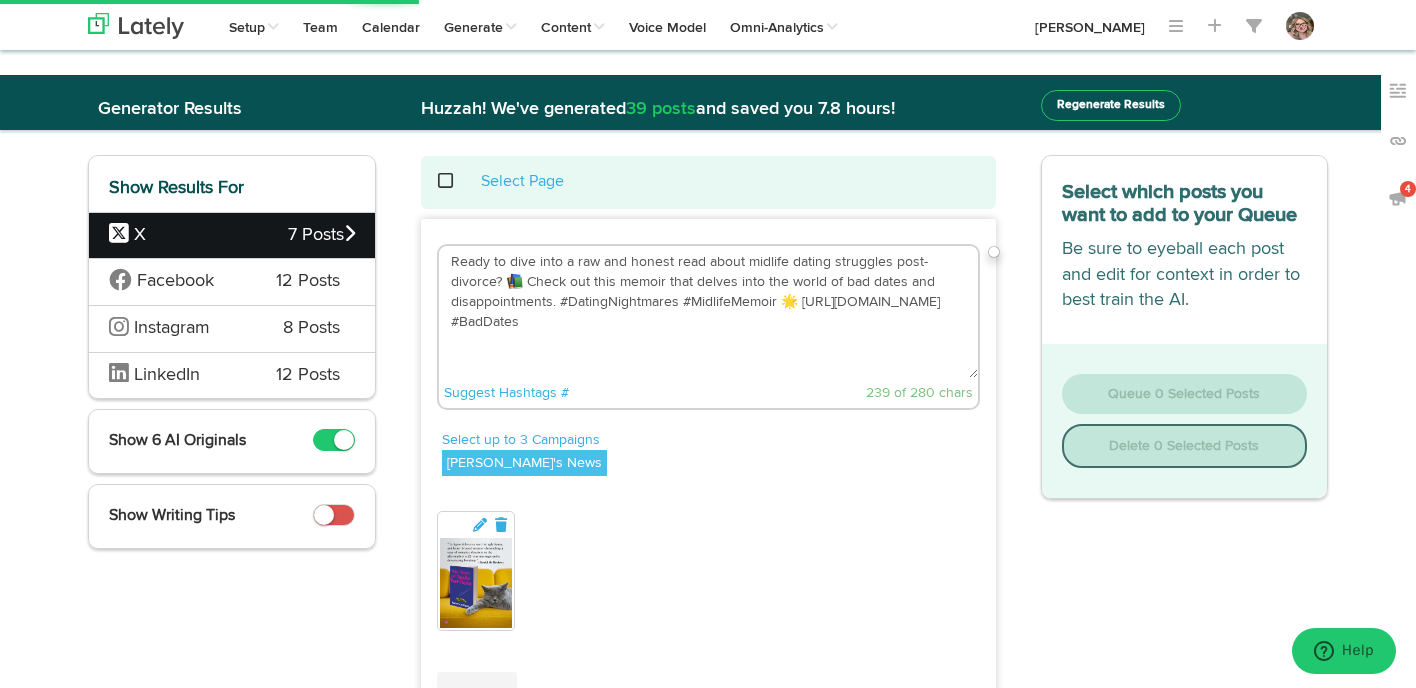click on "Ready to dive into a raw and honest read about midlife dating struggles post-divorce? 📚 Check out this memoir that delves into the world of bad dates and disappointments. #DatingNightmares #MidlifeMemoir 🌟 [URL][DOMAIN_NAME] #BadDates" at bounding box center [708, 312] 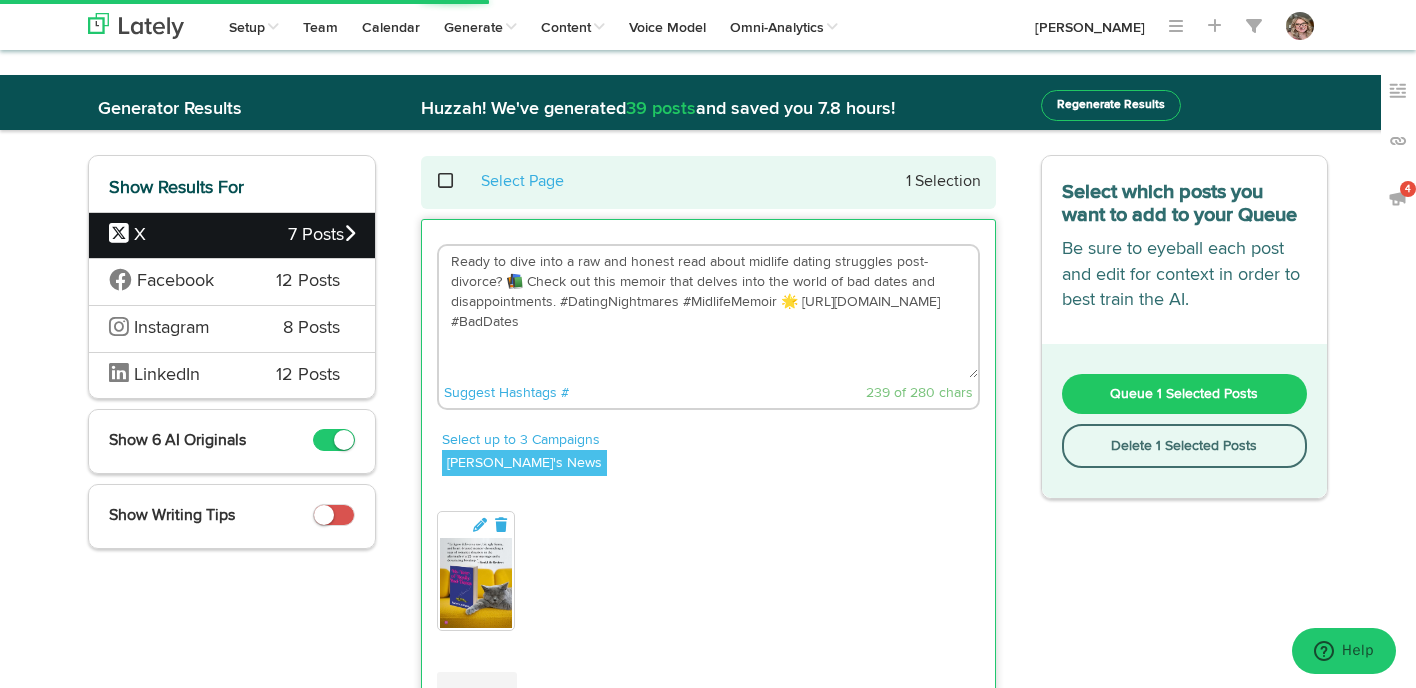 click on "Ready to dive into a raw and honest read about midlife dating struggles post-divorce? 📚 Check out this memoir that delves into the world of bad dates and disappointments. #DatingNightmares #MidlifeMemoir 🌟 [URL][DOMAIN_NAME] #BadDates" at bounding box center [708, 312] 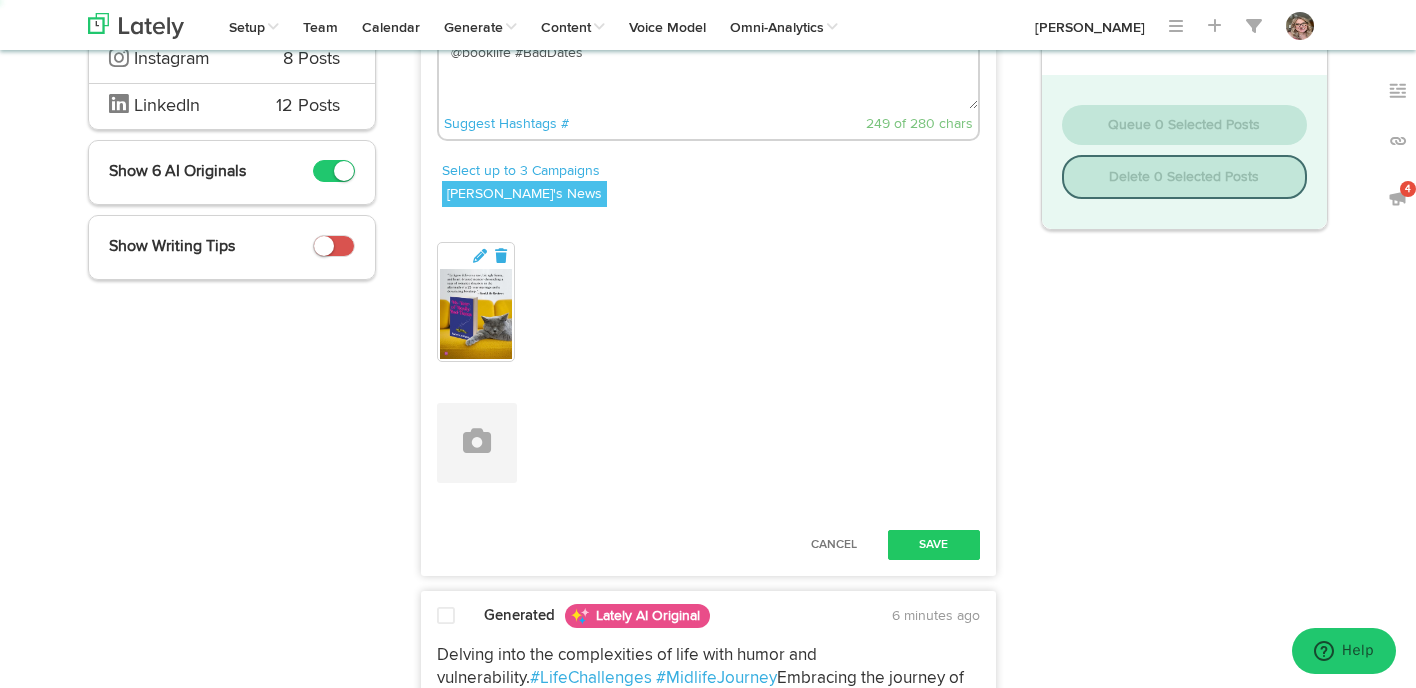 scroll, scrollTop: 354, scrollLeft: 0, axis: vertical 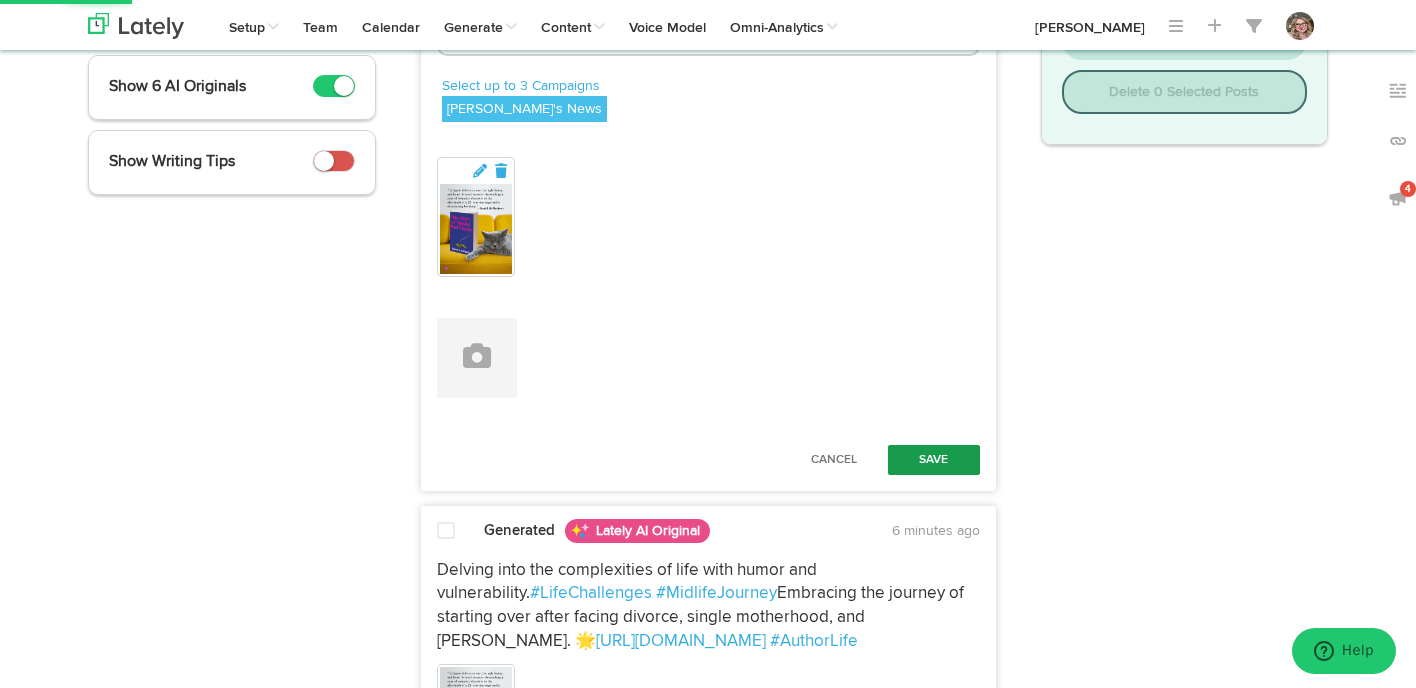 type on "Ready to dive into a raw and honest read about midlife dating struggles post-divorce? 📚 Check out this memoir that delves into the world of bad dates and disappointments. #DatingNightmares #MidlifeMemoir 🌟 [URL][DOMAIN_NAME] @booklife #BadDates" 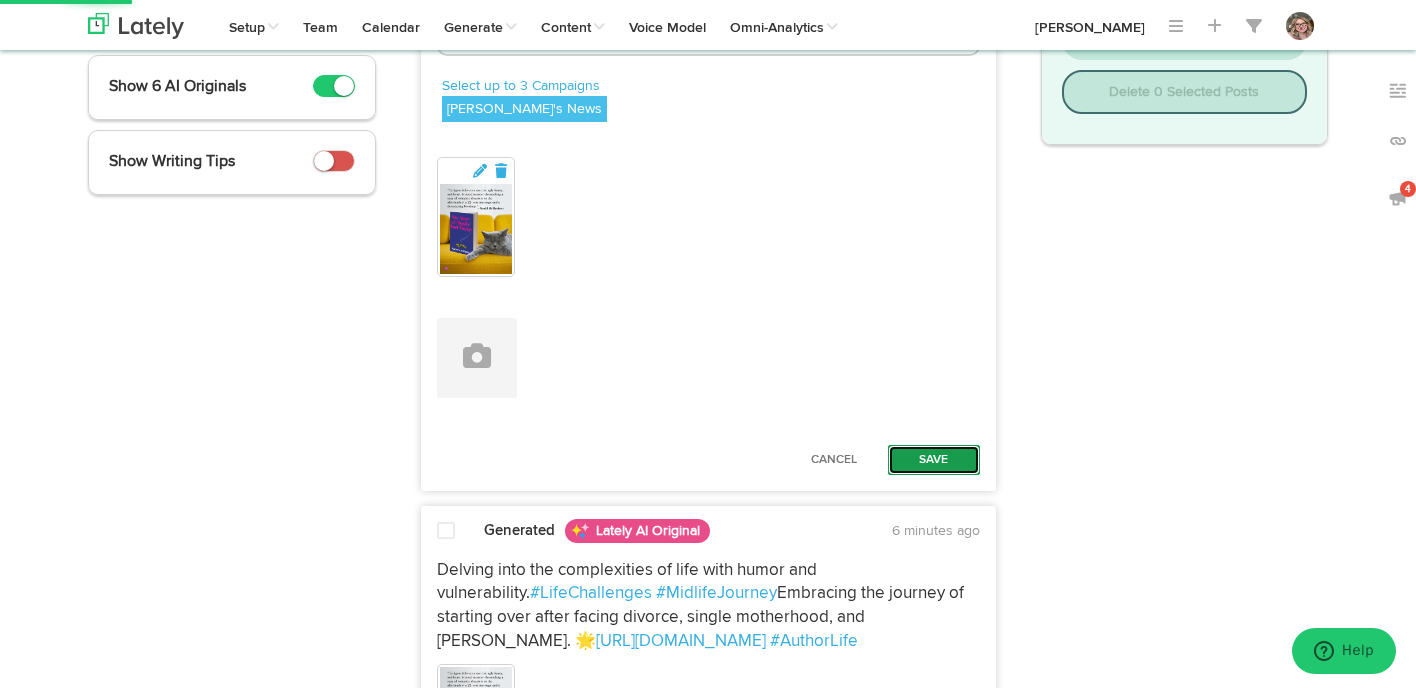 click on "Save" at bounding box center (934, 460) 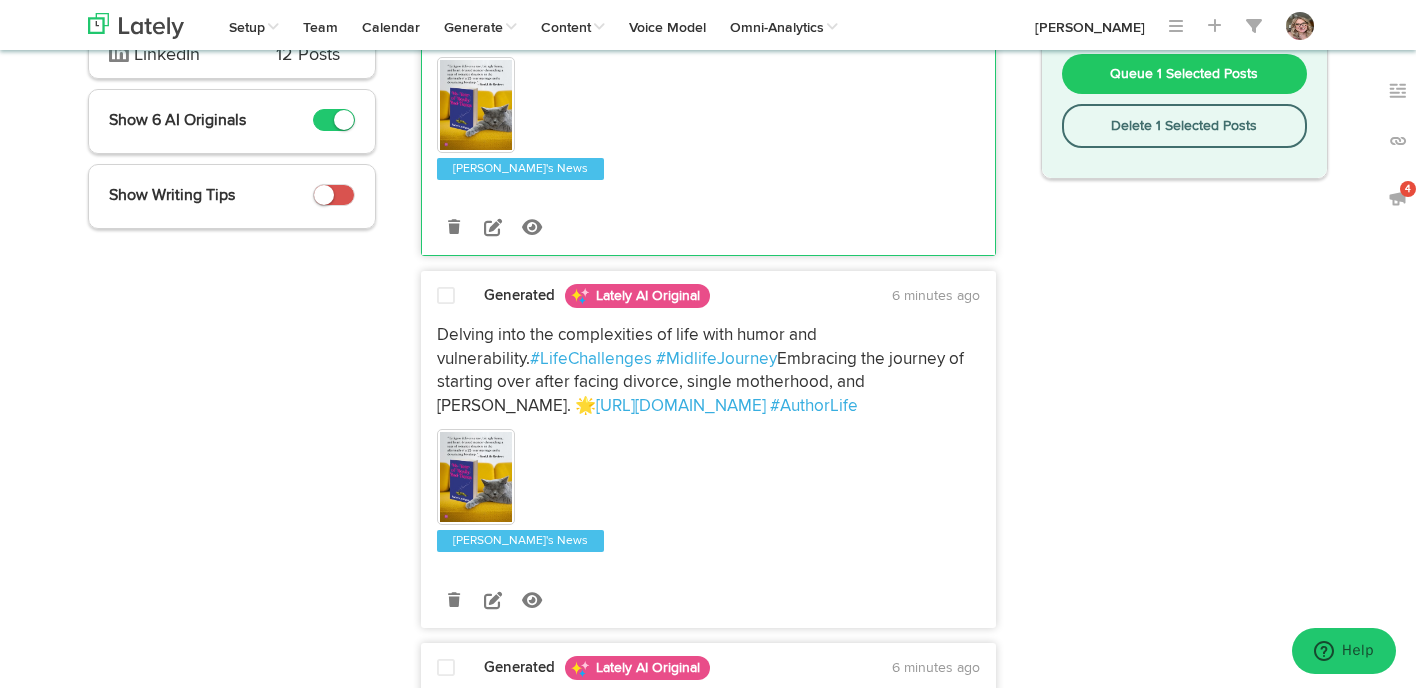 scroll, scrollTop: 367, scrollLeft: 0, axis: vertical 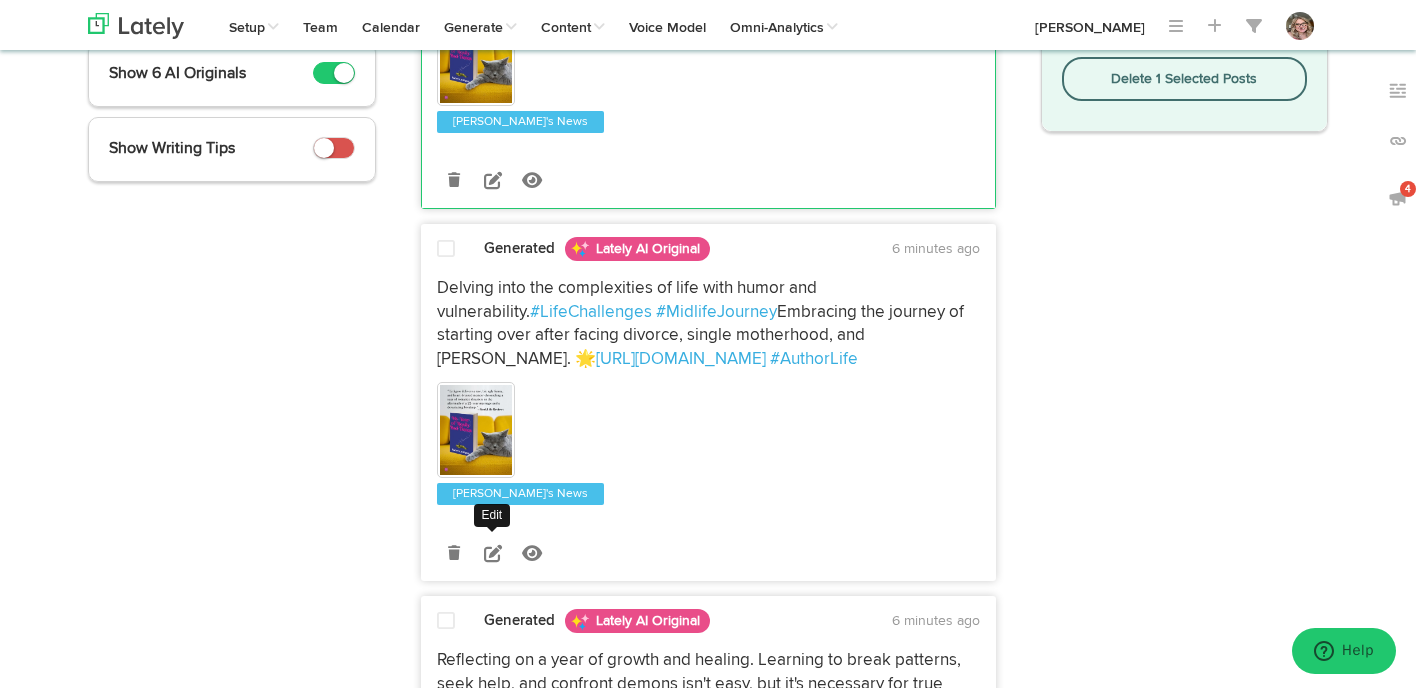click at bounding box center (493, 553) 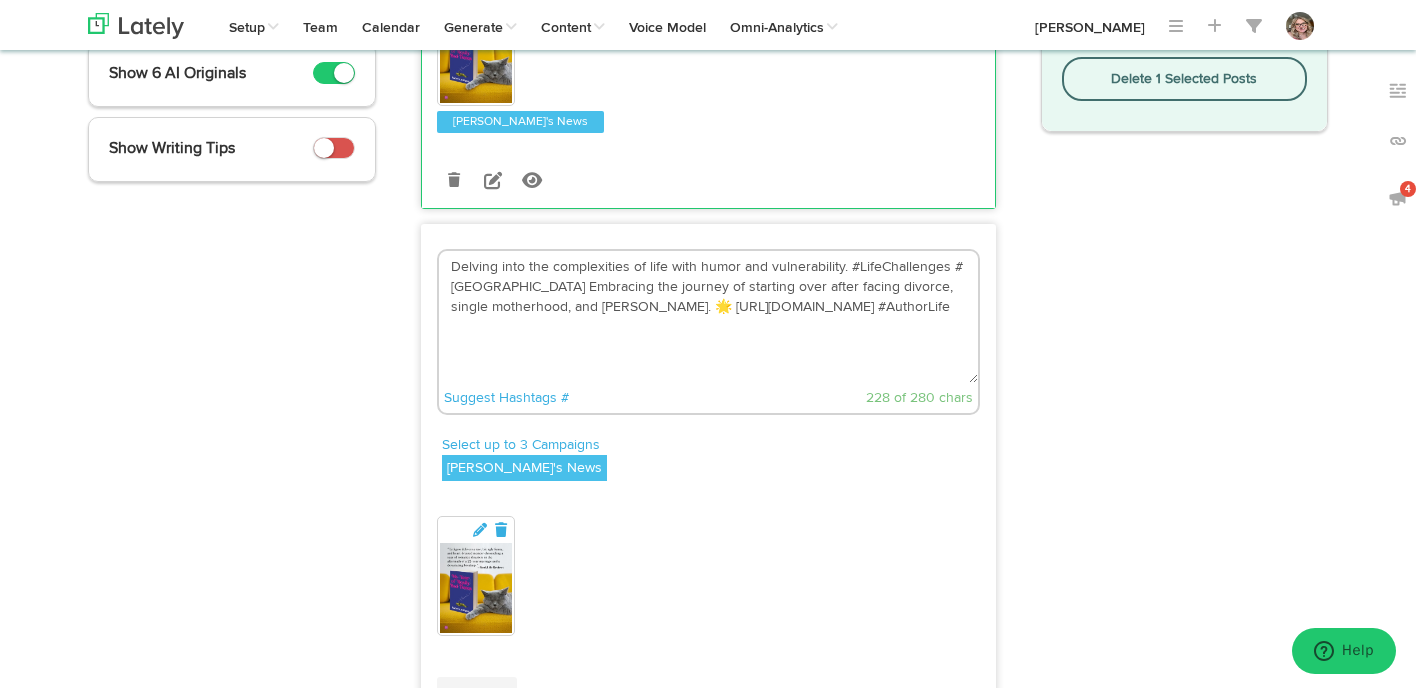 click on "Delving into the complexities of life with humor and vulnerability. #LifeChallenges #[GEOGRAPHIC_DATA] Embracing the journey of starting over after facing divorce, single motherhood, and [PERSON_NAME]. 🌟 [URL][DOMAIN_NAME] #AuthorLife" at bounding box center (708, 317) 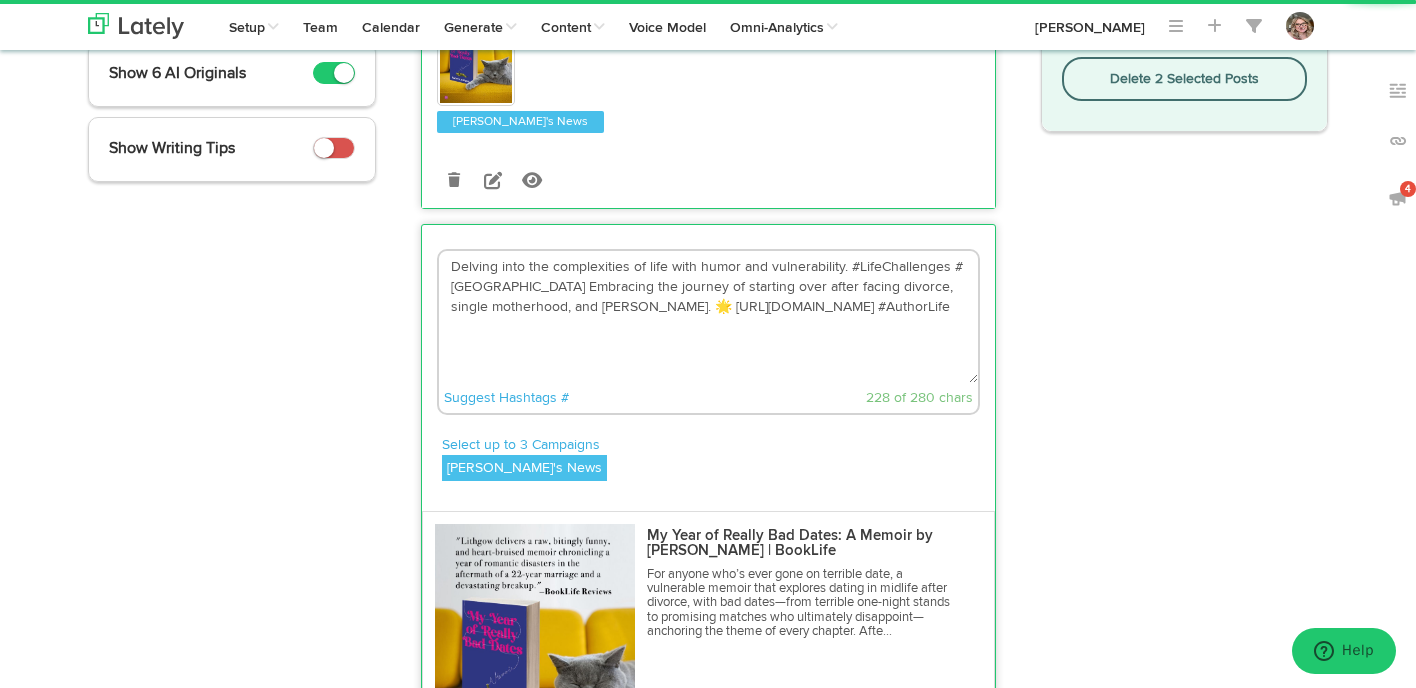 click on "Delving into the complexities of life with humor and vulnerability. #LifeChallenges #[GEOGRAPHIC_DATA] Embracing the journey of starting over after facing divorce, single motherhood, and [PERSON_NAME]. 🌟 [URL][DOMAIN_NAME] #AuthorLife" at bounding box center (708, 317) 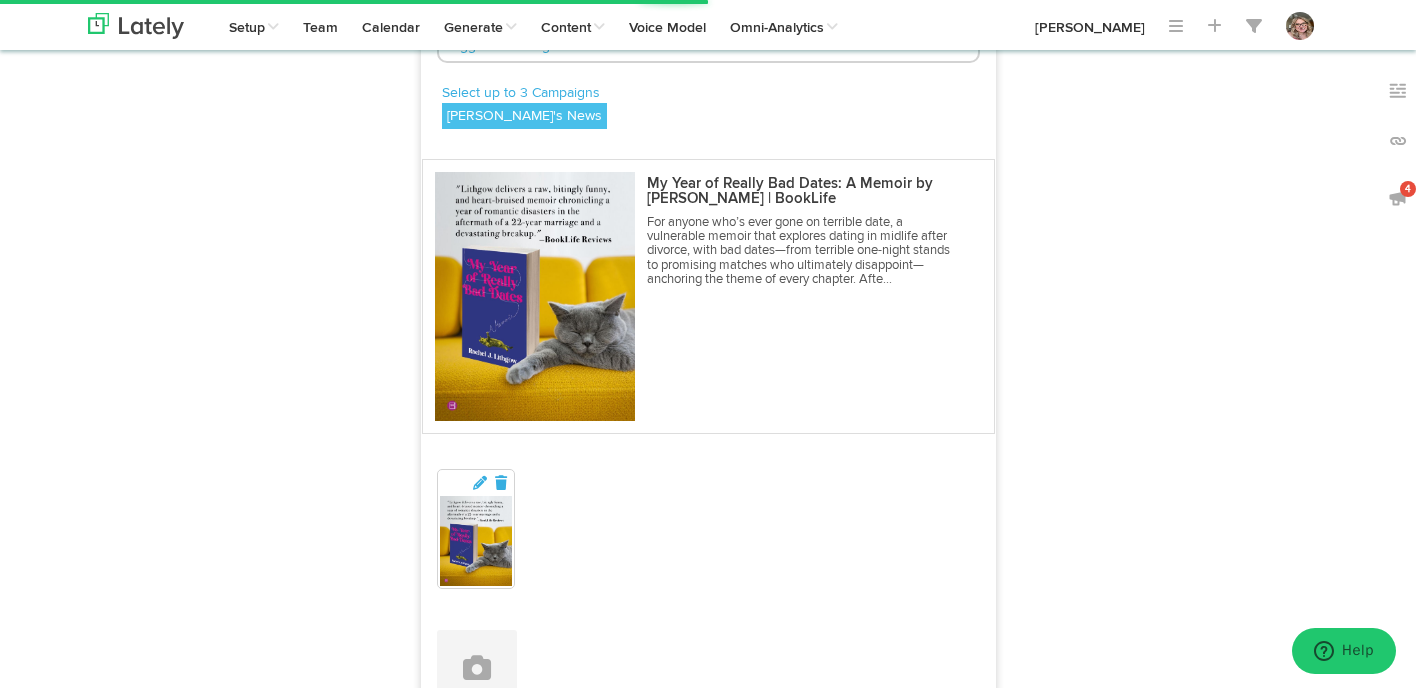 scroll, scrollTop: 840, scrollLeft: 0, axis: vertical 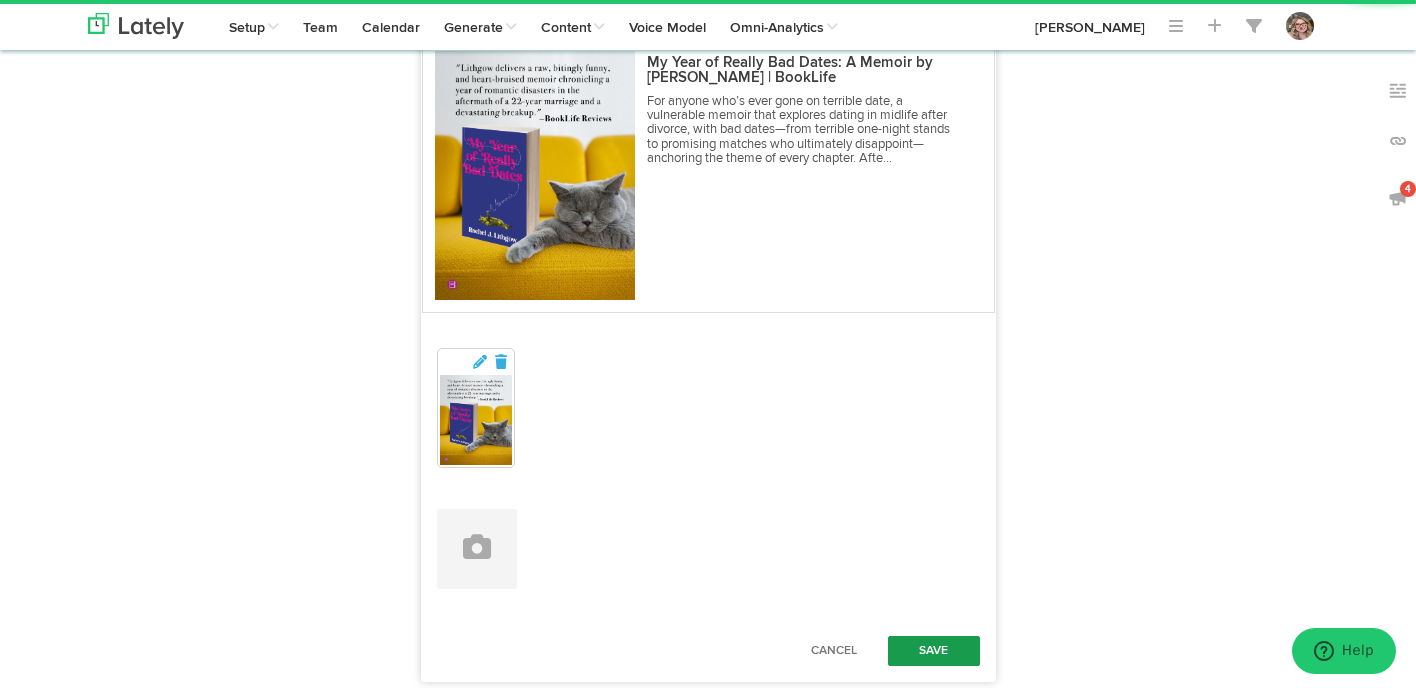 type on "Delving into the complexities of life with humor and vulnerability. #LifeChallenges #[GEOGRAPHIC_DATA] Embracing the journey of starting over after facing divorce, single motherhood, and [PERSON_NAME]. 🌟 [URL][DOMAIN_NAME] @booklife #AuthorLife" 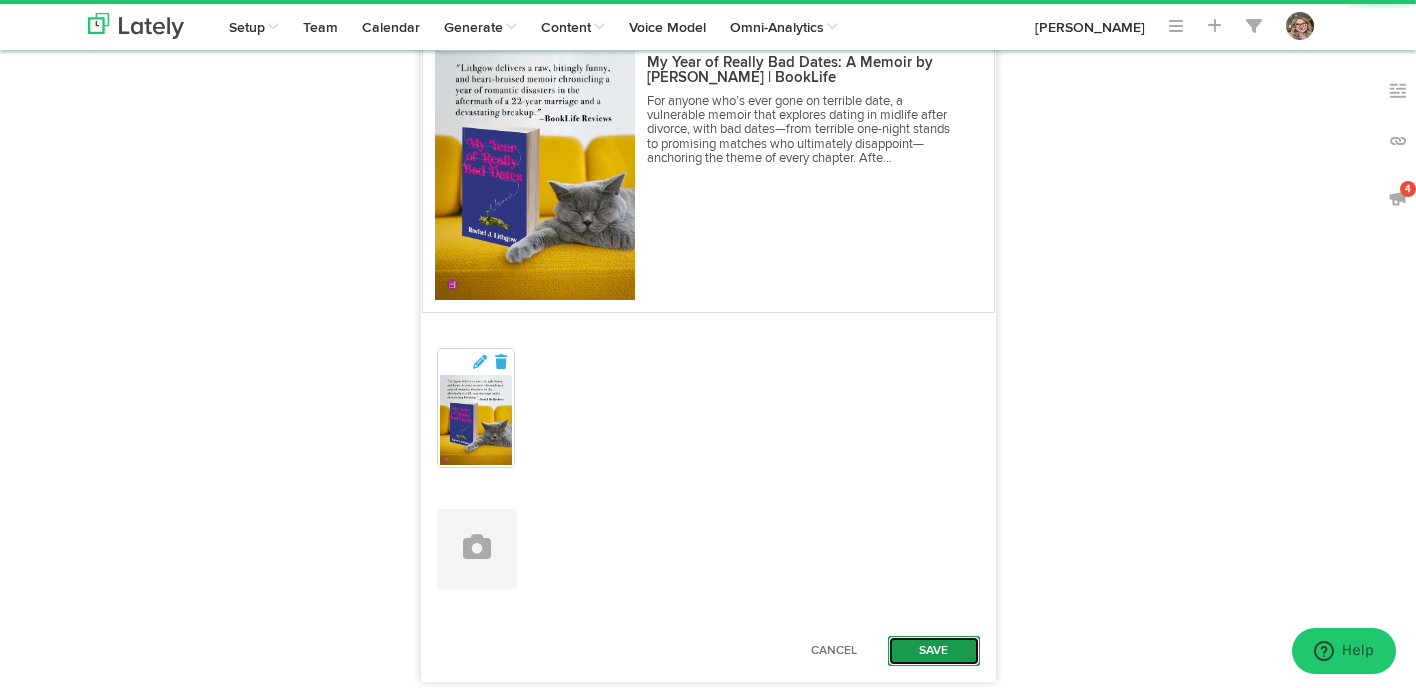 click on "Save" at bounding box center [934, 651] 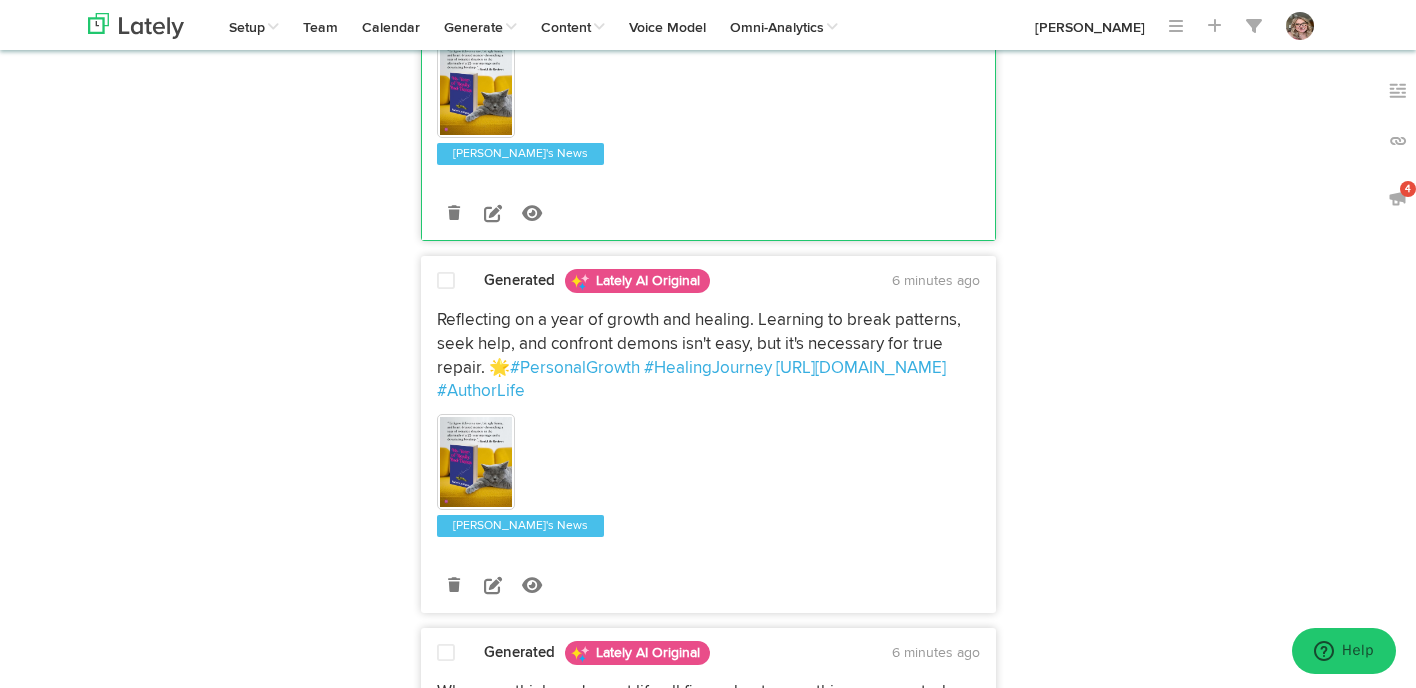 scroll, scrollTop: 1045, scrollLeft: 0, axis: vertical 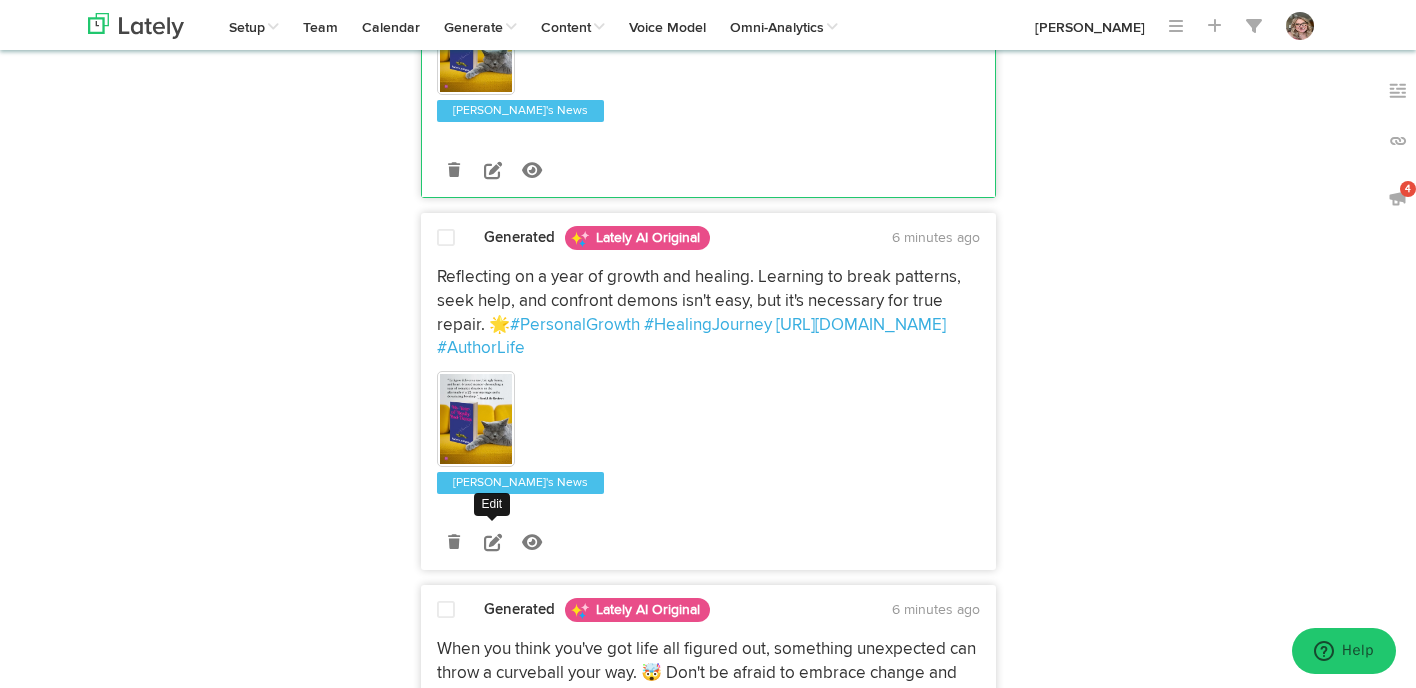 click at bounding box center (493, 542) 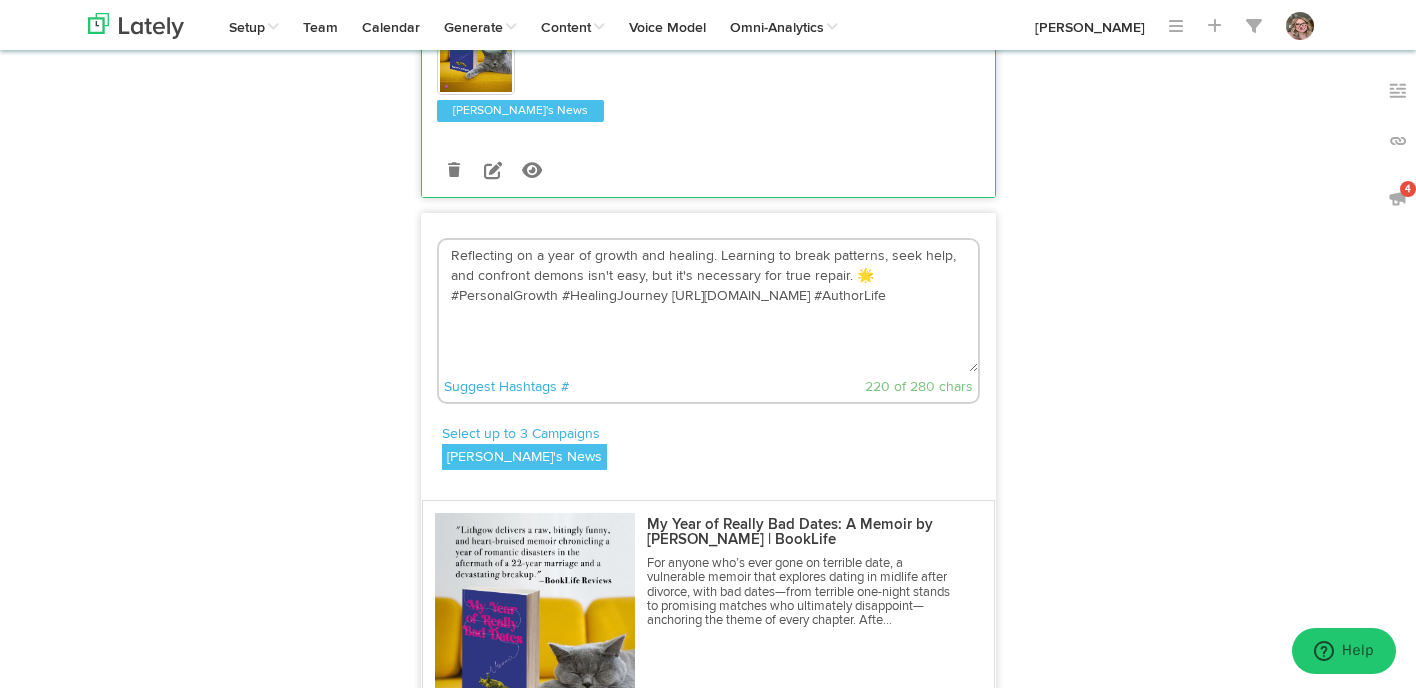 click on "Reflecting on a year of growth and healing. Learning to break patterns, seek help, and confront demons isn't easy, but it's necessary for true repair. 🌟 #PersonalGrowth #HealingJourney [URL][DOMAIN_NAME] #AuthorLife" at bounding box center (708, 306) 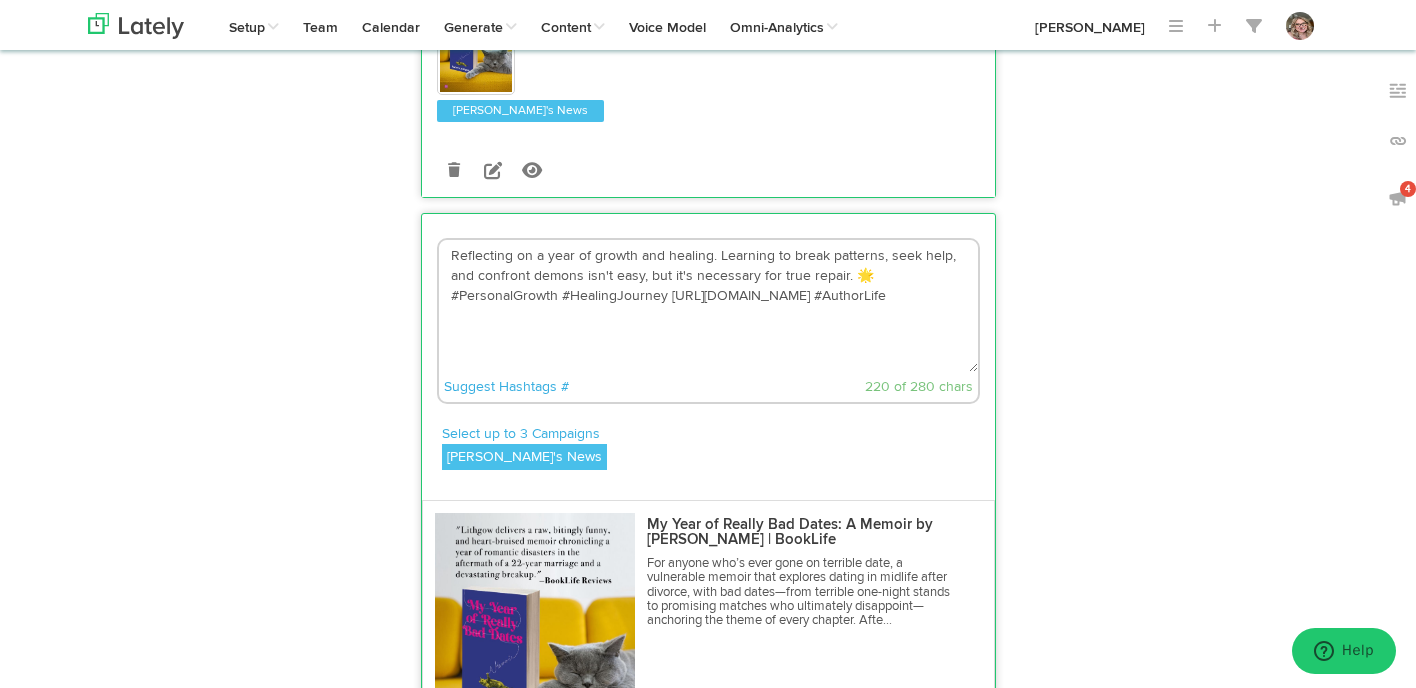 click on "Reflecting on a year of growth and healing. Learning to break patterns, seek help, and confront demons isn't easy, but it's necessary for true repair. 🌟 #PersonalGrowth #HealingJourney [URL][DOMAIN_NAME] #AuthorLife" at bounding box center [708, 306] 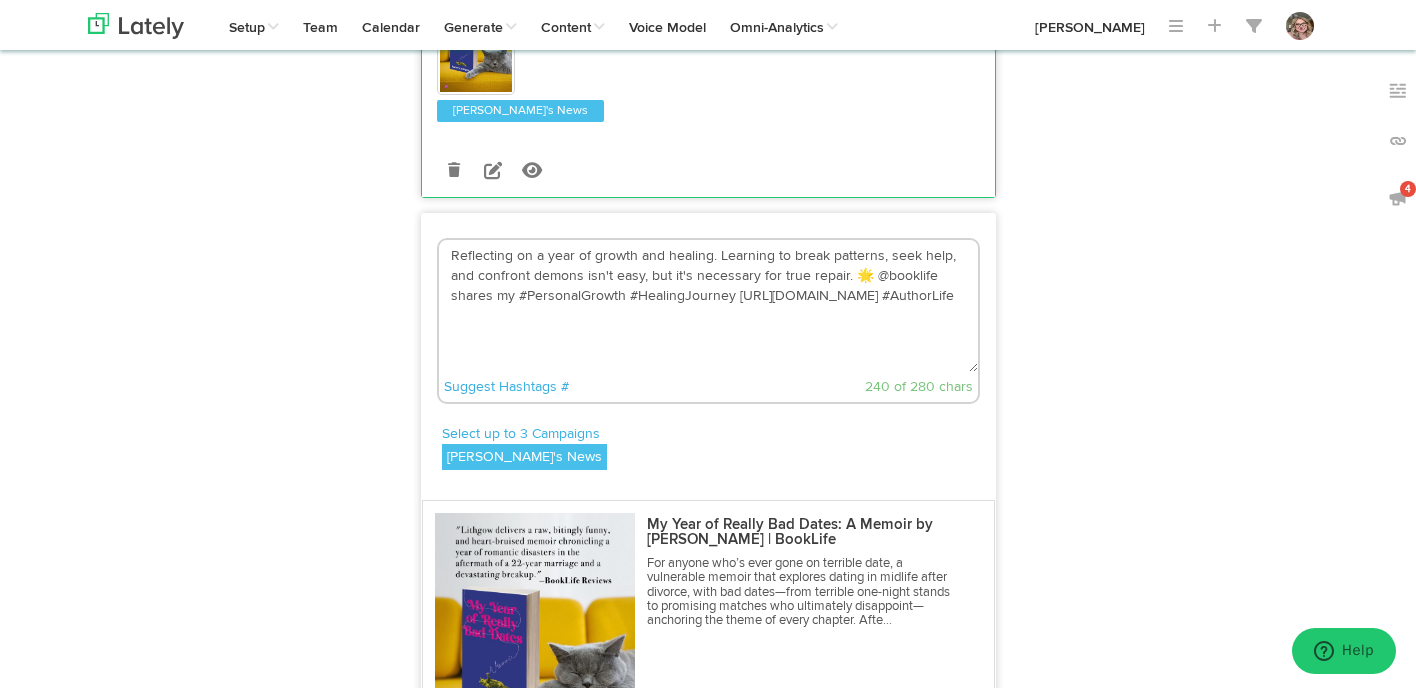 click on "Reflecting on a year of growth and healing. Learning to break patterns, seek help, and confront demons isn't easy, but it's necessary for true repair. 🌟 @booklife shares my #PersonalGrowth #HealingJourney [URL][DOMAIN_NAME] #AuthorLife" at bounding box center [708, 306] 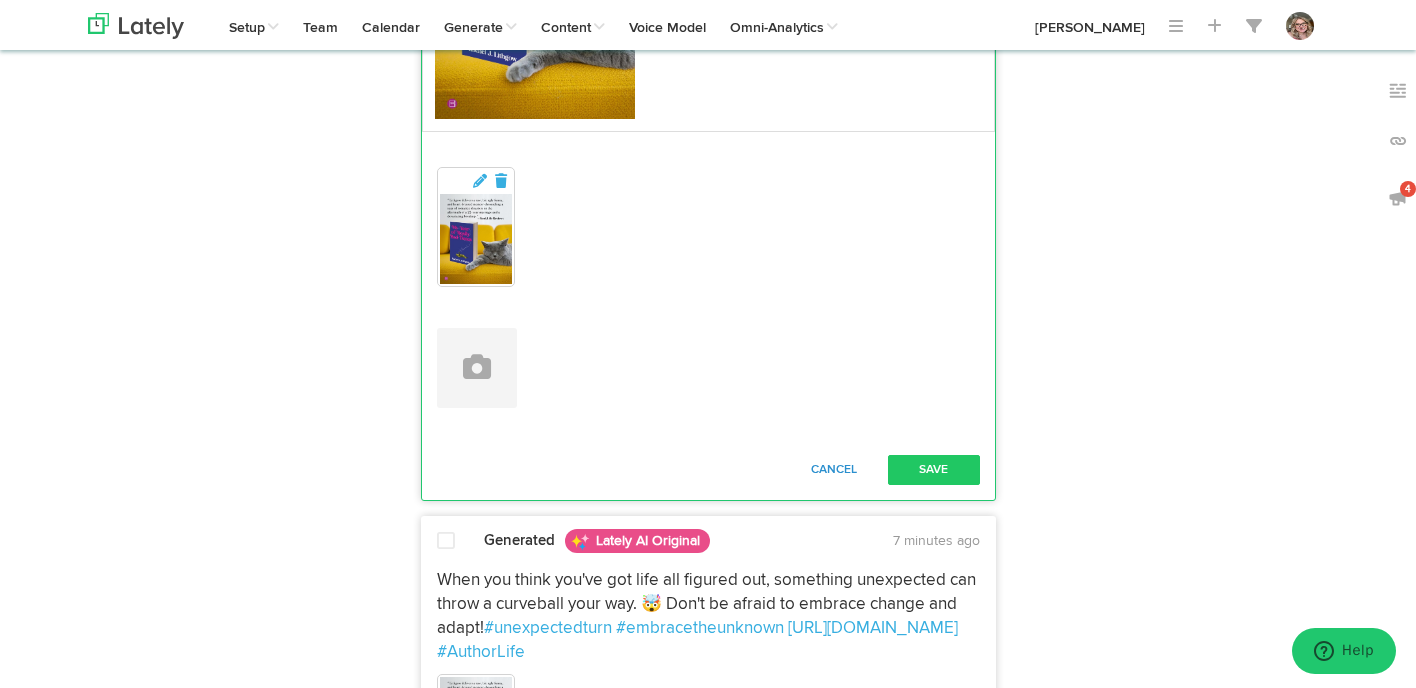 scroll, scrollTop: 1740, scrollLeft: 0, axis: vertical 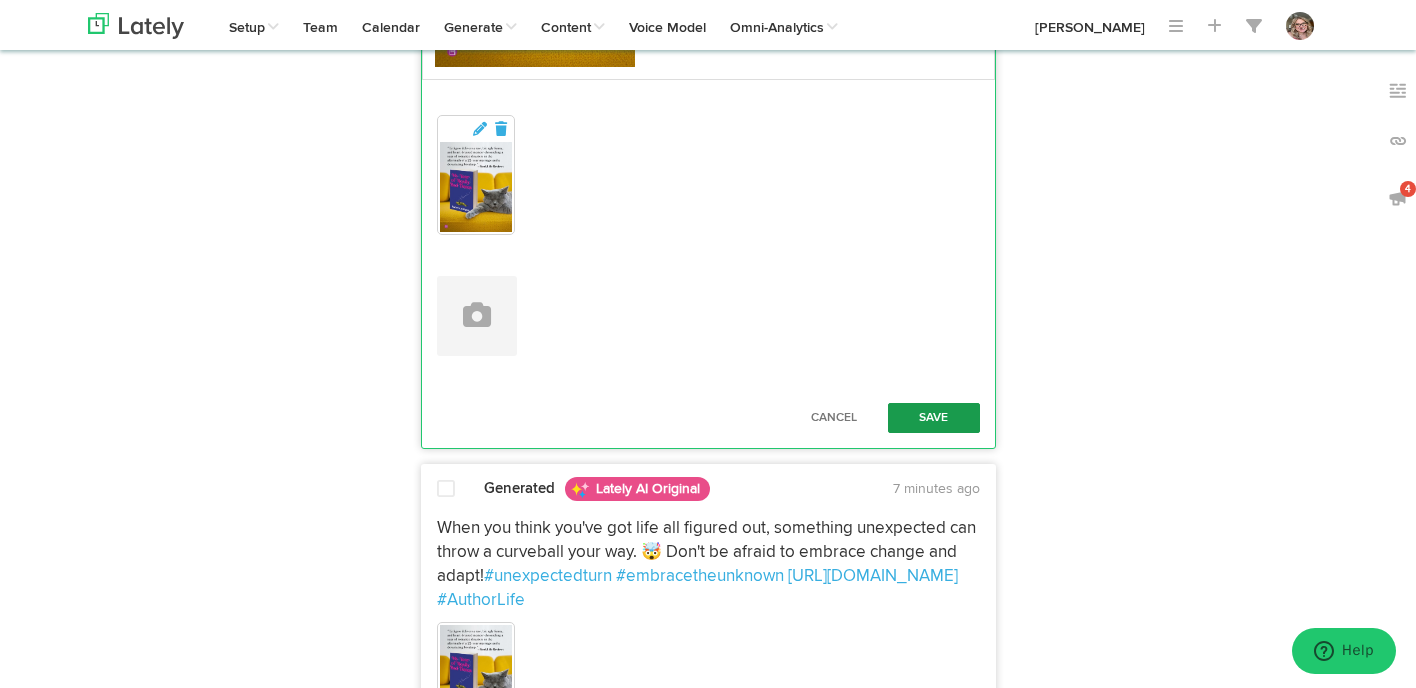 type on "Reflecting on a year of growth and healing. Learning to break patterns, seek help, and confront demons isn't easy, but it's necessary for true repair. 🌟 @booklife shares my #PersonalGrowth #HealingJourney in my upcoming book. Read on here >  [URL][DOMAIN_NAME] #AuthorLife" 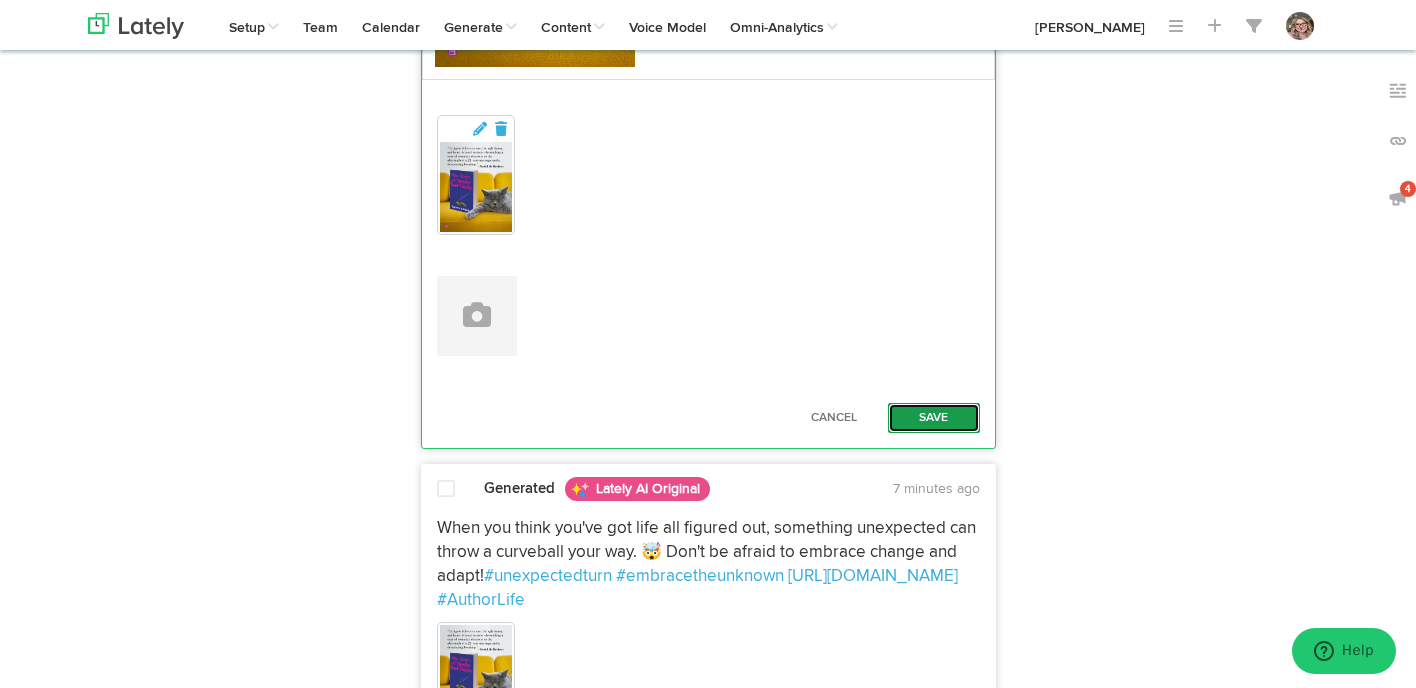 click on "Save" at bounding box center [934, 418] 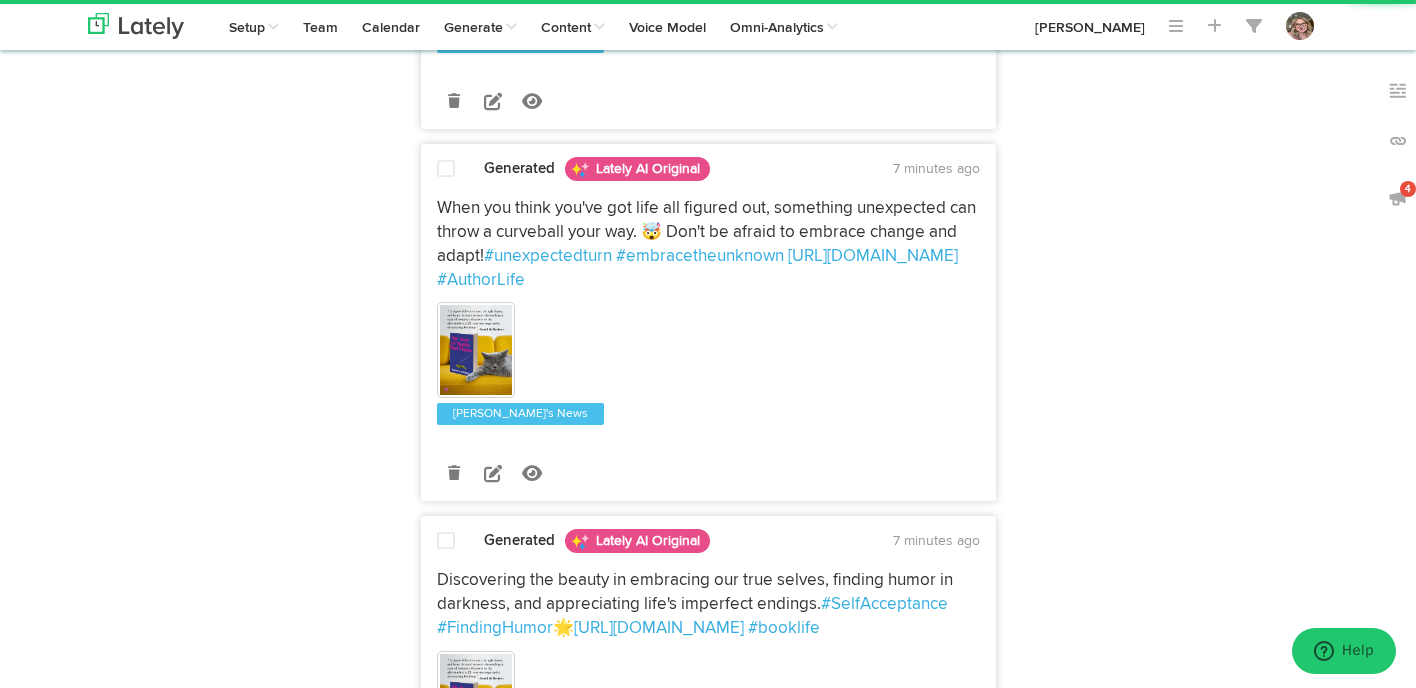 scroll, scrollTop: 1824, scrollLeft: 0, axis: vertical 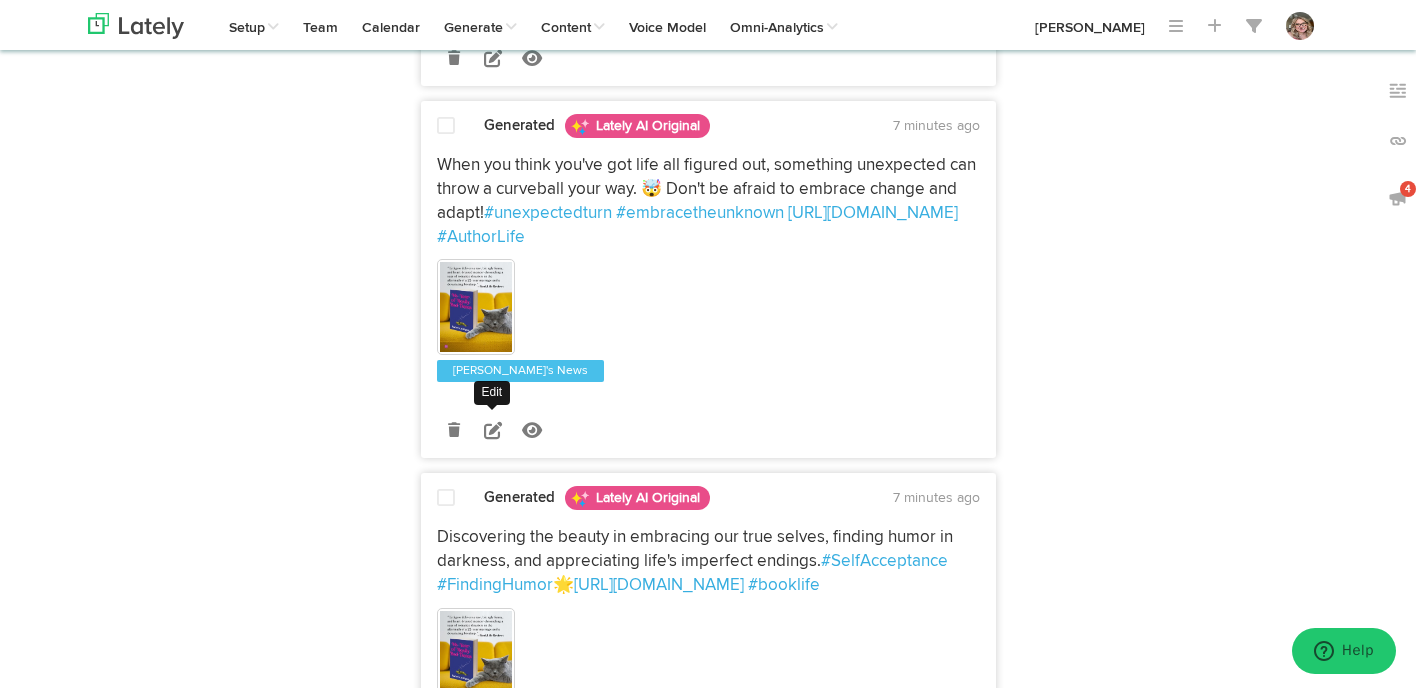 click at bounding box center [493, 430] 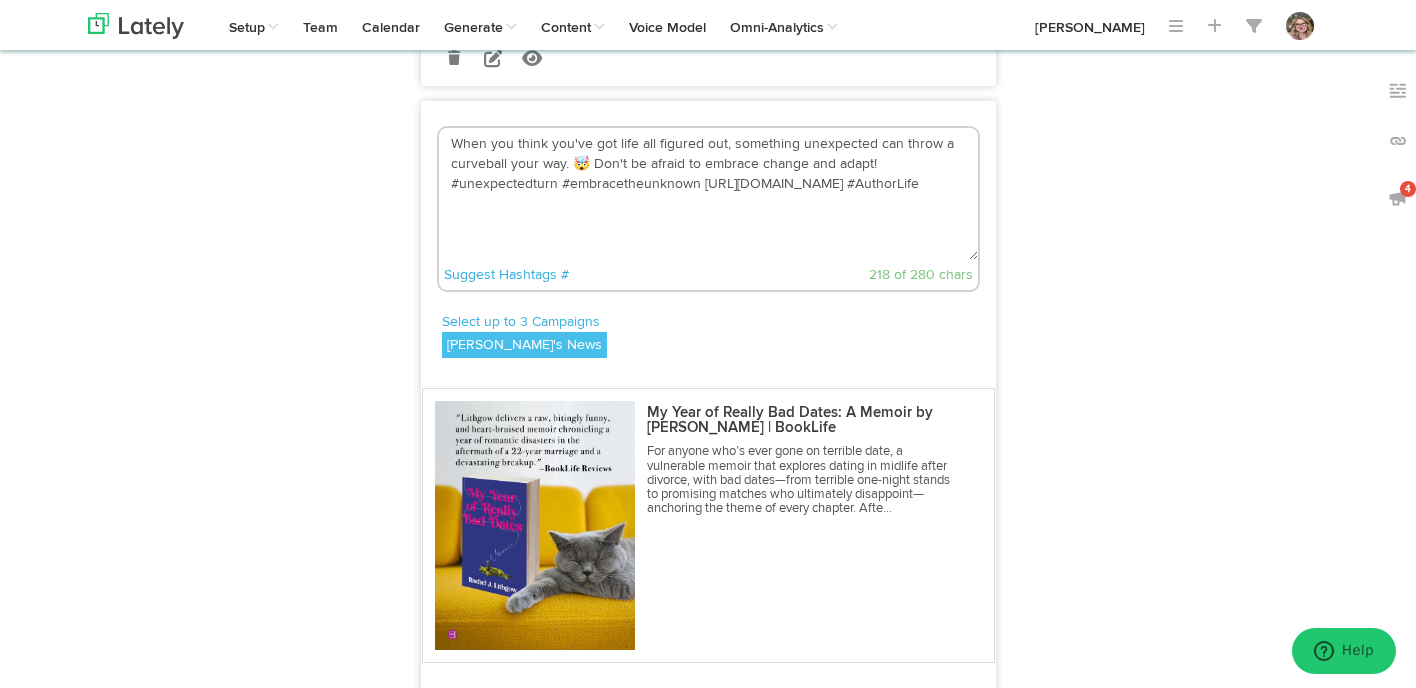 click on "When you think you've got life all figured out, something unexpected can throw a curveball your way. 🤯 Don't be afraid to embrace change and adapt! #unexpectedturn #embracetheunknown [URL][DOMAIN_NAME] #AuthorLife" at bounding box center (708, 194) 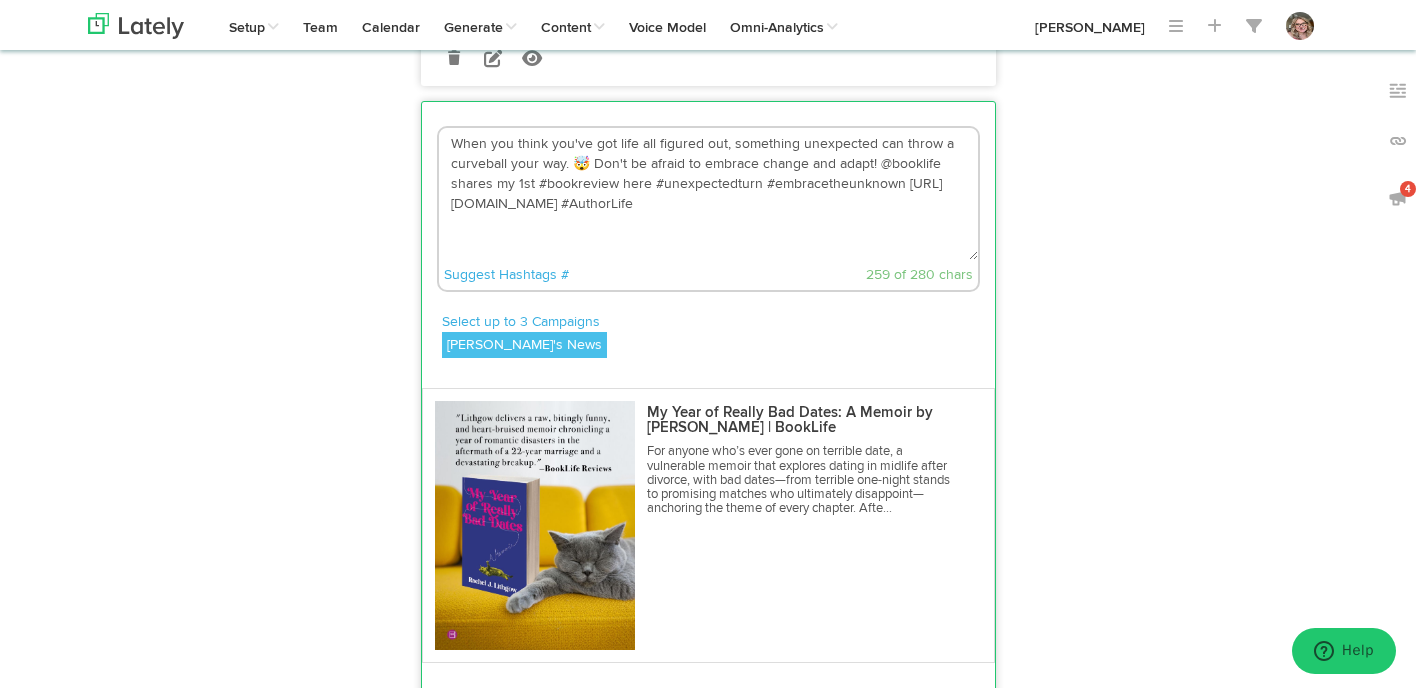 drag, startPoint x: 908, startPoint y: 189, endPoint x: 650, endPoint y: 188, distance: 258.00195 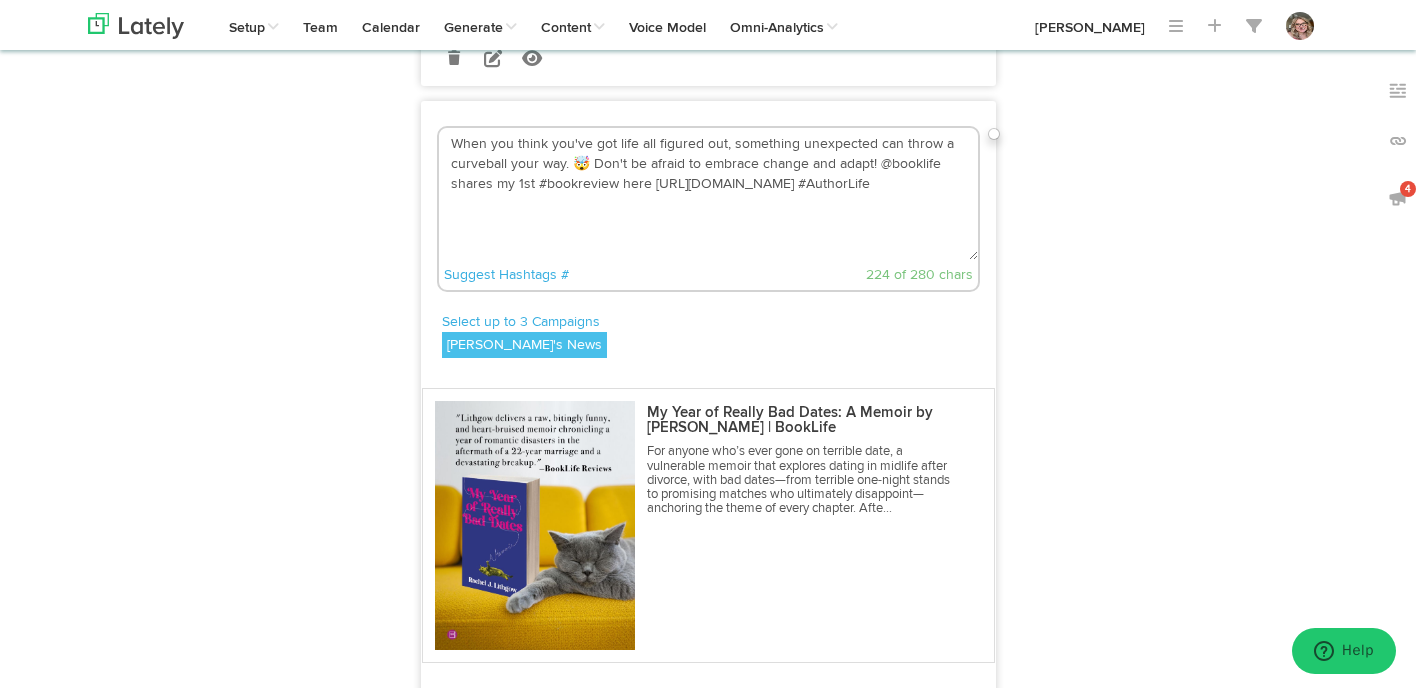 click on "When you think you've got life all figured out, something unexpected can throw a curveball your way. 🤯 Don't be afraid to embrace change and adapt! @booklife shares my 1st #bookreview here [URL][DOMAIN_NAME] #AuthorLife" at bounding box center [708, 194] 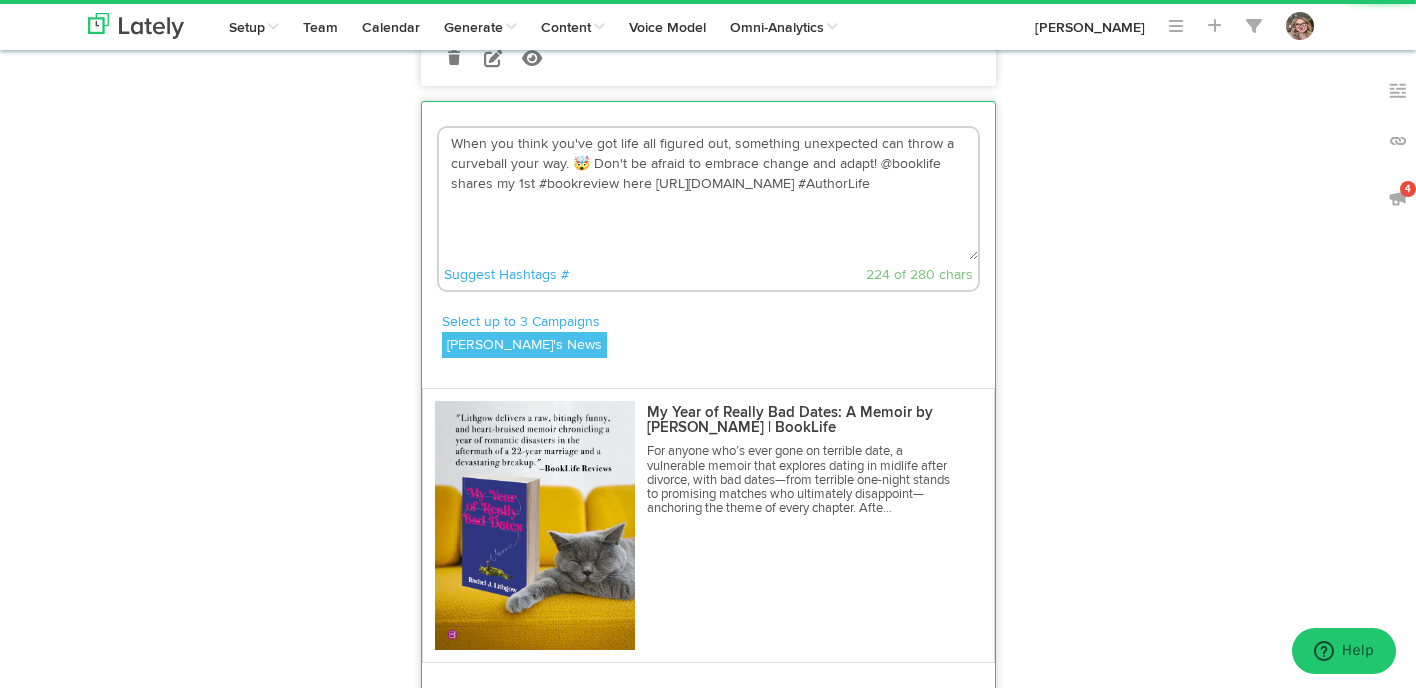 paste on "#unexpectedturn #embracetheunknown" 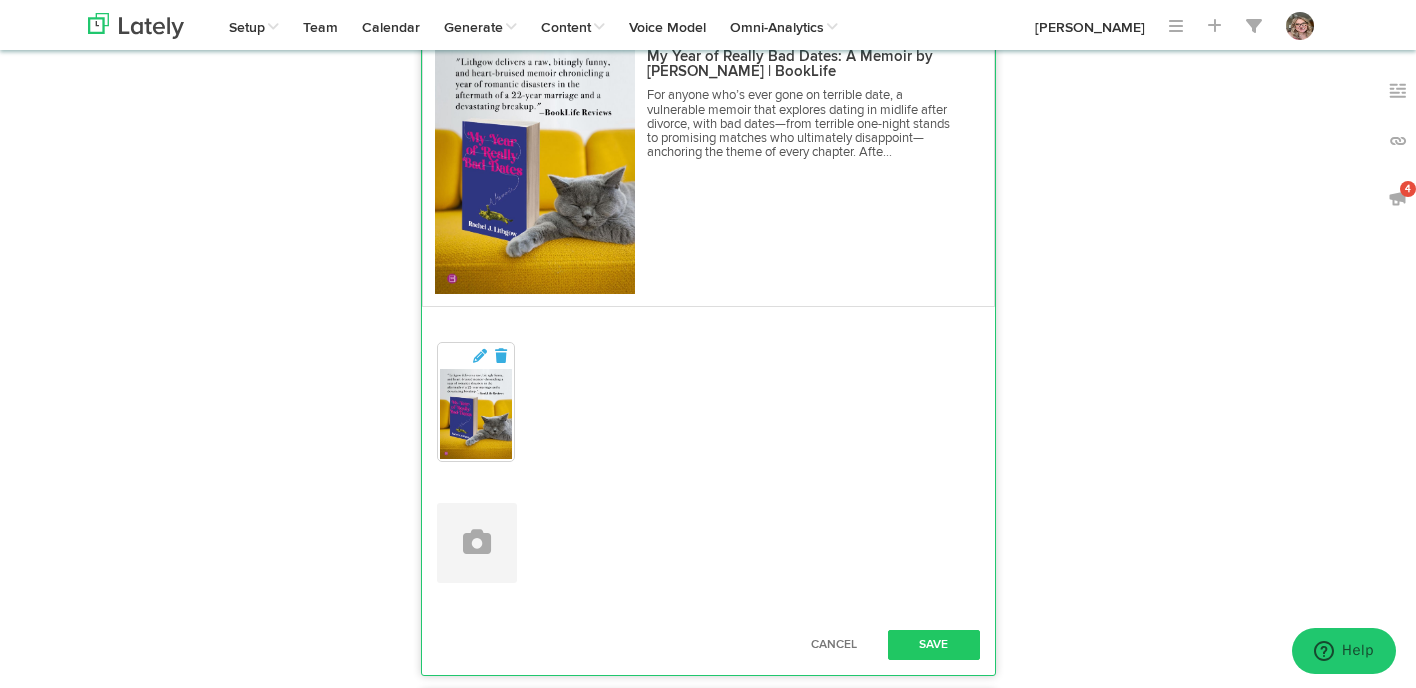 scroll, scrollTop: 2212, scrollLeft: 0, axis: vertical 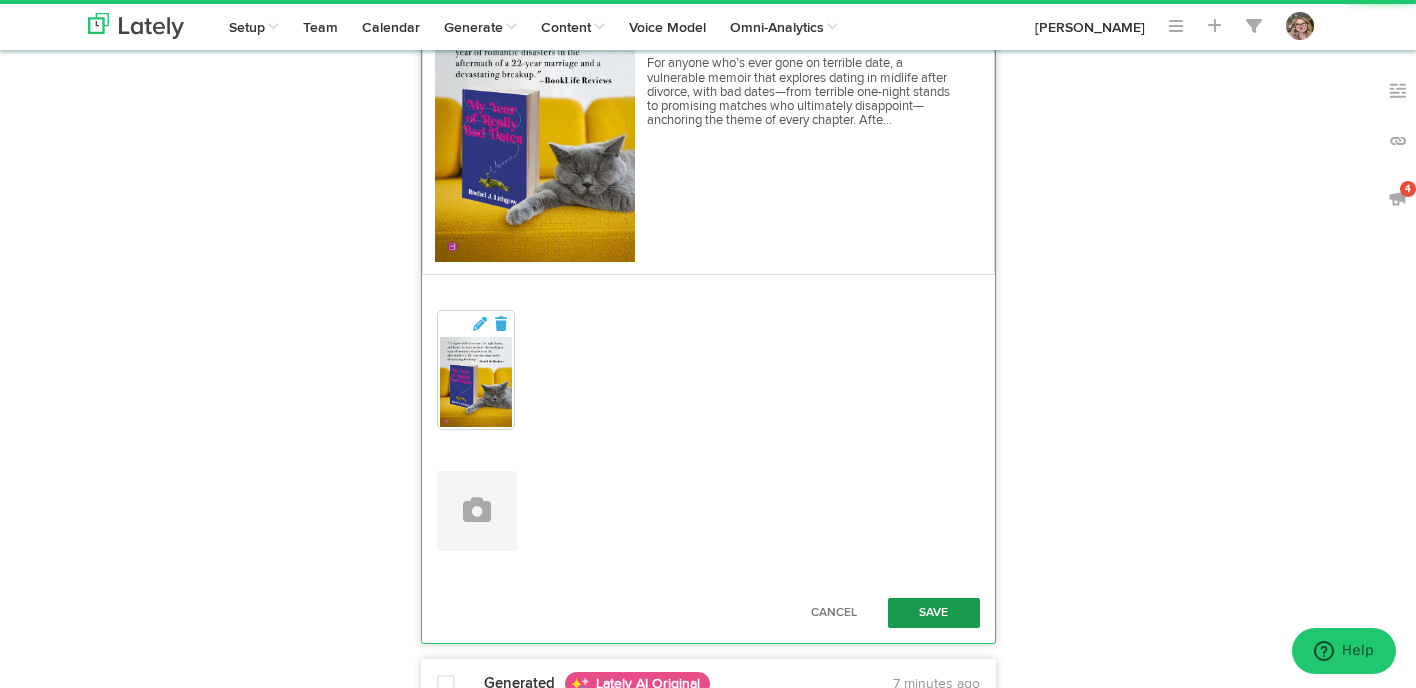 type on "When you think you've got life all figured out, something unexpected can throw a curveball your way. 🤯 Don't be afraid to embrace change and adapt! @booklife shares my 1st #bookreview here [URL][DOMAIN_NAME] #AuthorLife #unexpectedturn #embracetheunknown #BadDates #divorce" 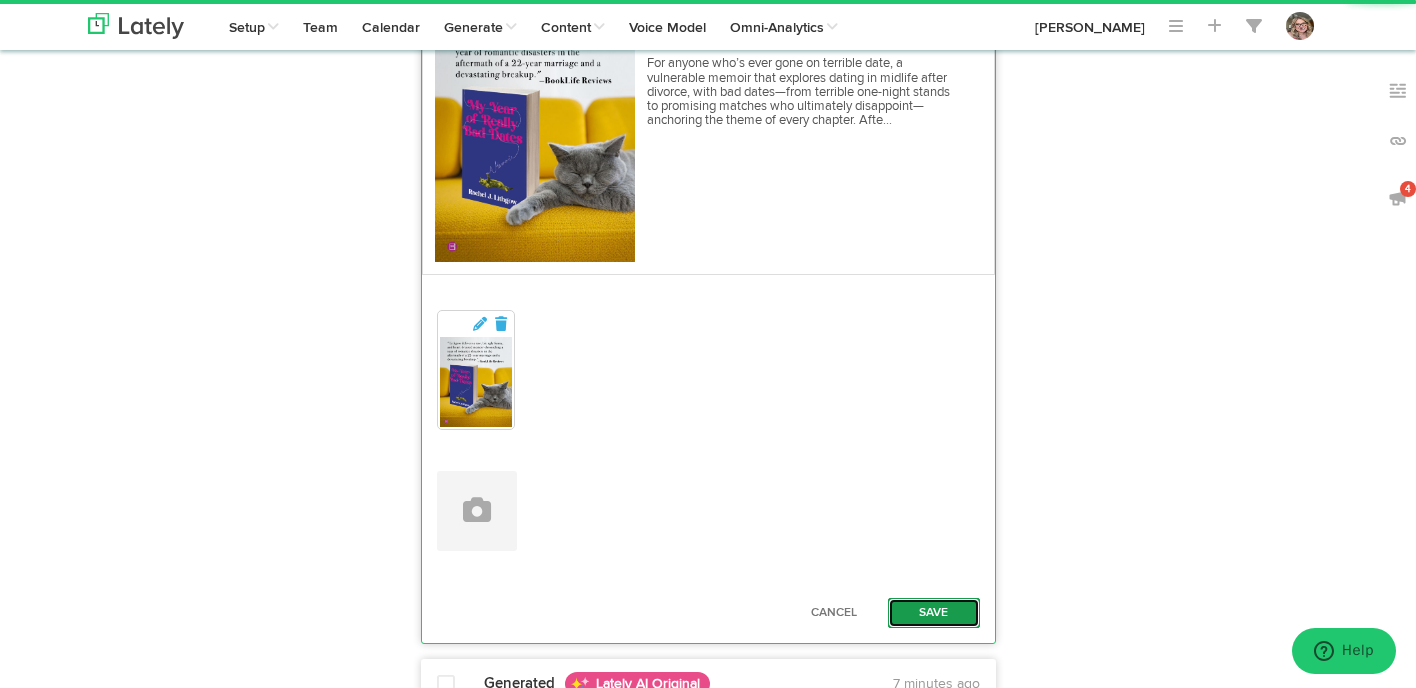 click on "Save" at bounding box center (934, 613) 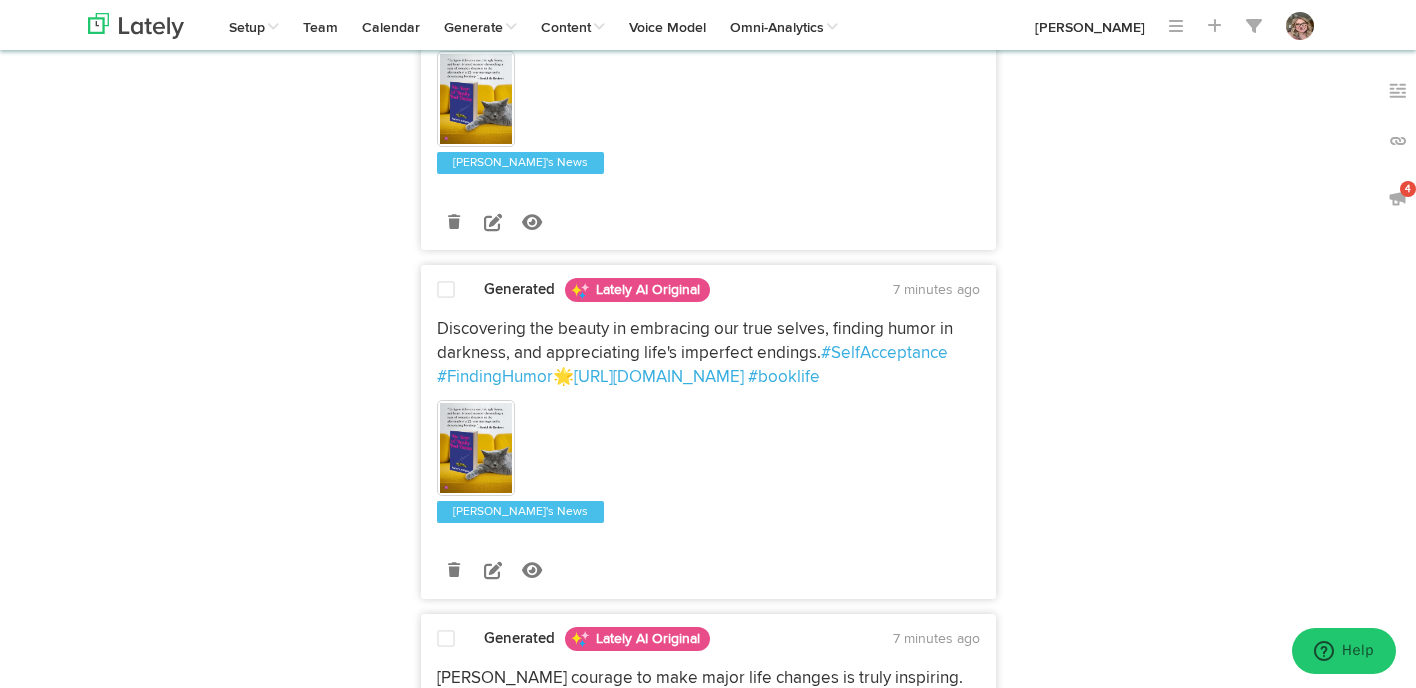 scroll, scrollTop: 2375, scrollLeft: 0, axis: vertical 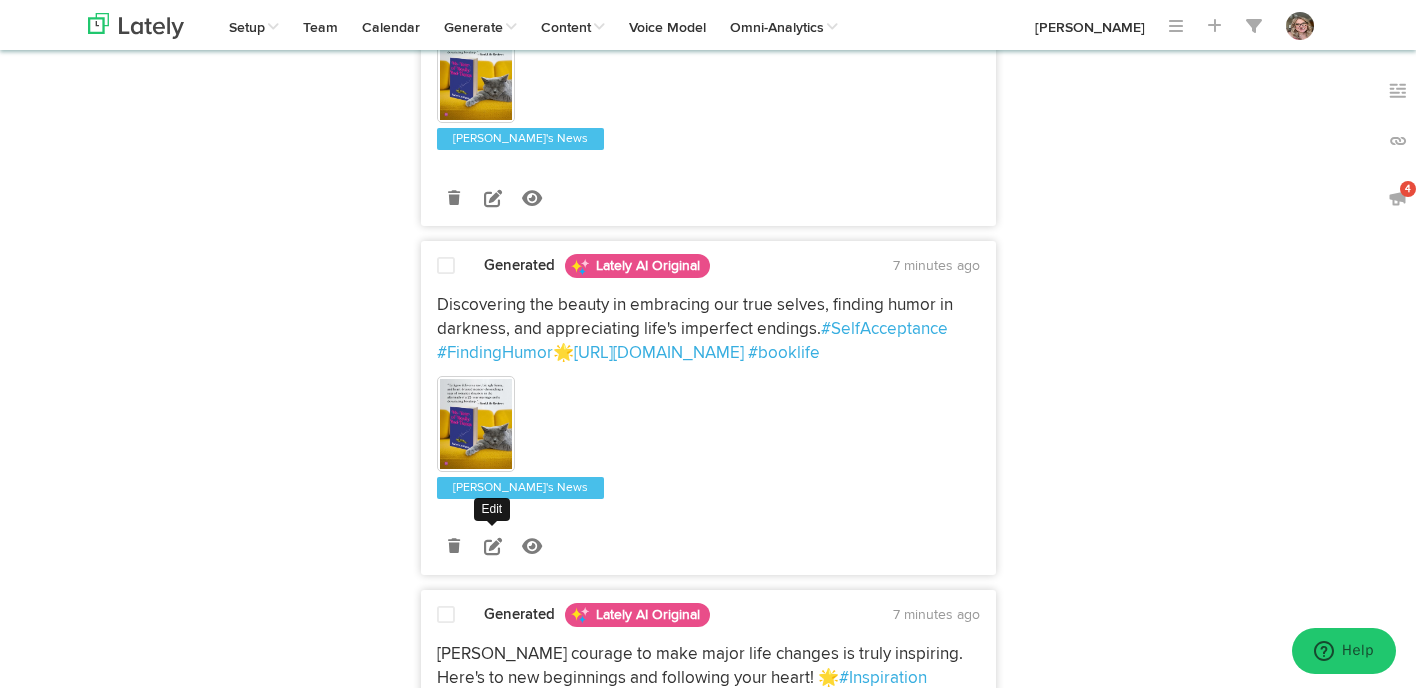 click at bounding box center (493, 546) 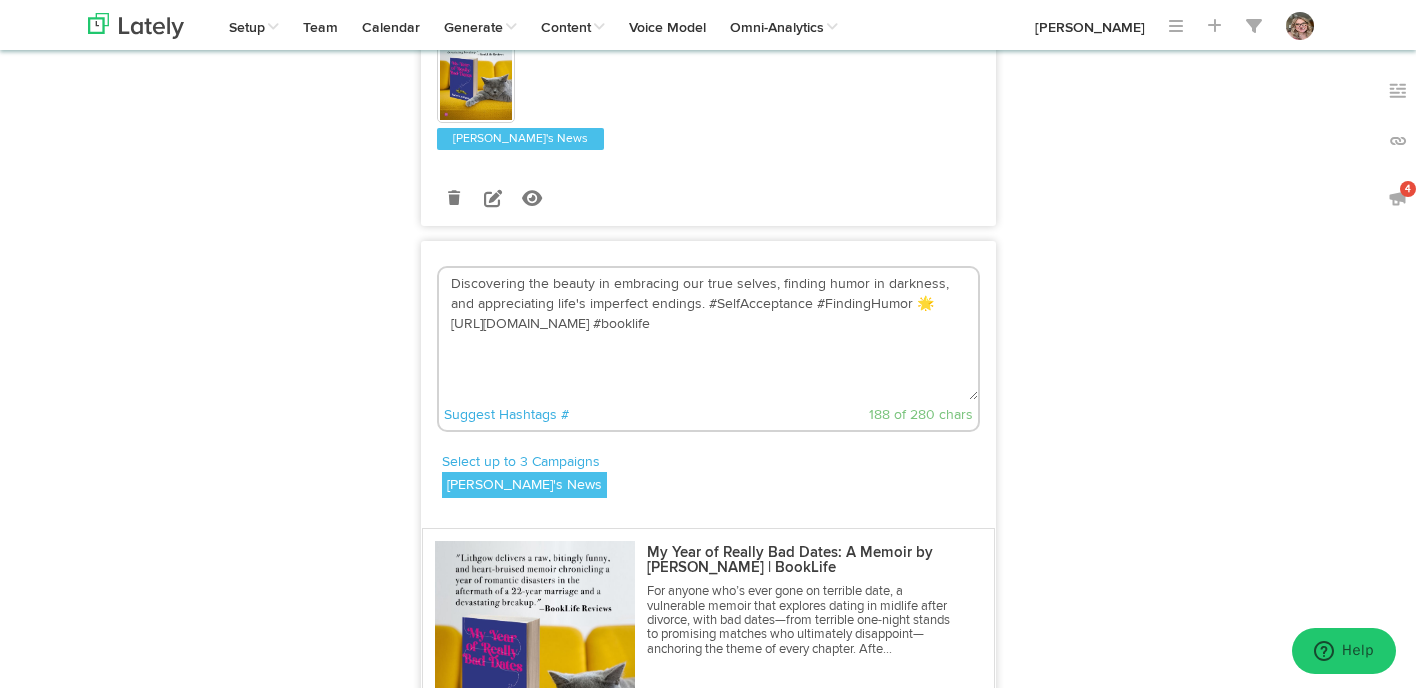 drag, startPoint x: 676, startPoint y: 307, endPoint x: 906, endPoint y: 311, distance: 230.03477 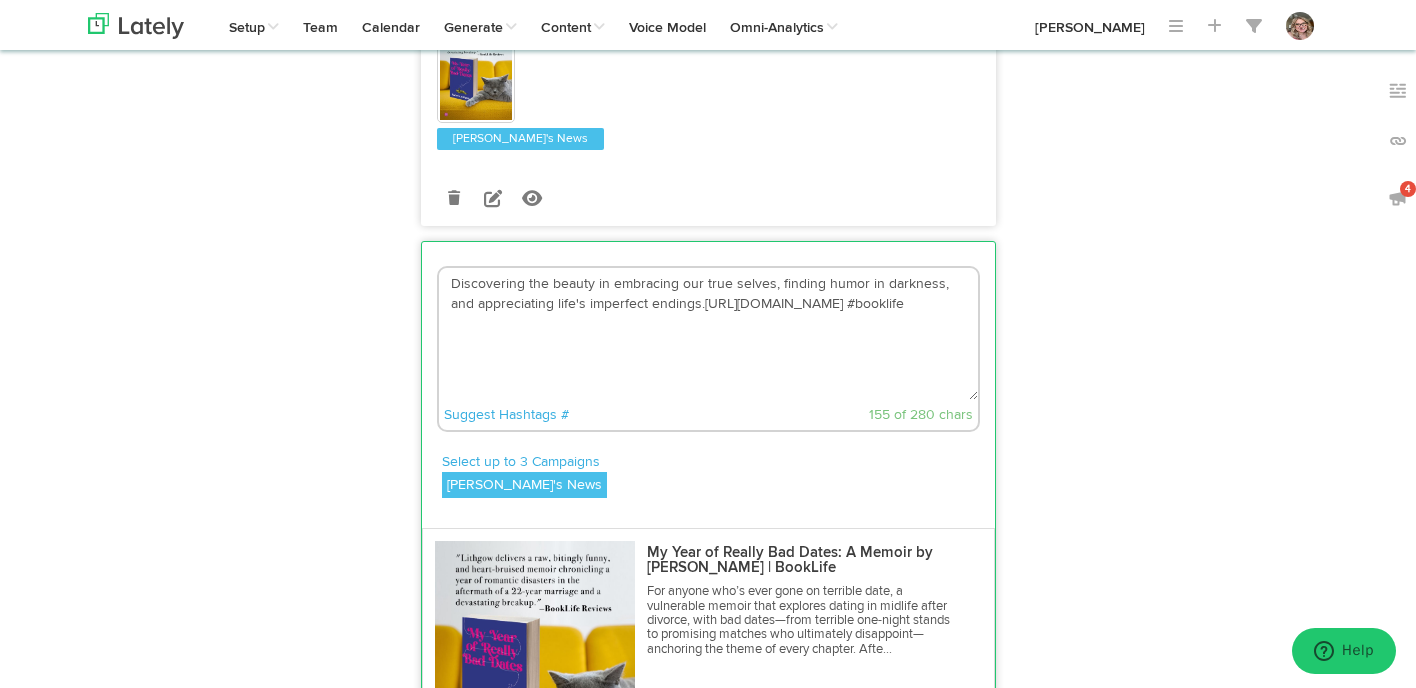 click on "Discovering the beauty in embracing our true selves, finding humor in darkness, and appreciating life's imperfect endings.[URL][DOMAIN_NAME] #booklife" at bounding box center [708, 334] 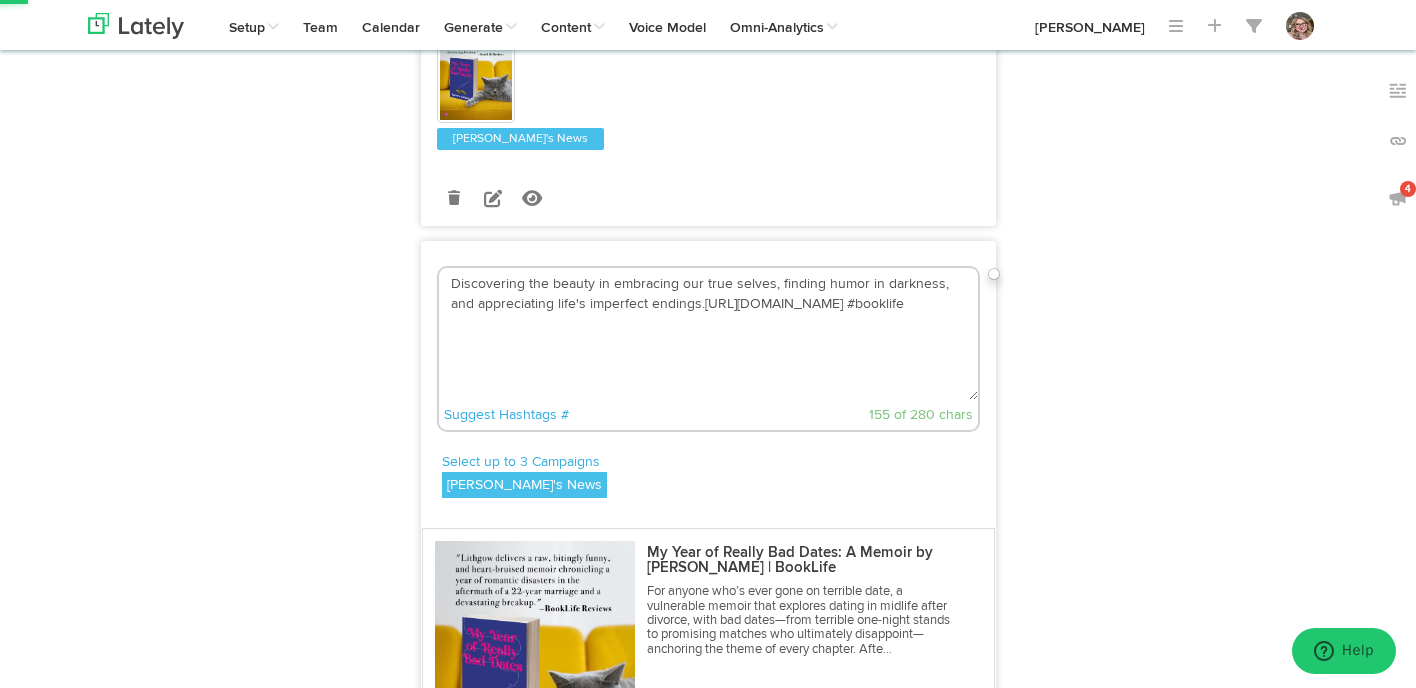 paste on "#SelfAcceptance #FindingHumor 🌟" 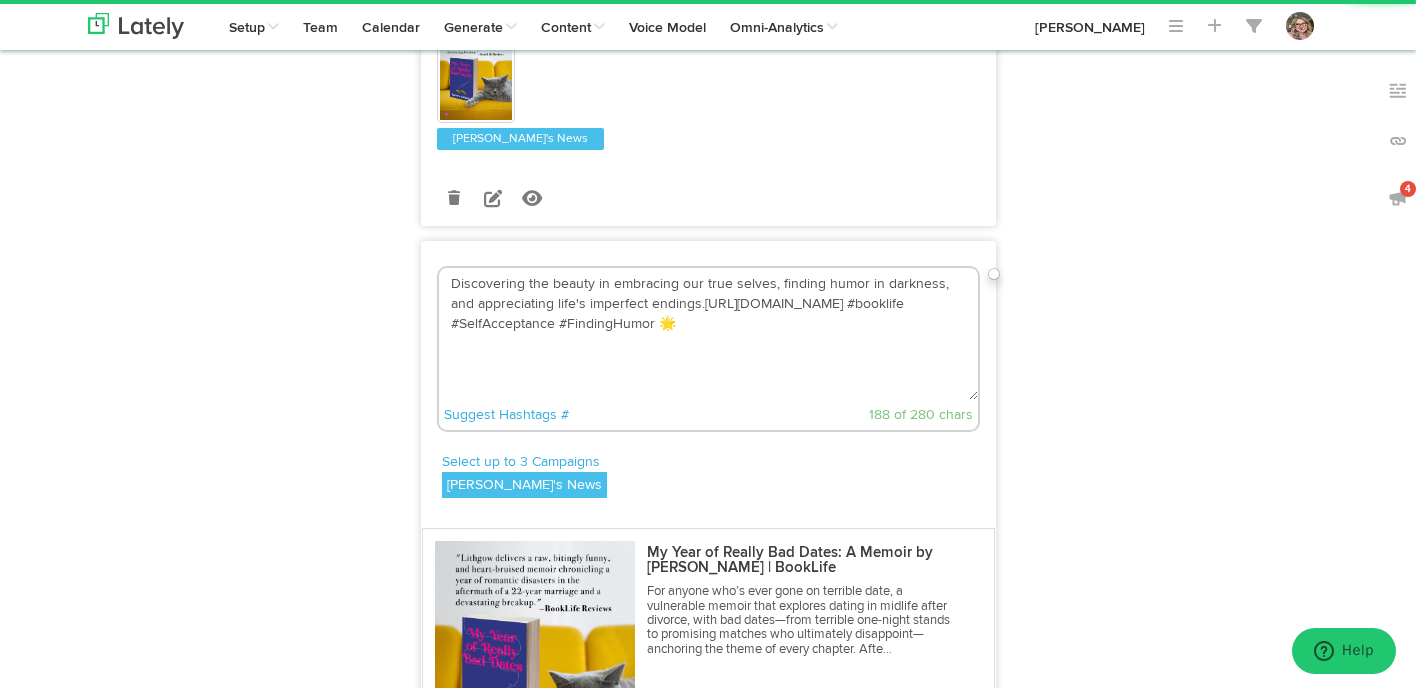 click on "Discovering the beauty in embracing our true selves, finding humor in darkness, and appreciating life's imperfect endings.[URL][DOMAIN_NAME] #booklife  #SelfAcceptance #FindingHumor 🌟" at bounding box center [708, 334] 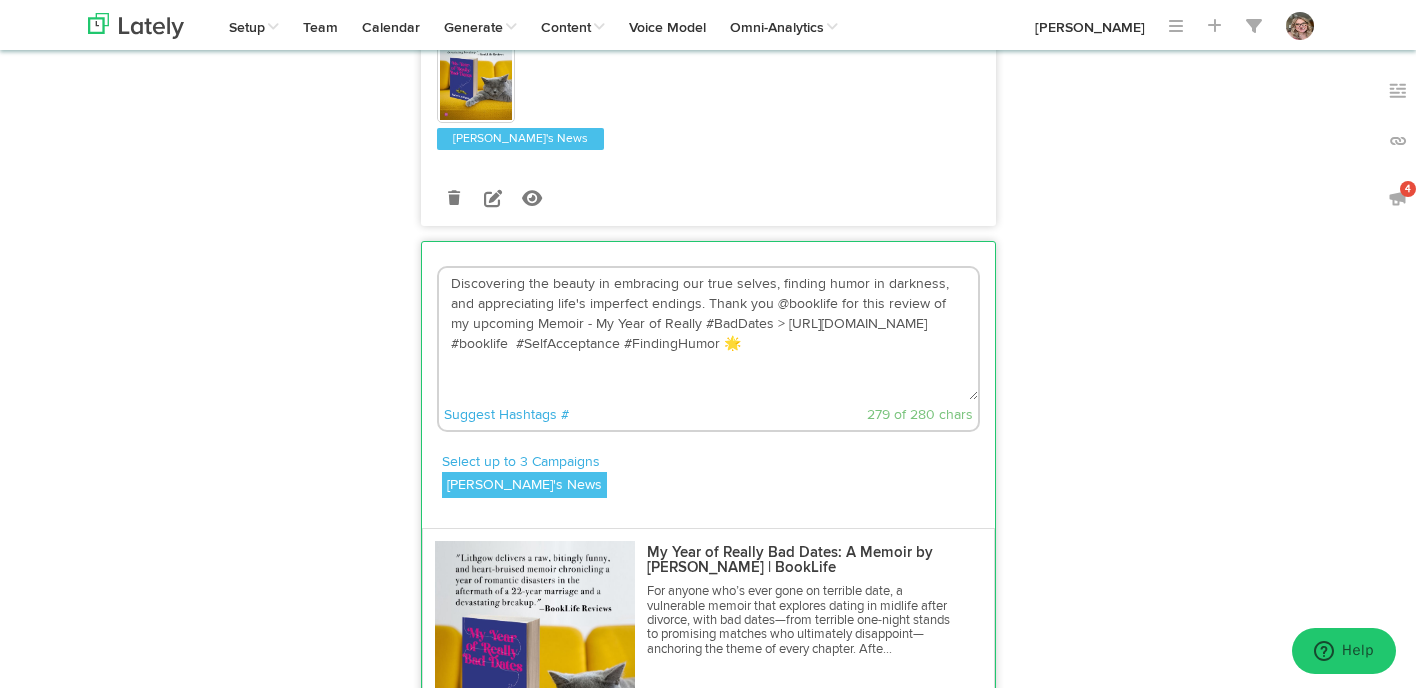 click on "Discovering the beauty in embracing our true selves, finding humor in darkness, and appreciating life's imperfect endings. Thank you @booklife for this review of my upcoming Memoir - My Year of Really #BadDates > [URL][DOMAIN_NAME] #booklife  #SelfAcceptance #FindingHumor 🌟" at bounding box center (708, 334) 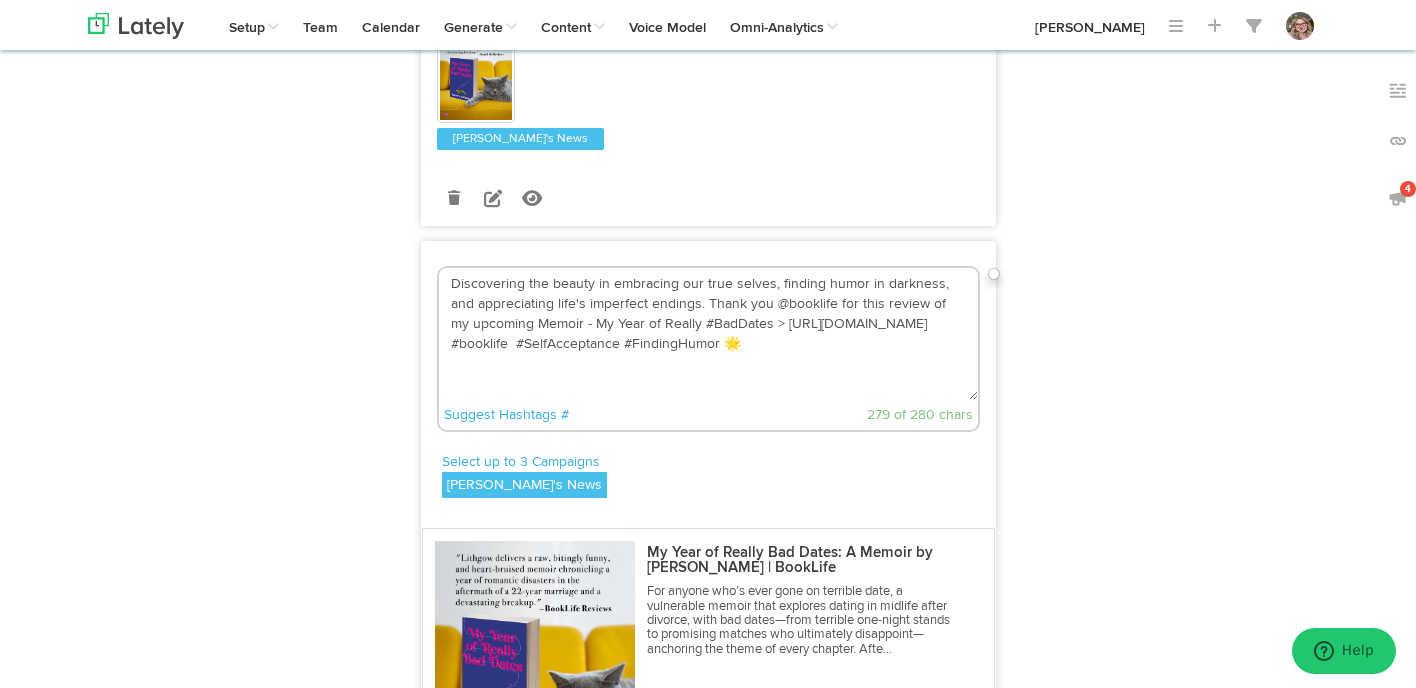 drag, startPoint x: 555, startPoint y: 352, endPoint x: 454, endPoint y: 350, distance: 101.0198 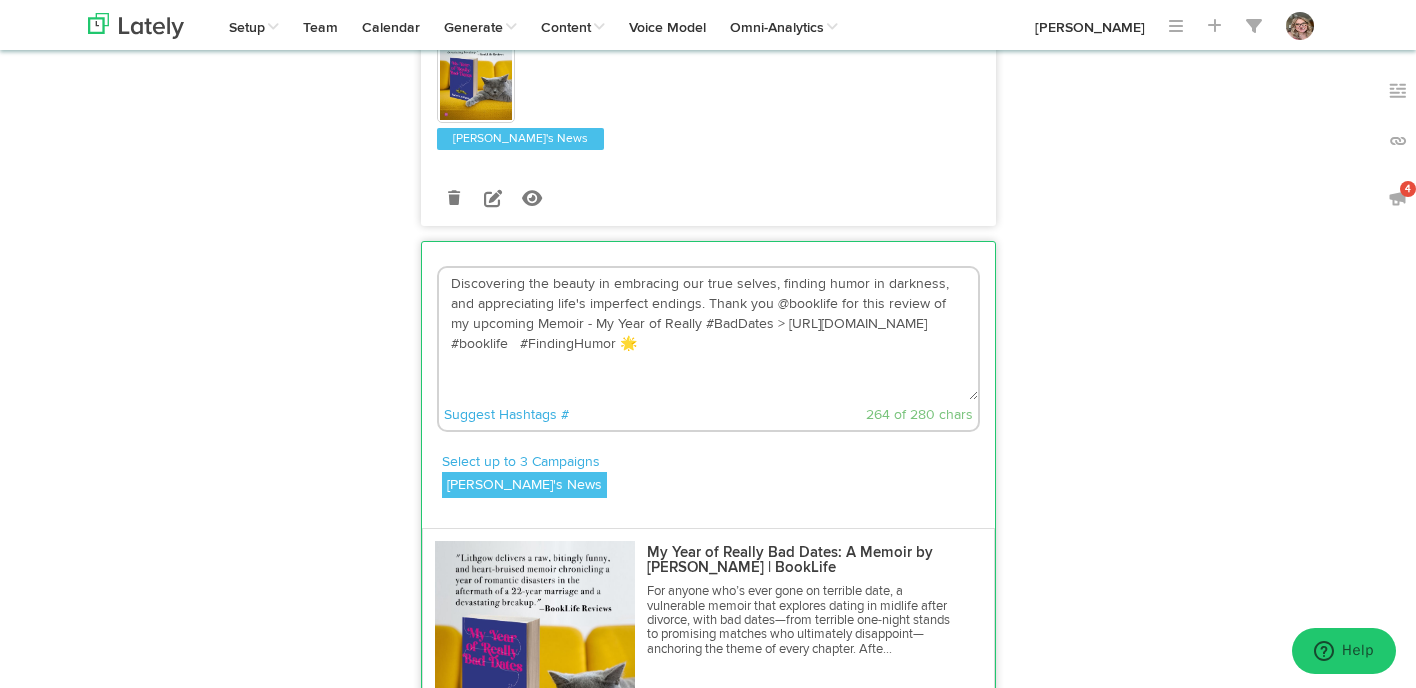 drag, startPoint x: 962, startPoint y: 328, endPoint x: 908, endPoint y: 328, distance: 54 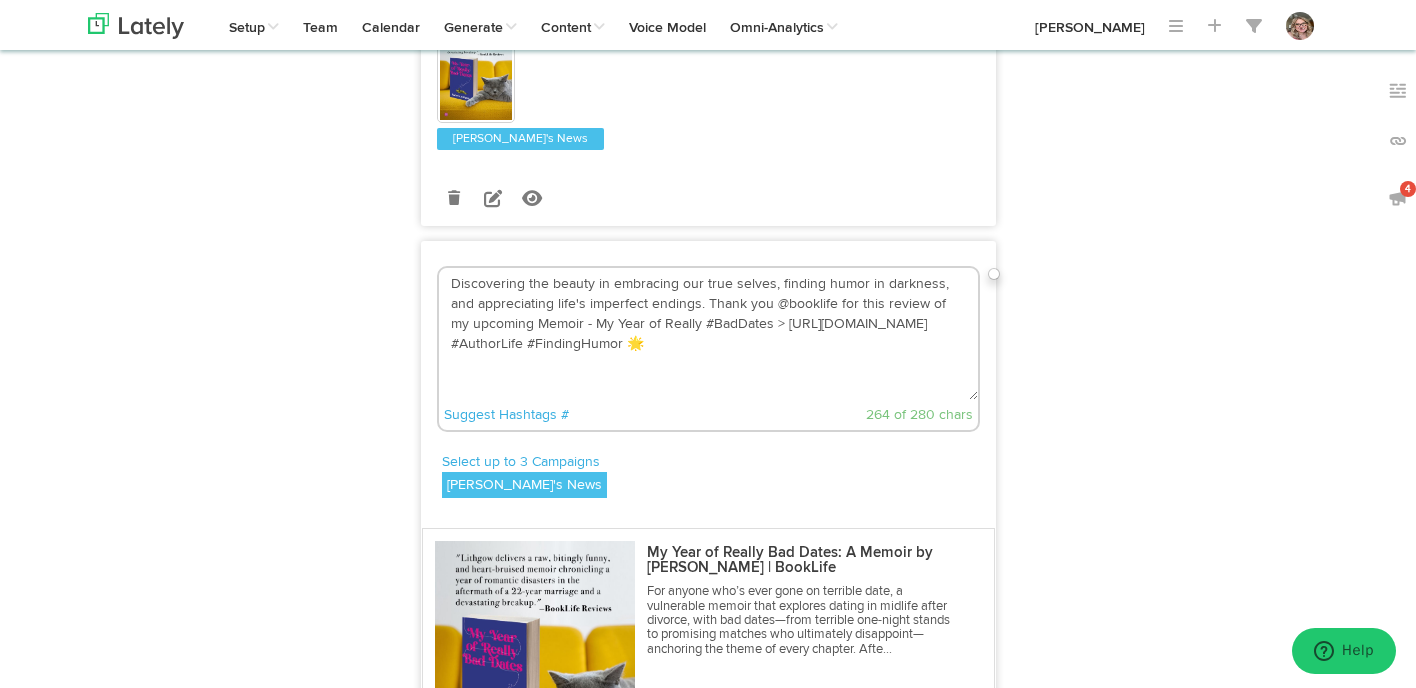 click on "Discovering the beauty in embracing our true selves, finding humor in darkness, and appreciating life's imperfect endings. Thank you @booklife for this review of my upcoming Memoir - My Year of Really #BadDates > [URL][DOMAIN_NAME] #AuthorLife #FindingHumor 🌟" at bounding box center (708, 334) 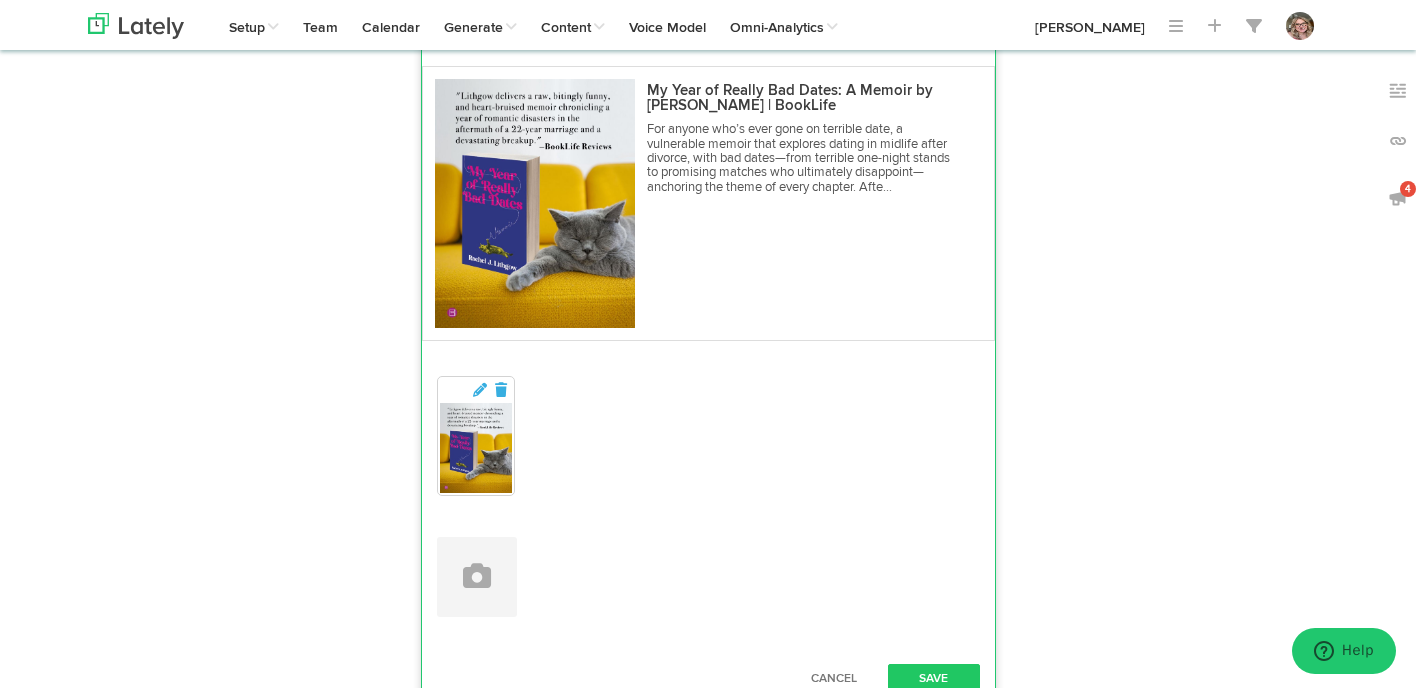 scroll, scrollTop: 2924, scrollLeft: 0, axis: vertical 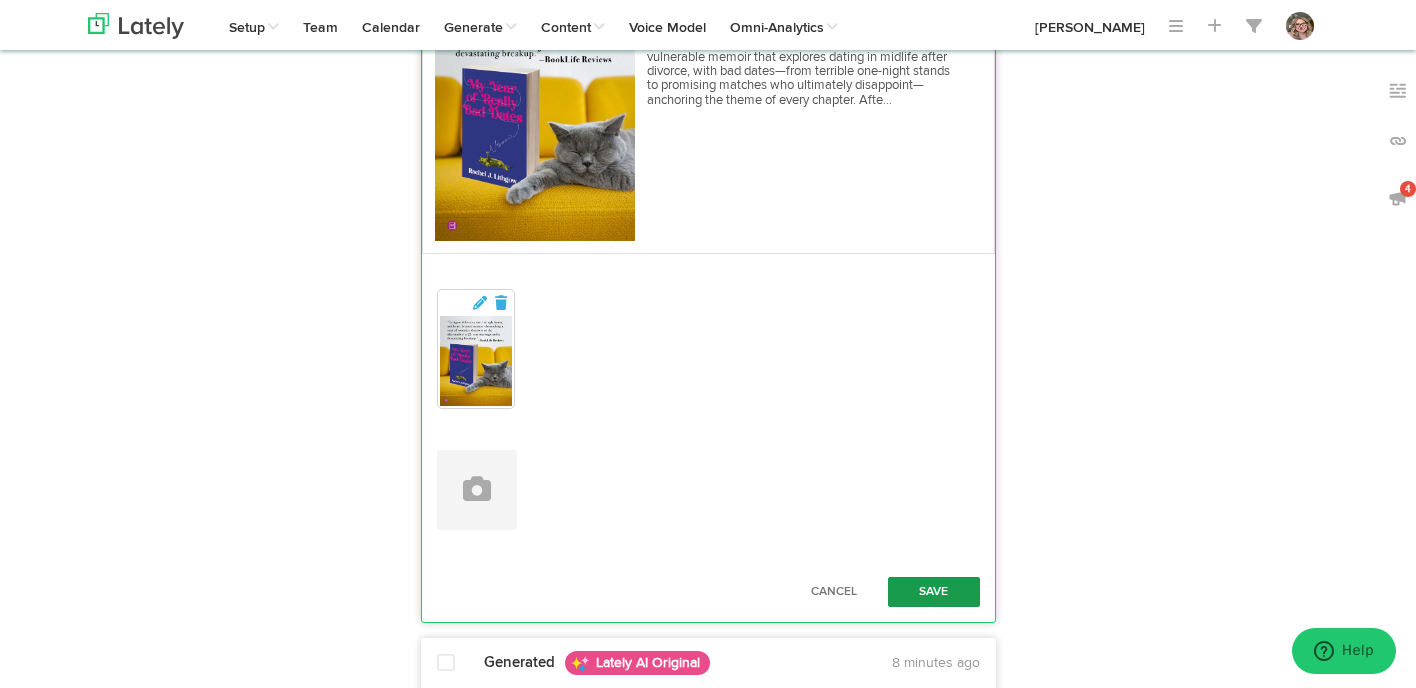 type on "Discovering the beauty in embracing our true selves, finding humor in darkness, and appreciating life's imperfect endings. Thank you @booklife for this review of my upcoming Memoir - My Year of Really #BadDates > [URL][DOMAIN_NAME] #AuthorLife #FindingHumor 🌟" 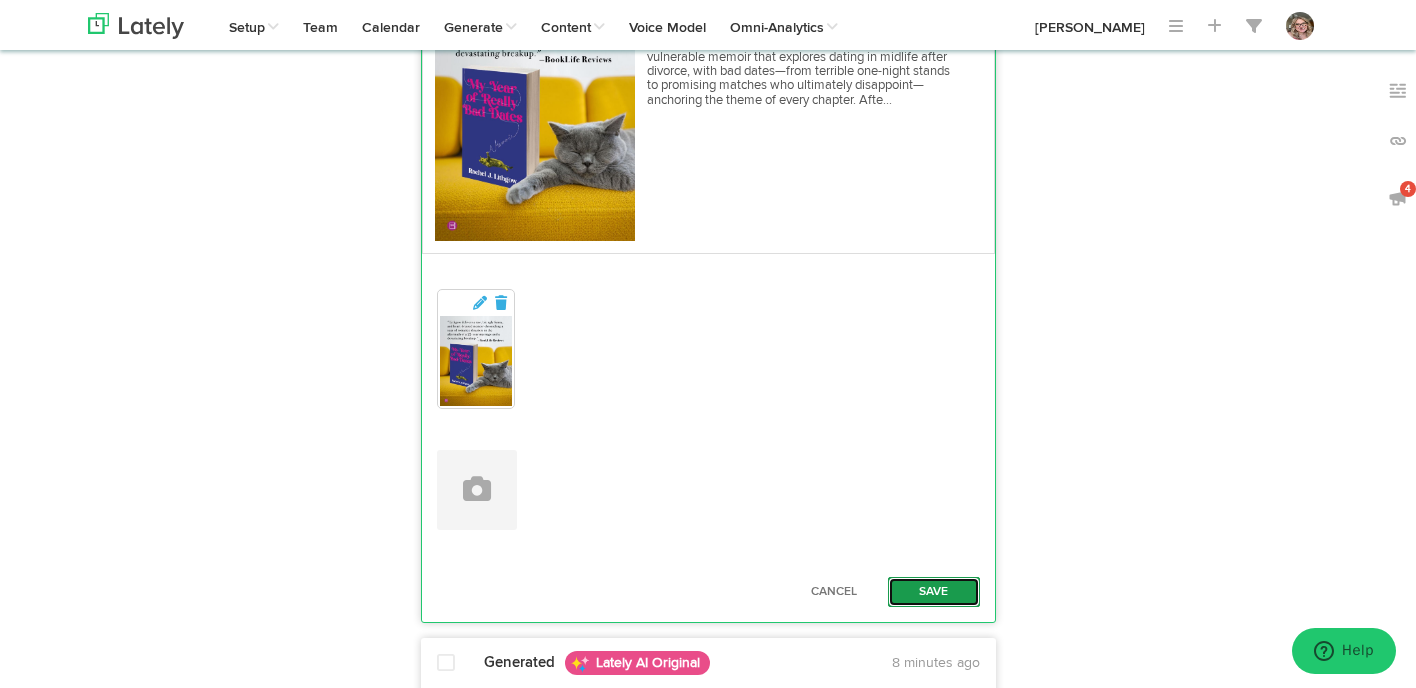 click on "Save" at bounding box center (934, 592) 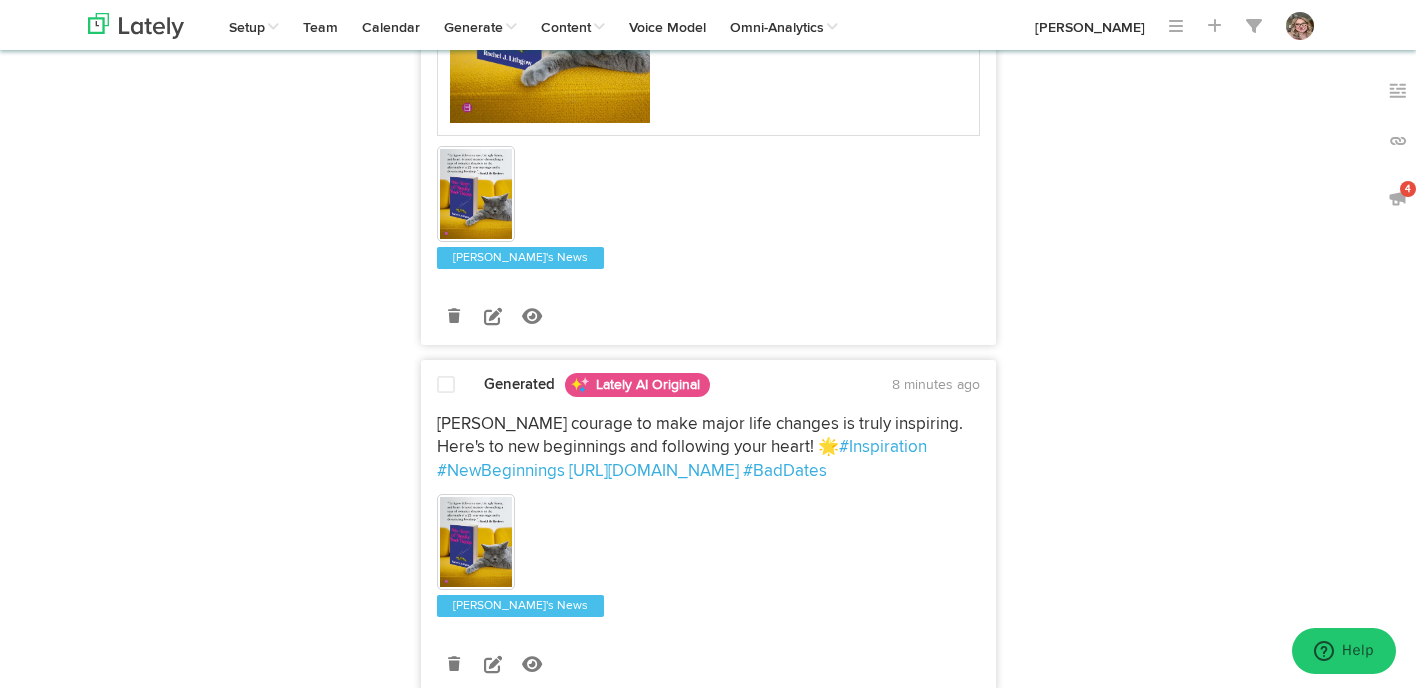 scroll, scrollTop: 3037, scrollLeft: 0, axis: vertical 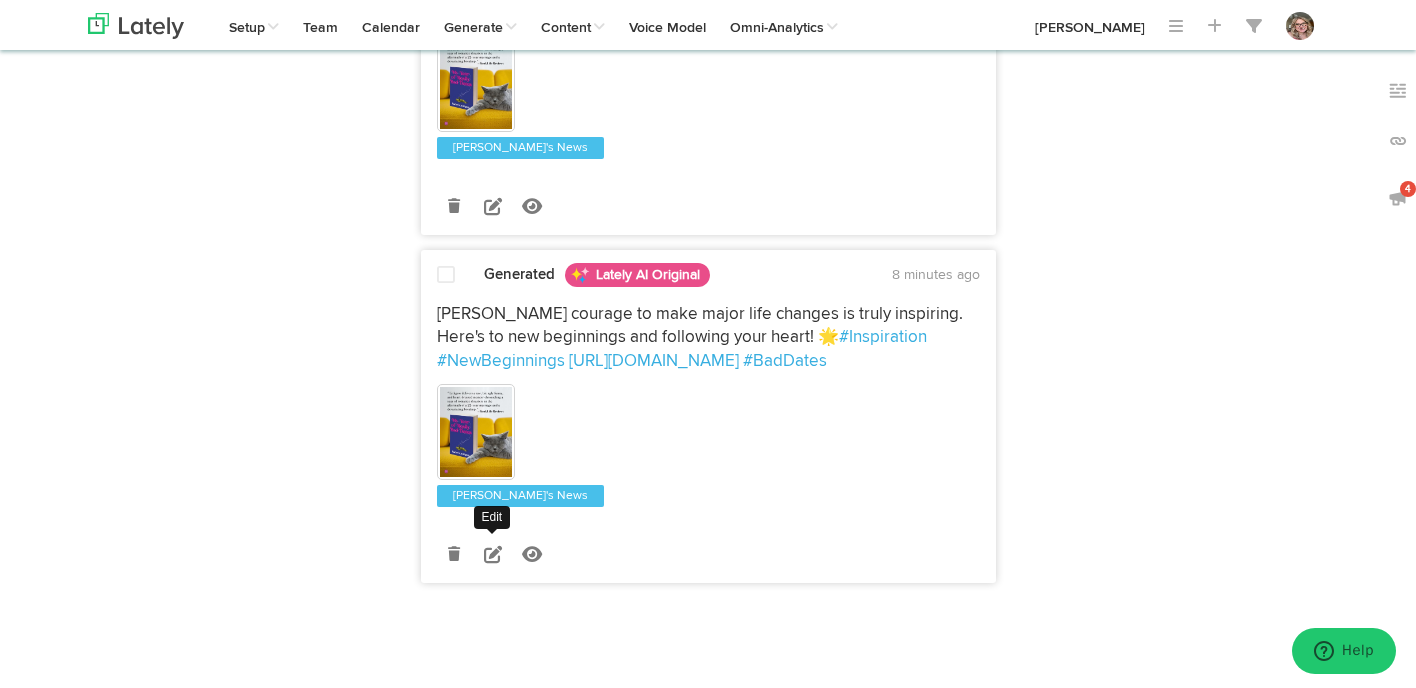 click at bounding box center (493, 554) 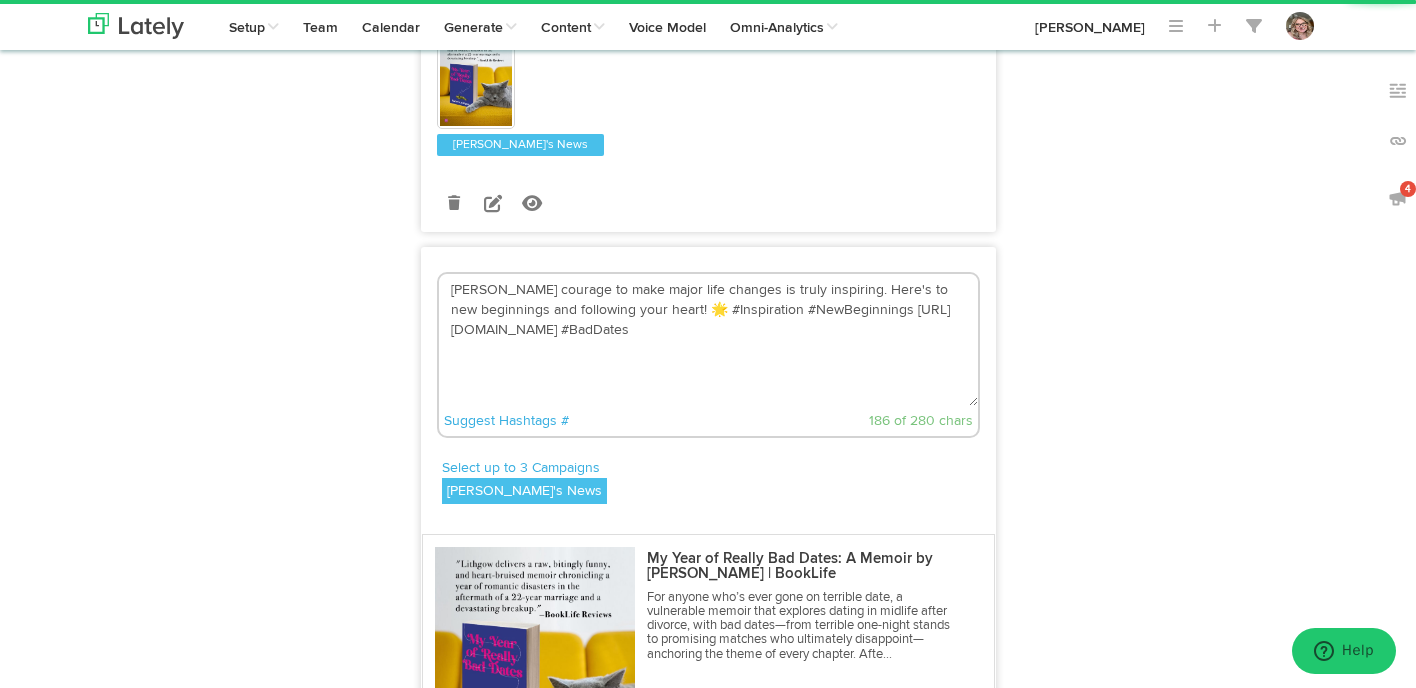click on "[PERSON_NAME] courage to make major life changes is truly inspiring. Here's to new beginnings and following your heart! 🌟 #Inspiration #NewBeginnings [URL][DOMAIN_NAME] #BadDates" at bounding box center [708, 340] 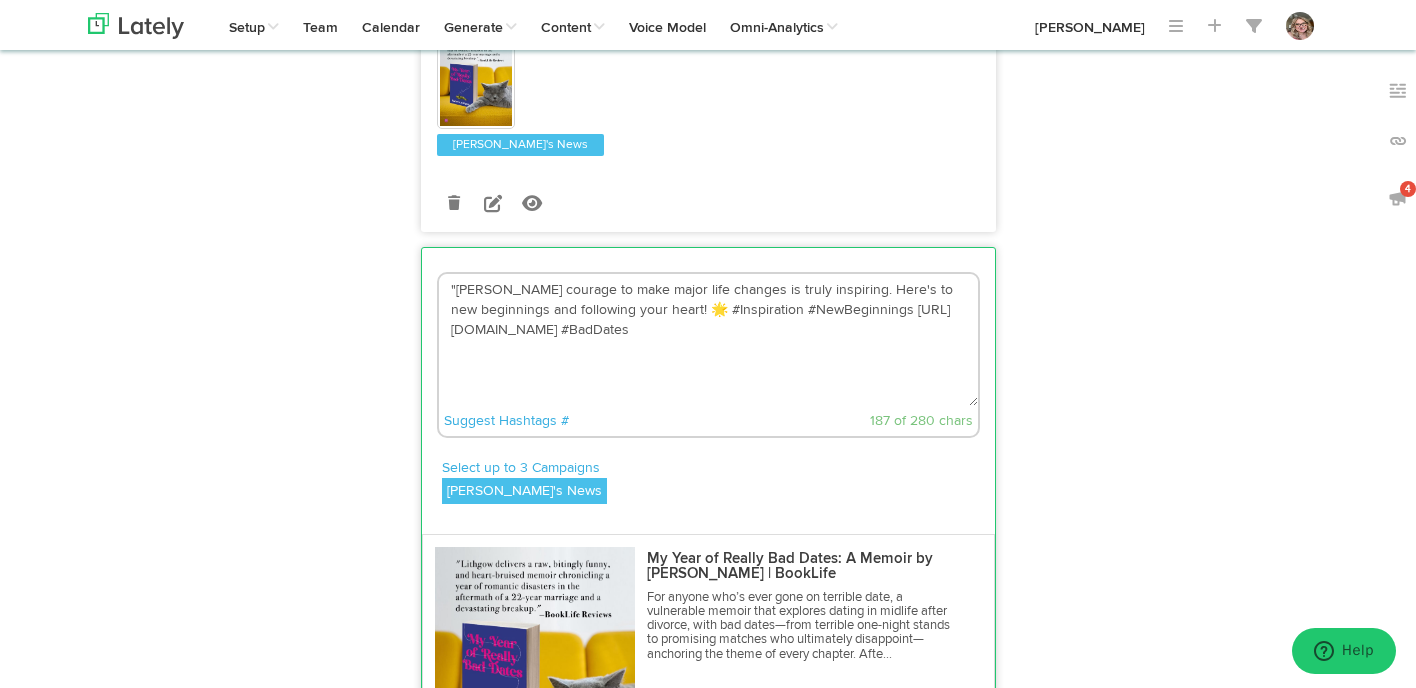click on ""[PERSON_NAME] courage to make major life changes is truly inspiring. Here's to new beginnings and following your heart! 🌟 #Inspiration #NewBeginnings [URL][DOMAIN_NAME] #BadDates" at bounding box center [708, 340] 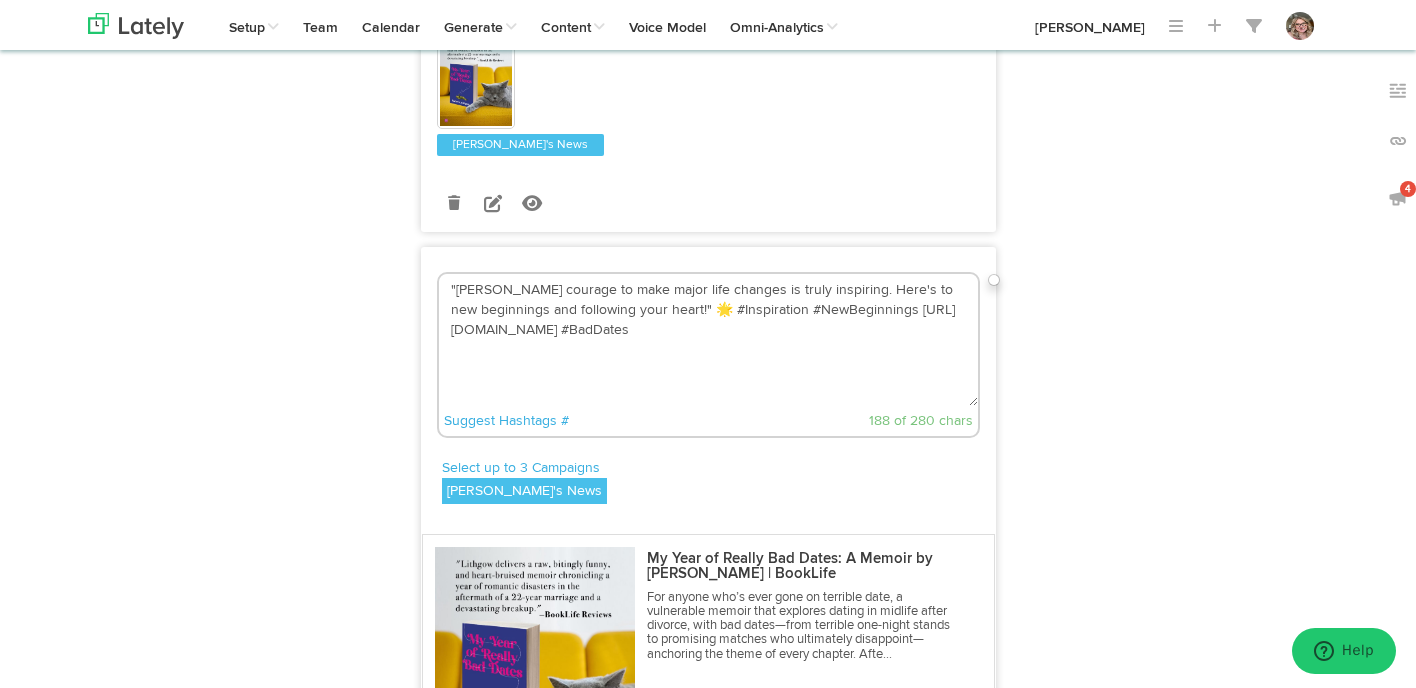 click on ""[PERSON_NAME] courage to make major life changes is truly inspiring. Here's to new beginnings and following your heart!" 🌟 #Inspiration #NewBeginnings [URL][DOMAIN_NAME] #BadDates" at bounding box center [708, 340] 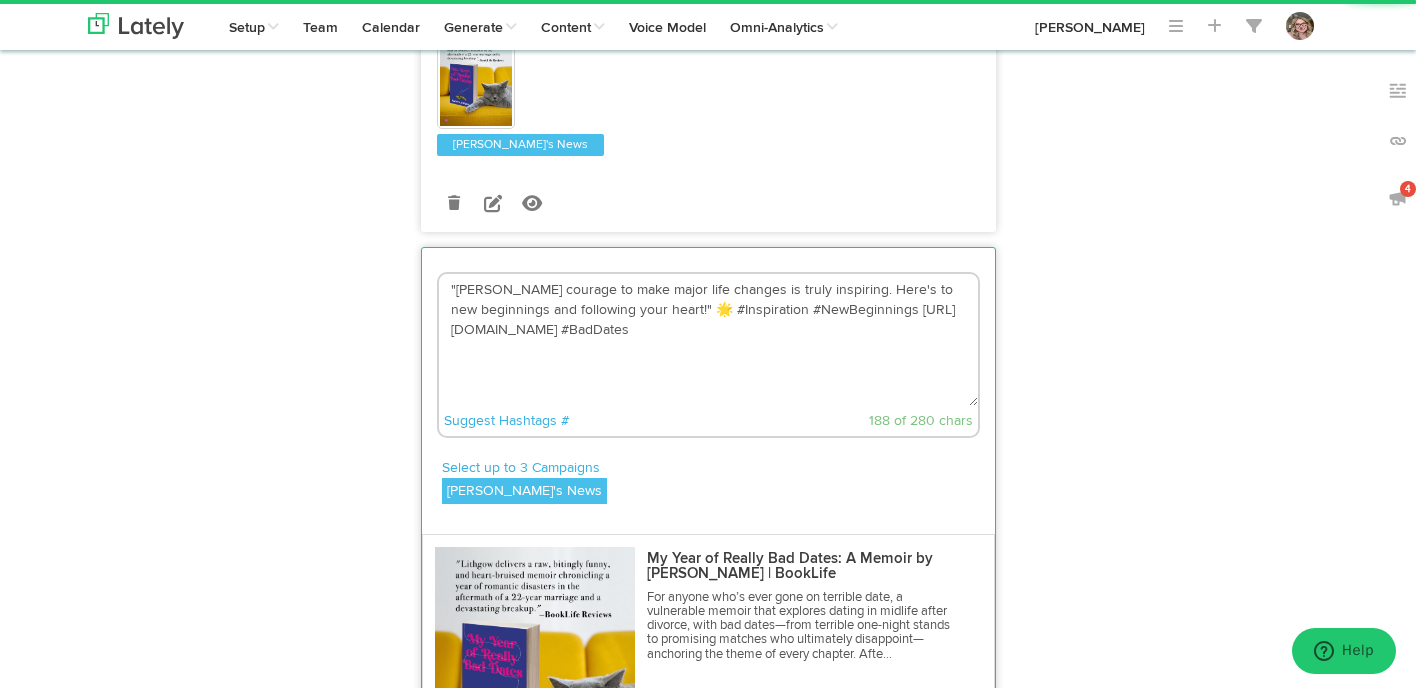 click on ""[PERSON_NAME] courage to make major life changes is truly inspiring. Here's to new beginnings and following your heart!" 🌟 #Inspiration #NewBeginnings [URL][DOMAIN_NAME] #BadDates" at bounding box center [708, 340] 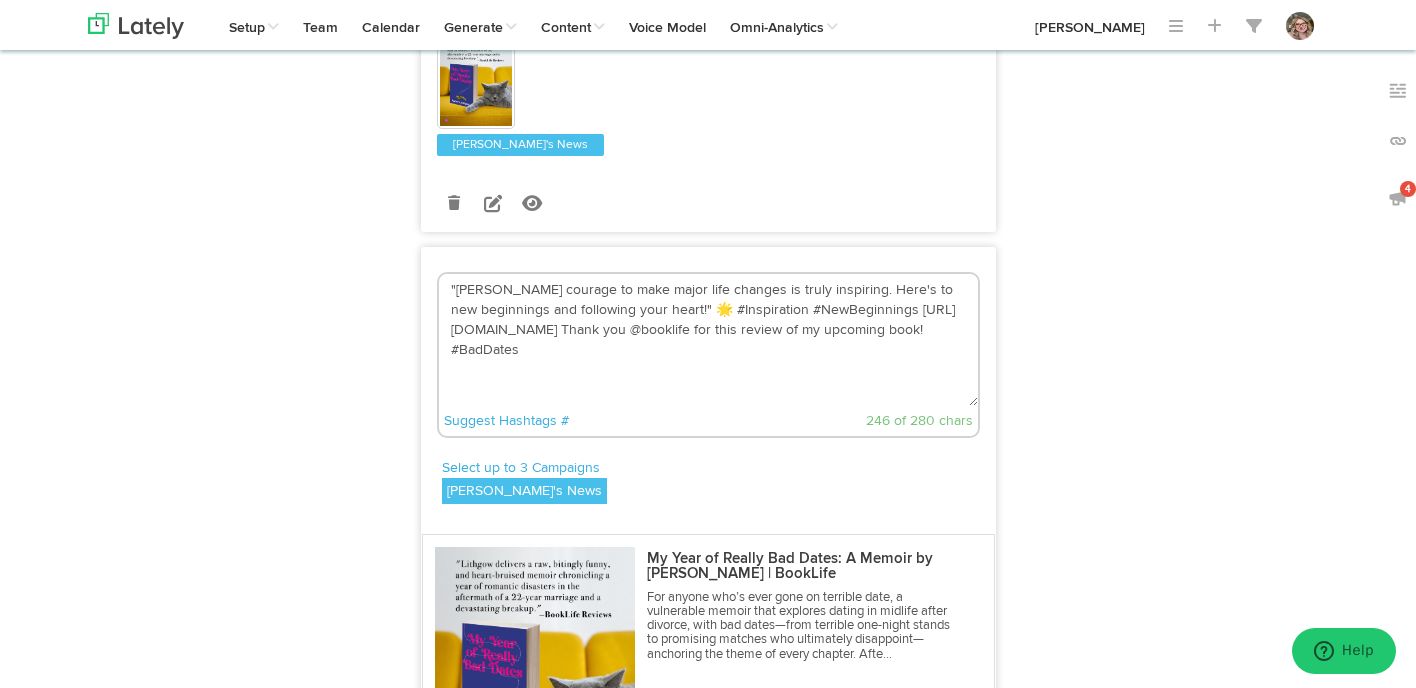 click on ""[PERSON_NAME] courage to make major life changes is truly inspiring. Here's to new beginnings and following your heart!" 🌟 #Inspiration #NewBeginnings [URL][DOMAIN_NAME] Thank you @booklife for this review of my upcoming book!  #BadDates" at bounding box center [708, 340] 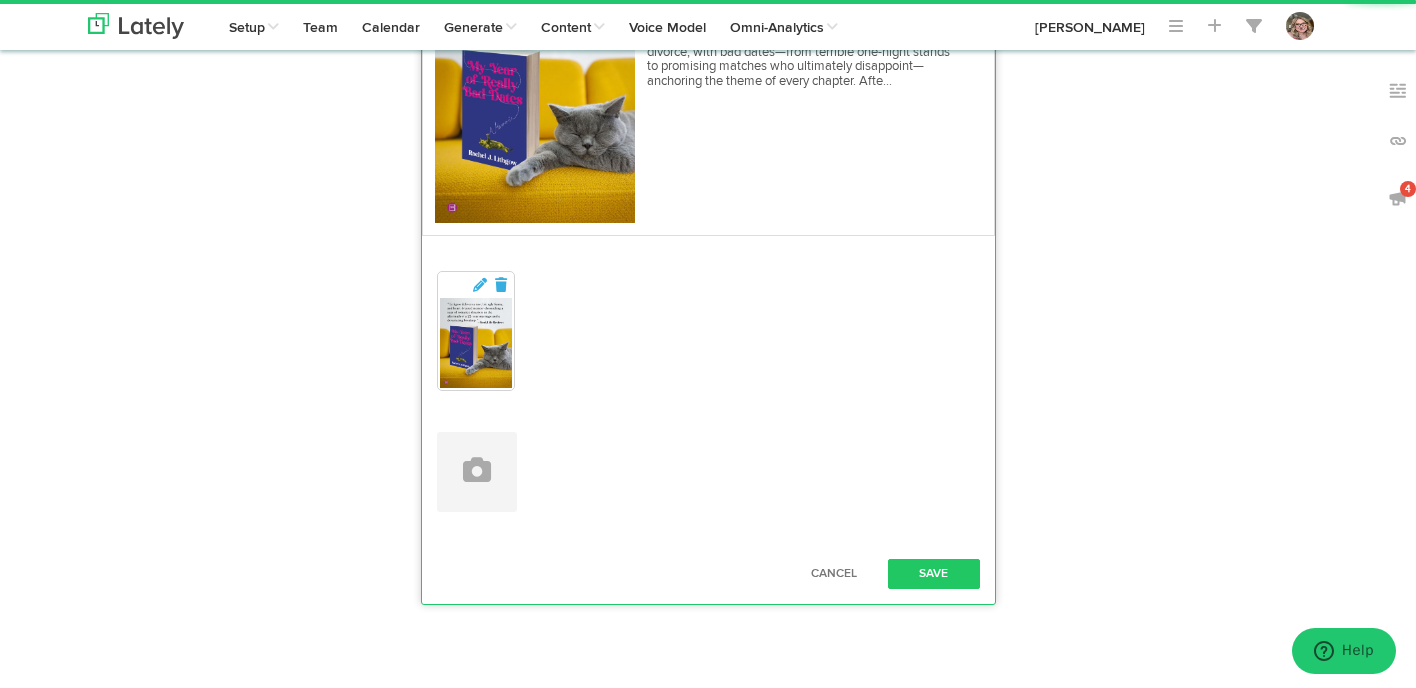 scroll, scrollTop: 3634, scrollLeft: 0, axis: vertical 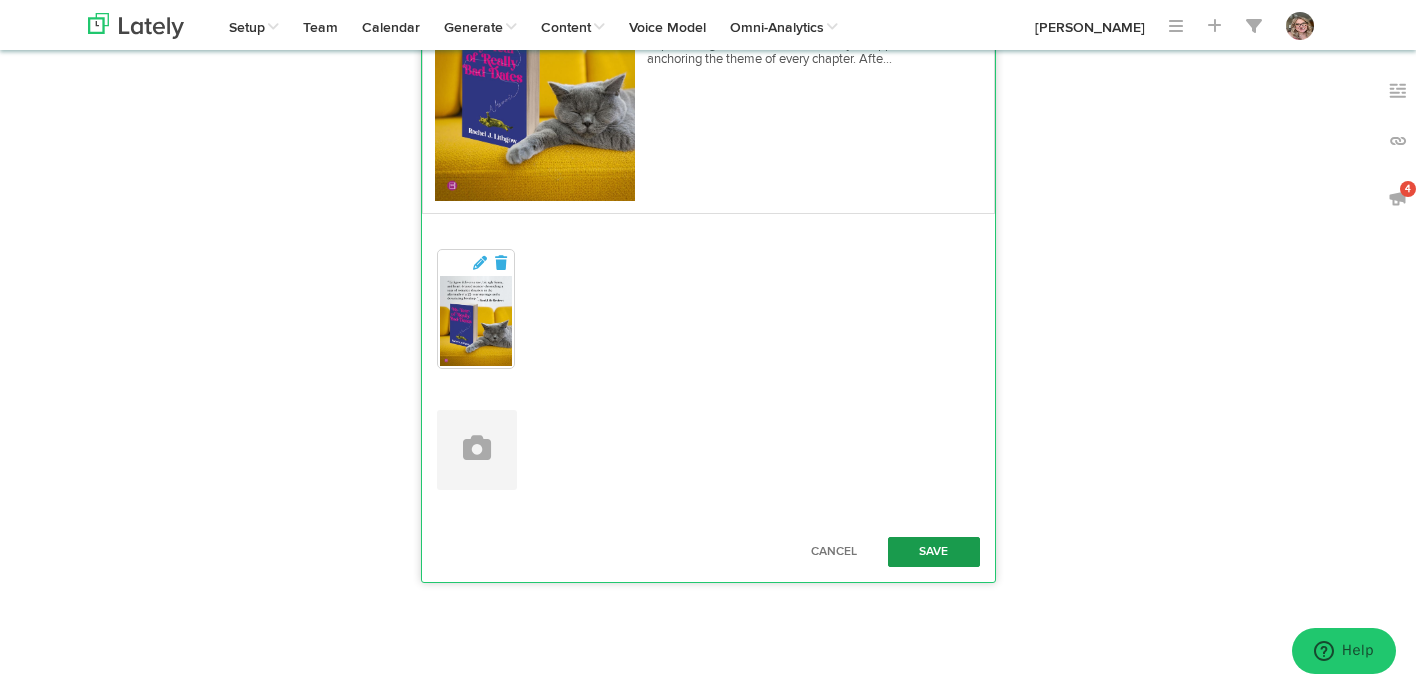 type on ""[PERSON_NAME] courage to make major life changes is truly inspiring. Here's to new beginnings and following your heart!" 🌟 #Inspiration #NewBeginnings [URL][DOMAIN_NAME] Thank you @booklife for this review of my upcoming book!  #BadDates #iamrachellithgow" 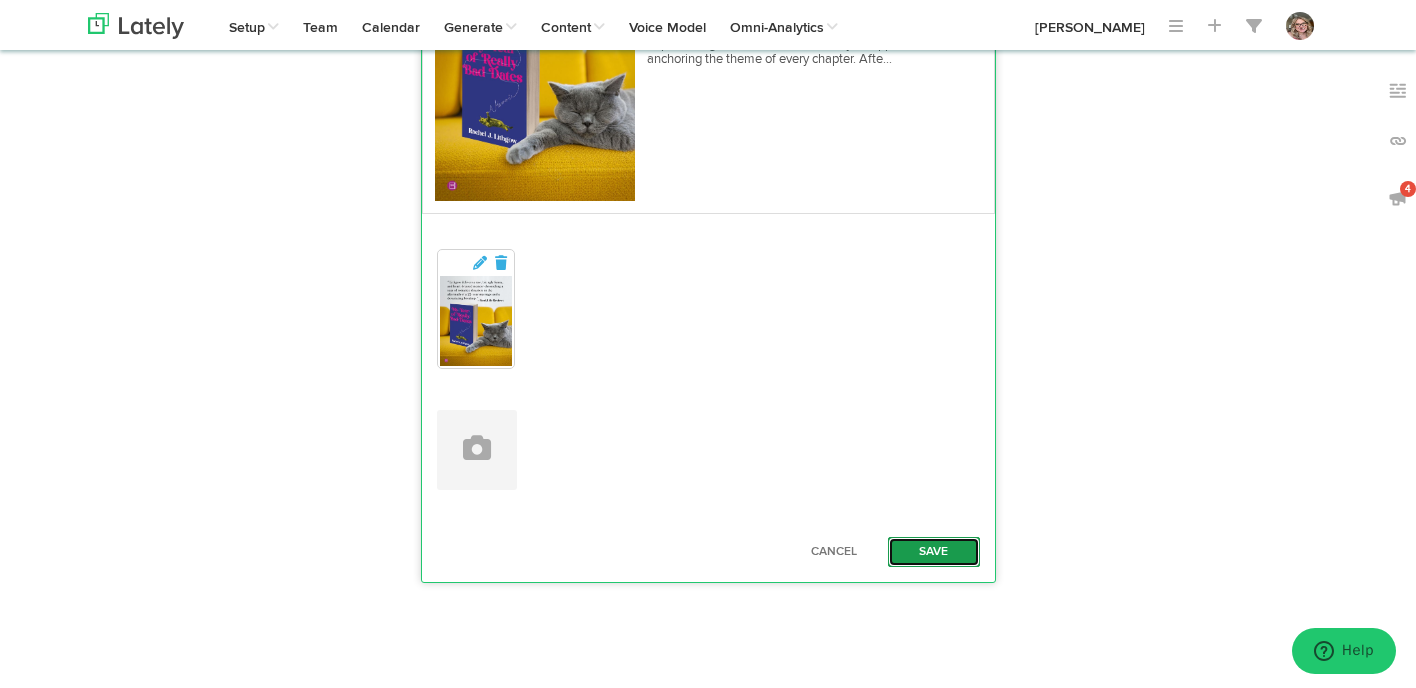 click on "Save" at bounding box center (934, 552) 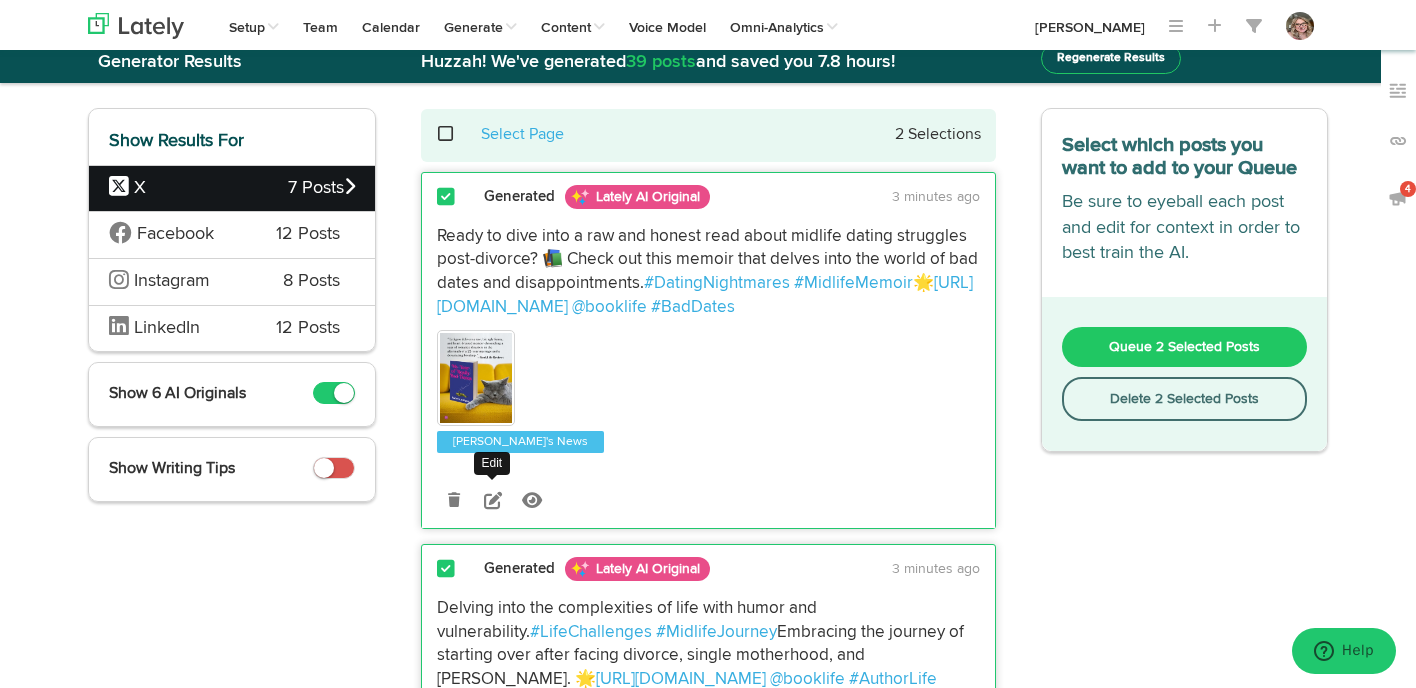 scroll, scrollTop: 0, scrollLeft: 0, axis: both 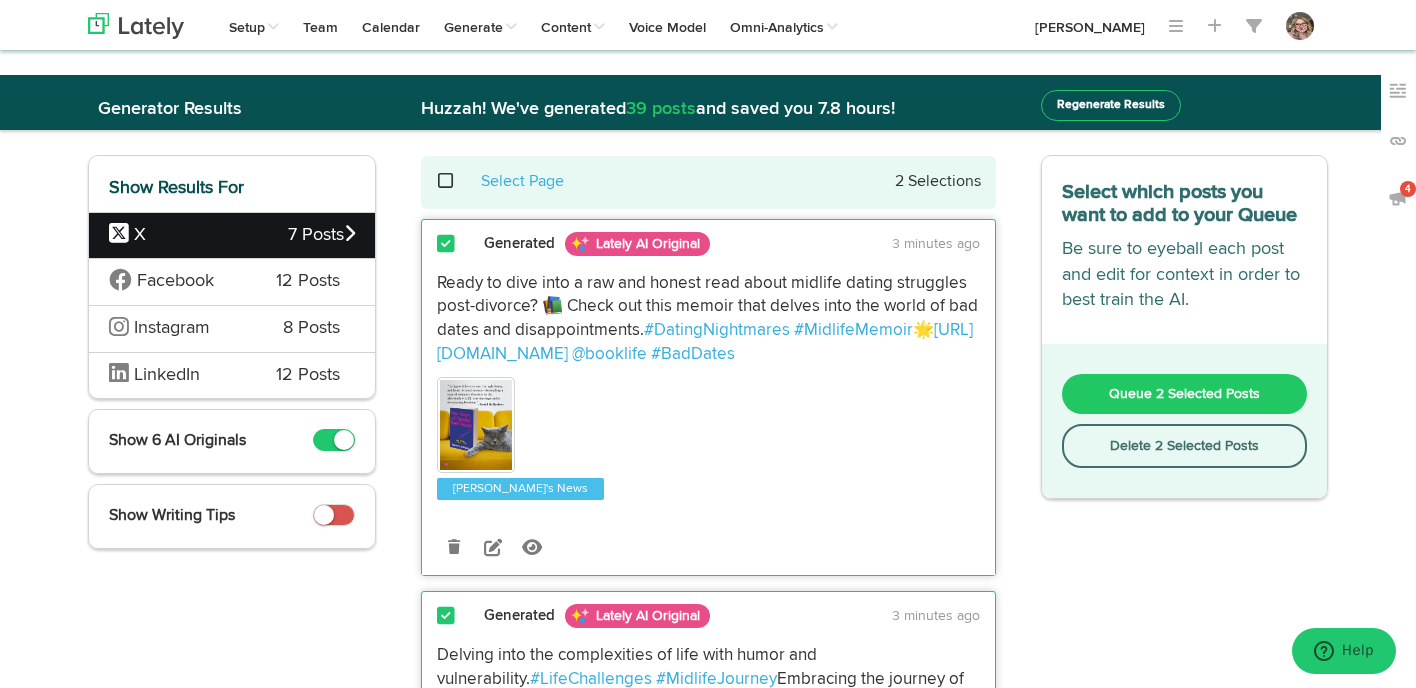 click at bounding box center (456, 181) 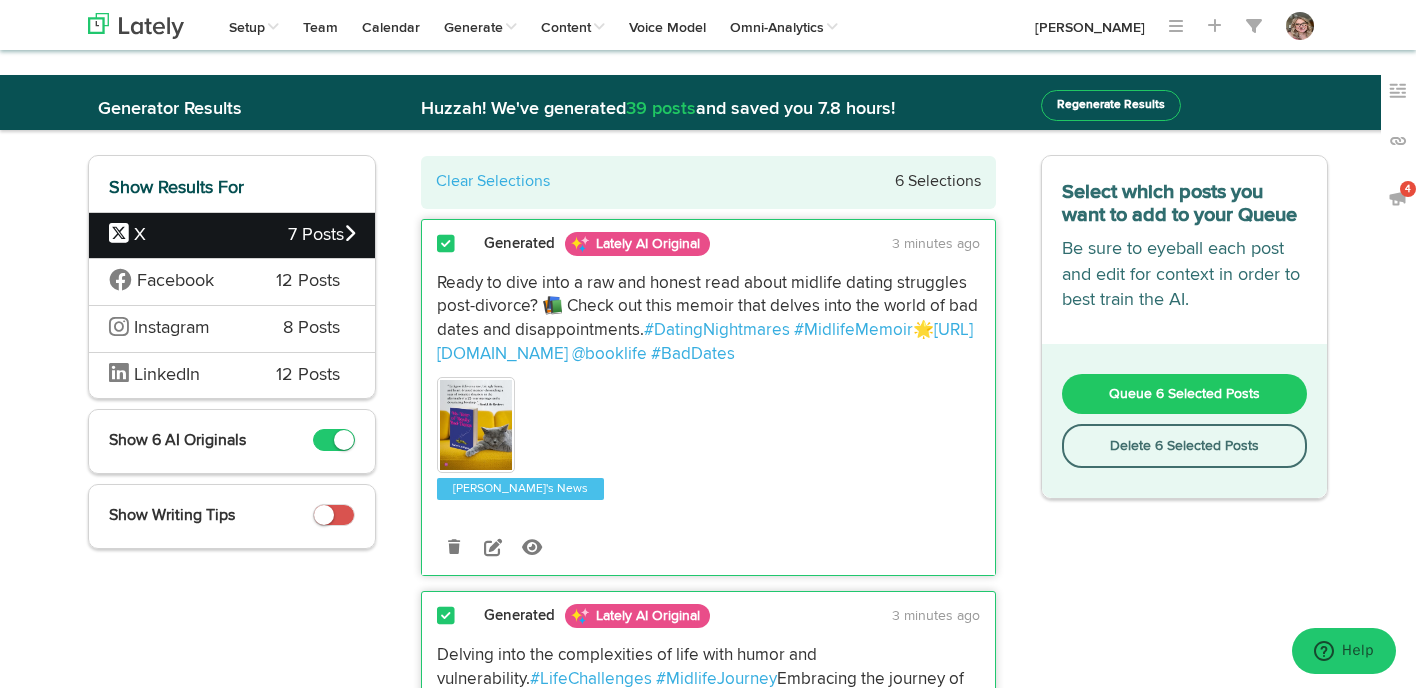 click on "Queue 6 Selected Posts" at bounding box center (1185, 394) 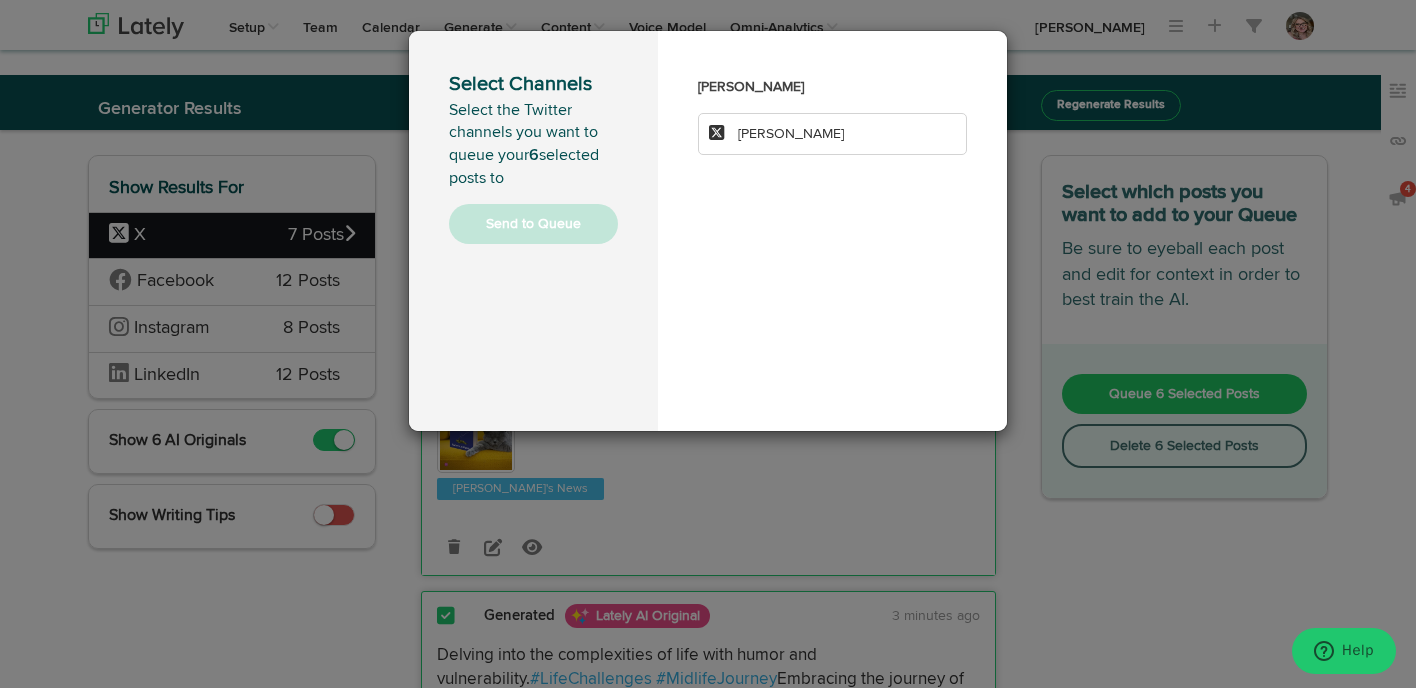 click on "[PERSON_NAME]" at bounding box center (832, 134) 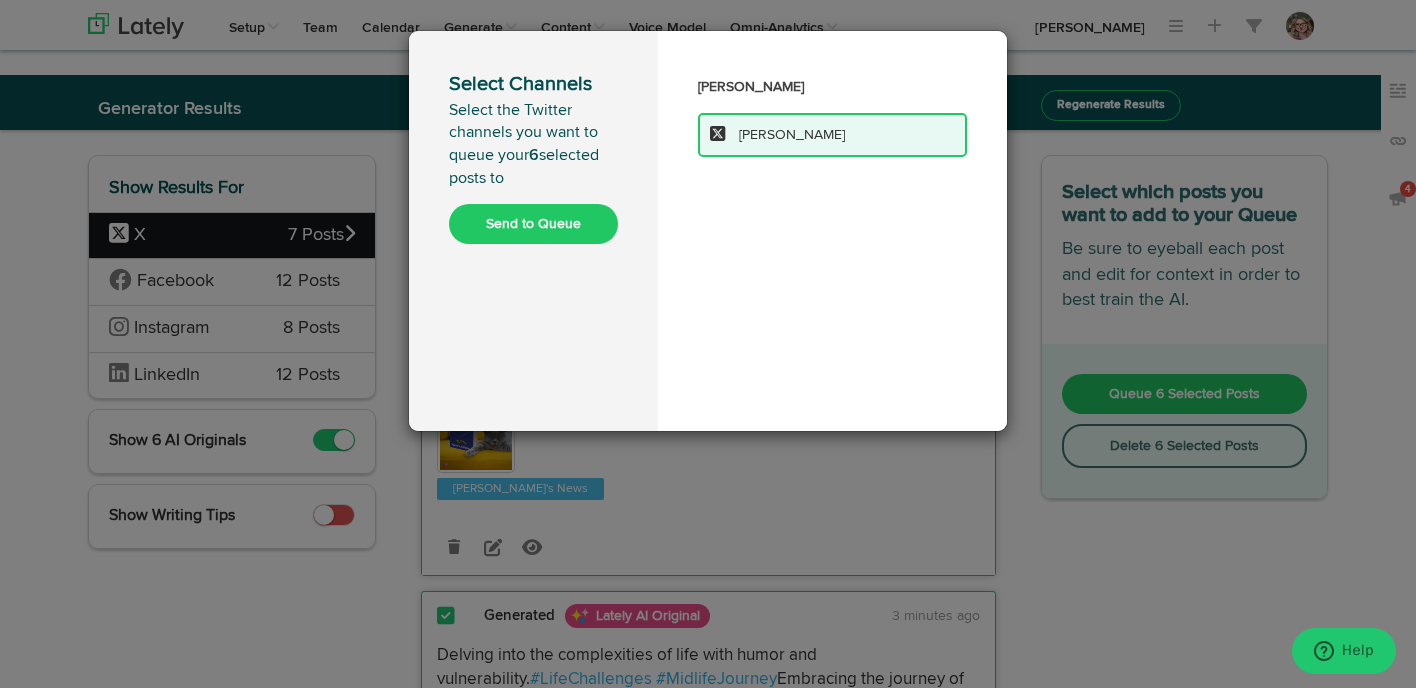 click on "Send to Queue" at bounding box center (533, 224) 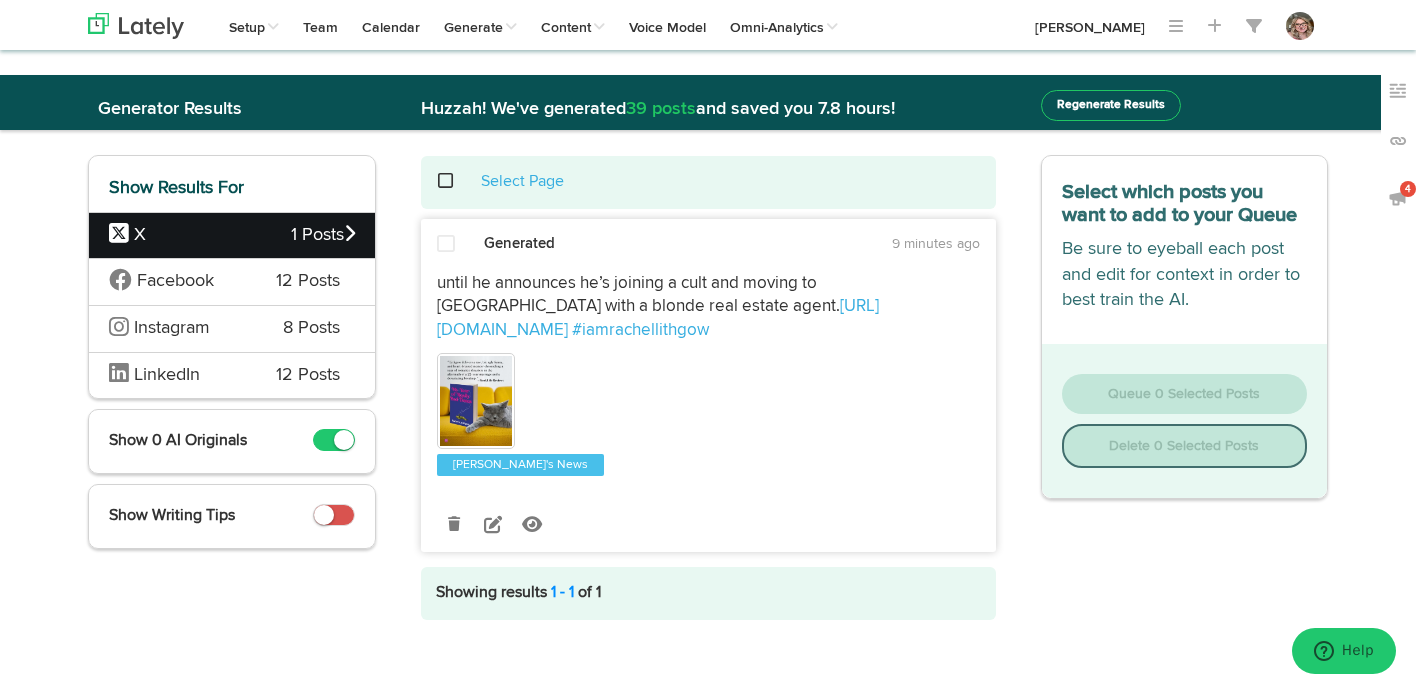 click at bounding box center (446, 245) 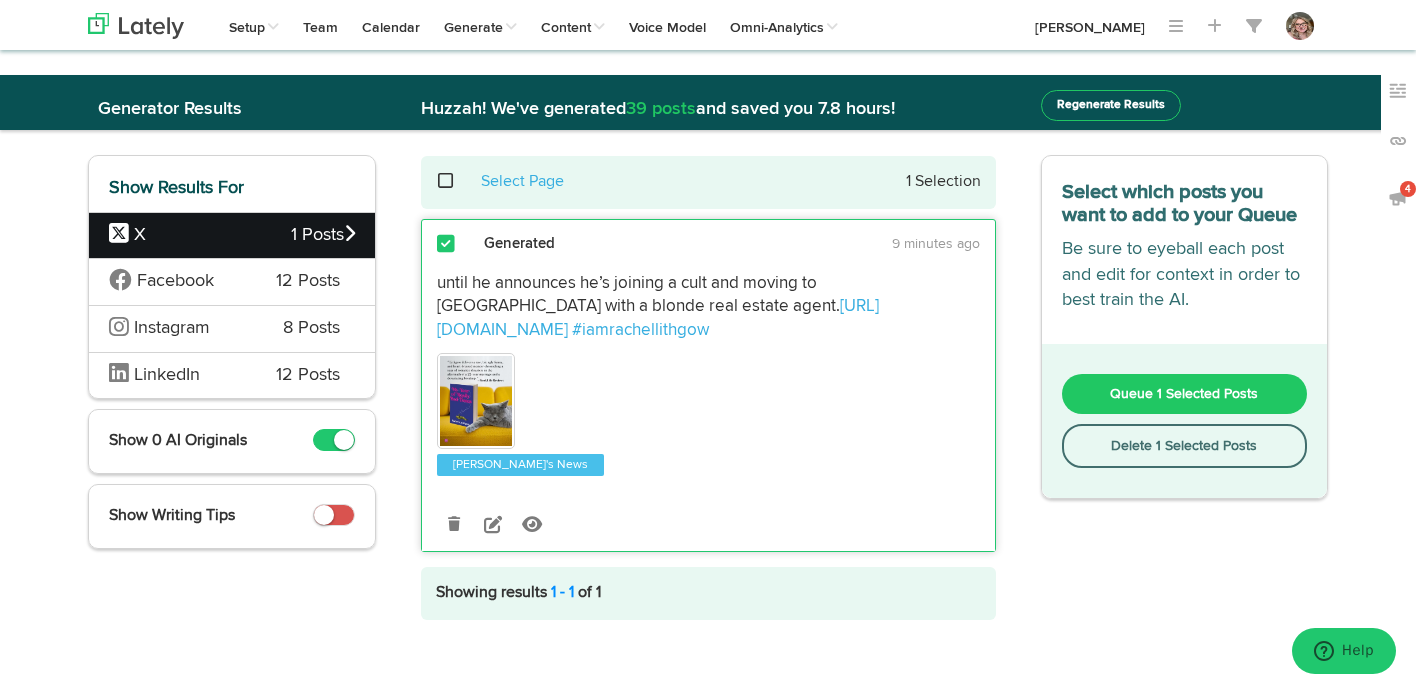 click on "Delete 1 Selected Posts" at bounding box center (1185, 446) 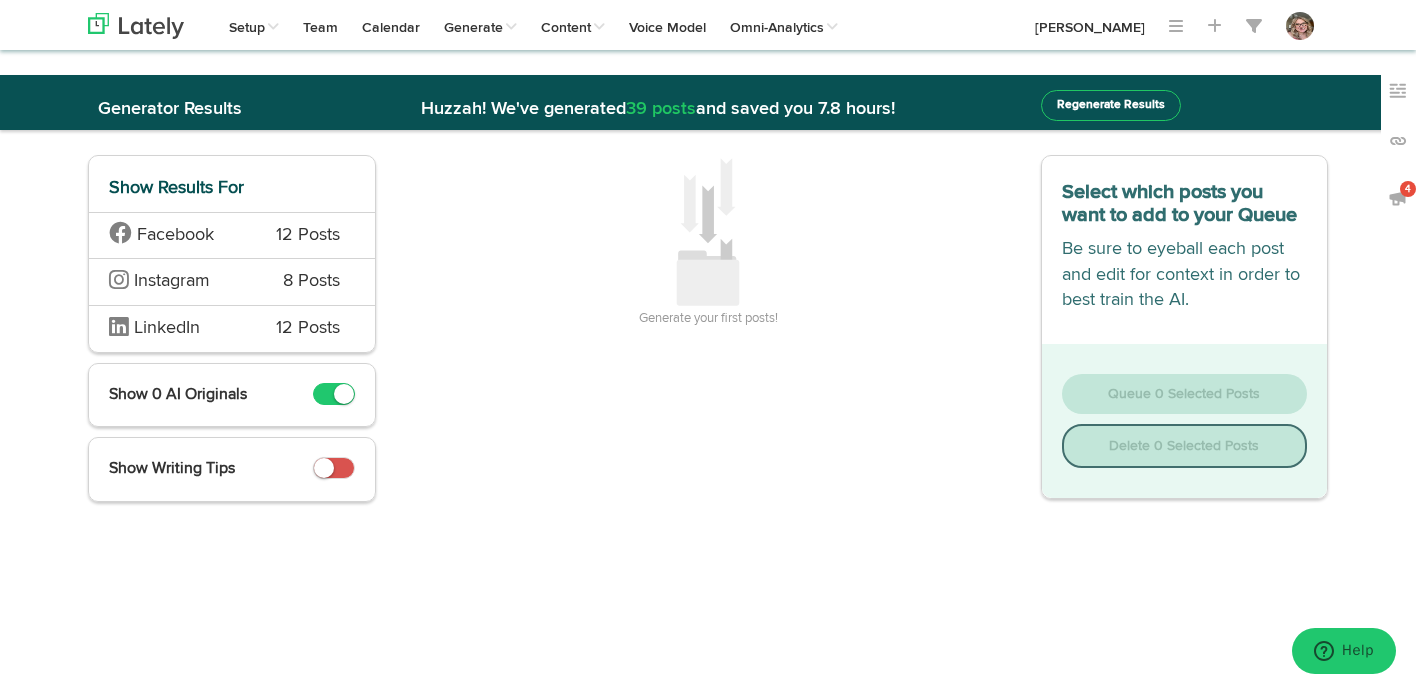 click on "Facebook" at bounding box center [175, 235] 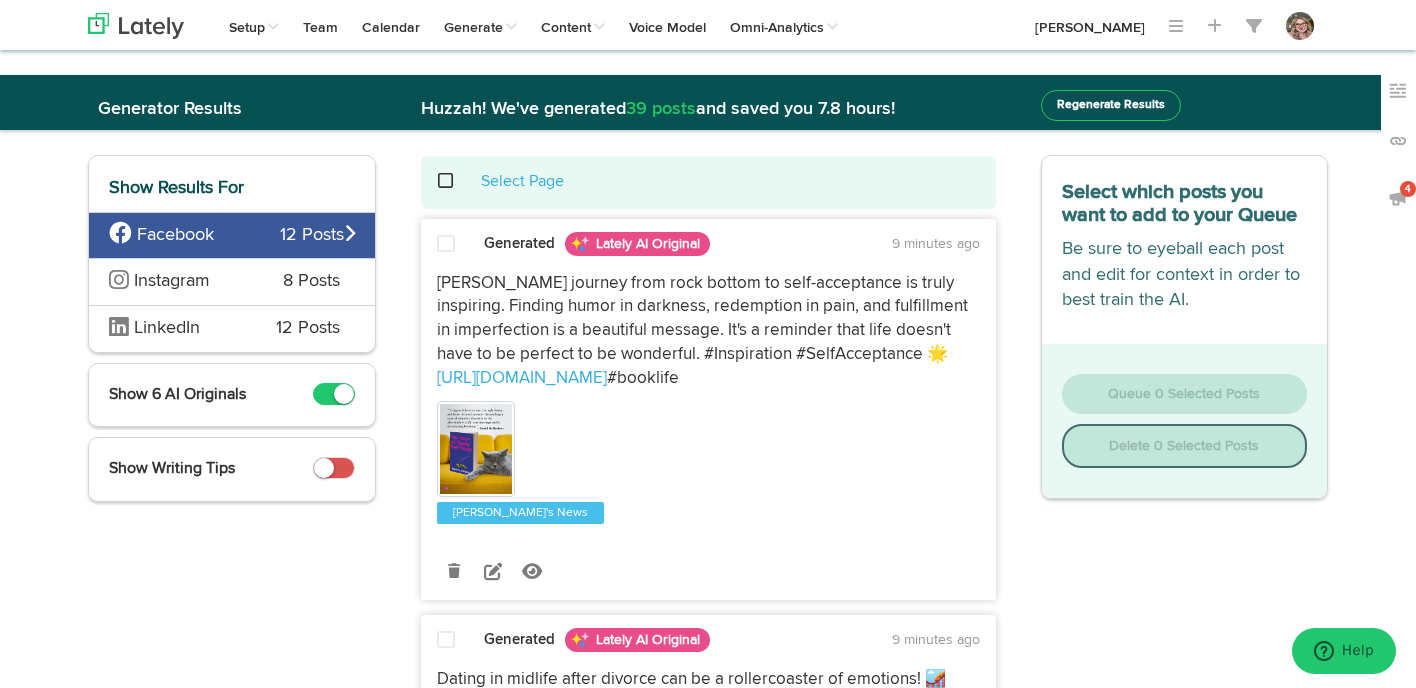 click at bounding box center (446, 244) 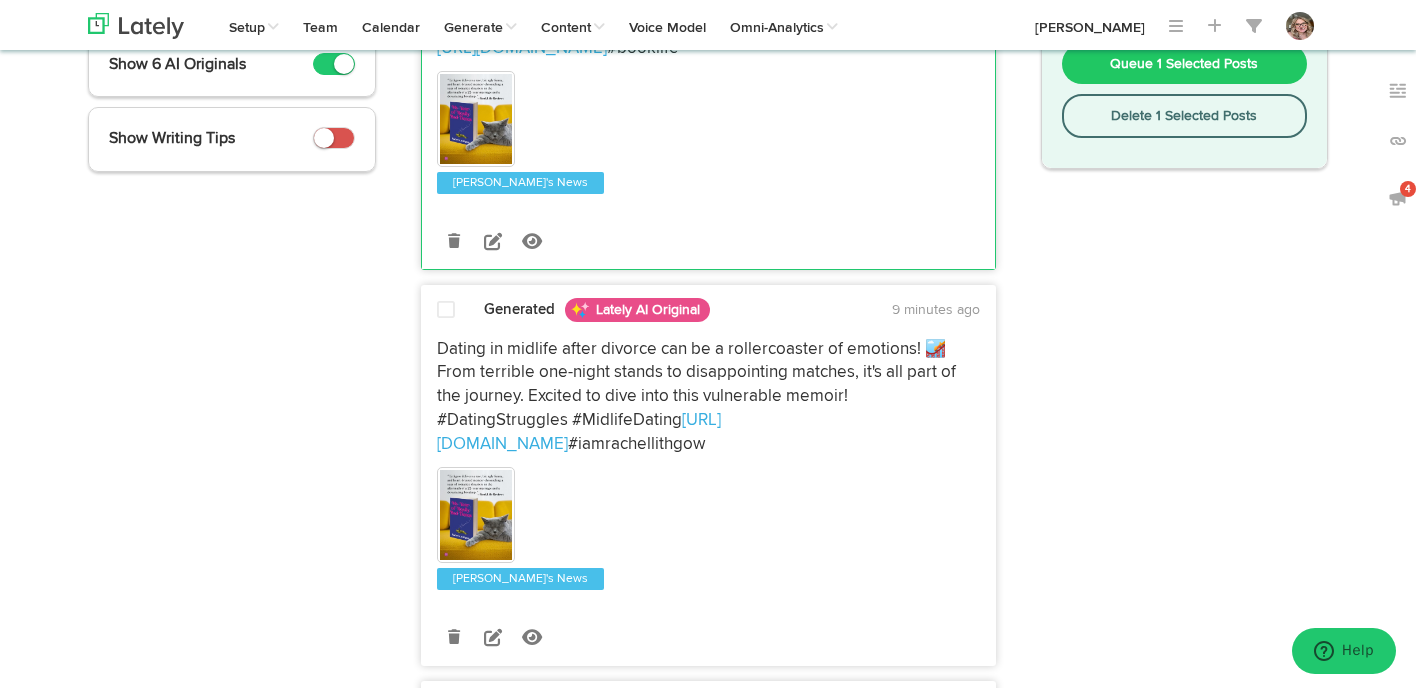 click at bounding box center [446, 310] 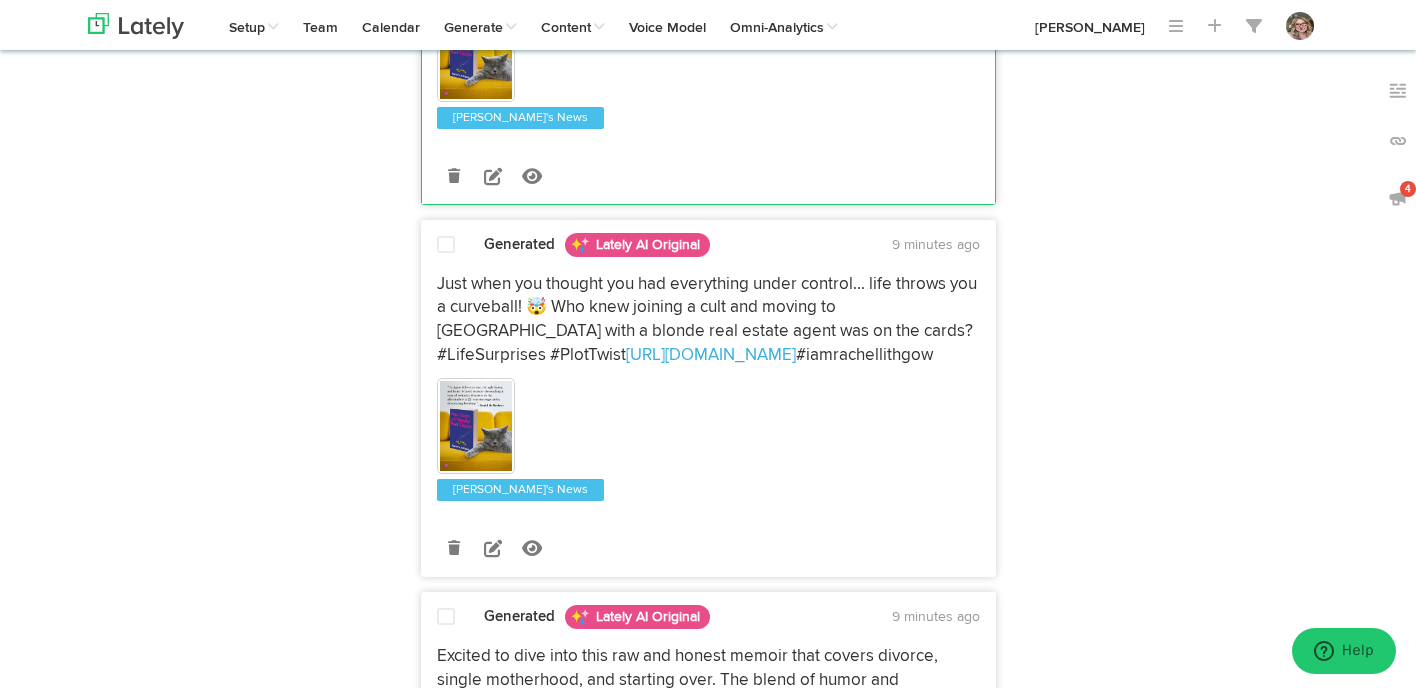 click at bounding box center [446, 245] 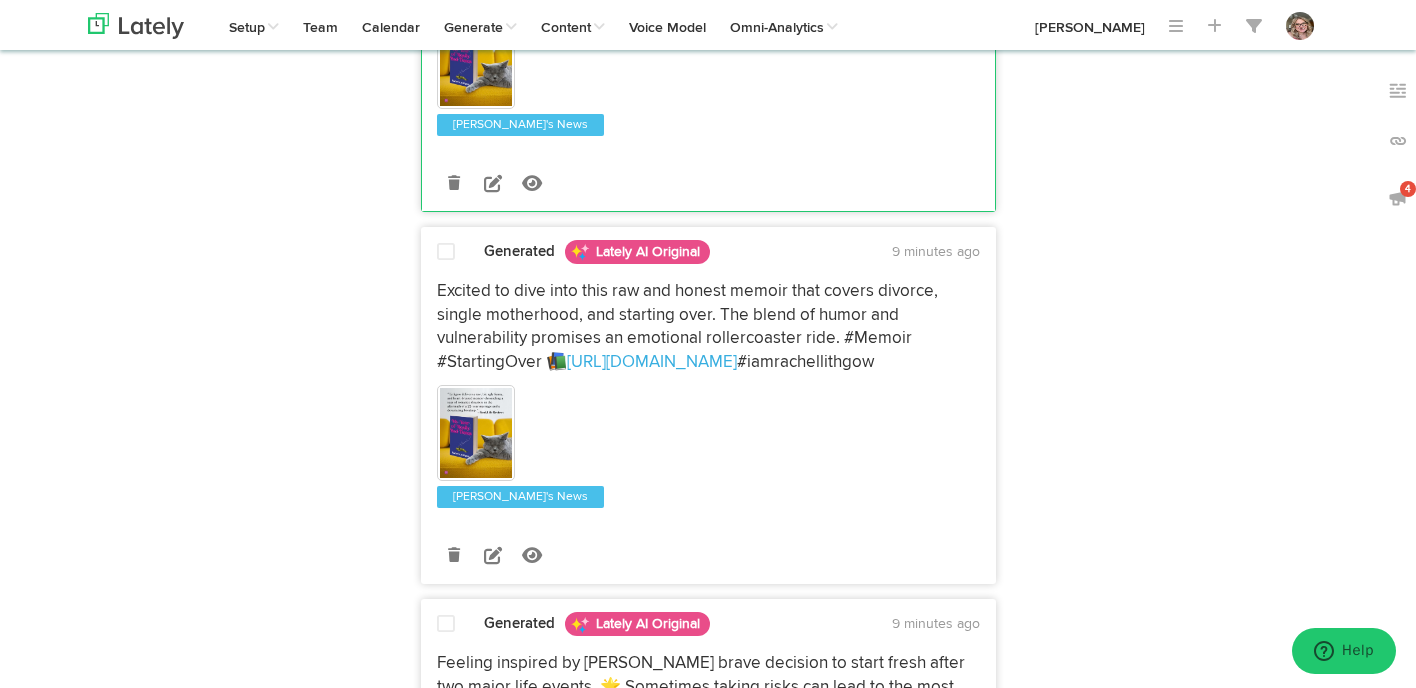 click at bounding box center [446, 252] 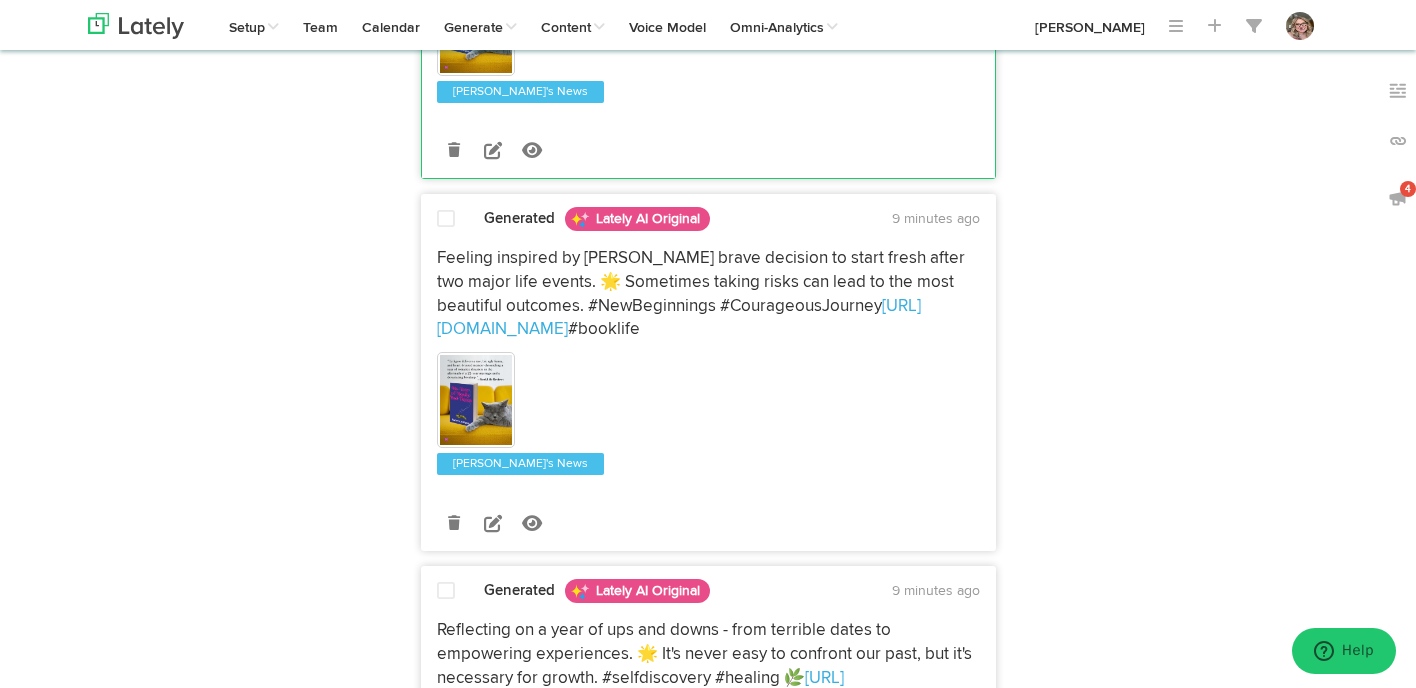click on "Feeling inspired by [PERSON_NAME] brave decision to start fresh after two major life events. 🌟 Sometimes taking risks can lead to the most beautiful outcomes. #NewBeginnings #CourageousJourney  [URL][DOMAIN_NAME]  #booklife" at bounding box center (708, 357) 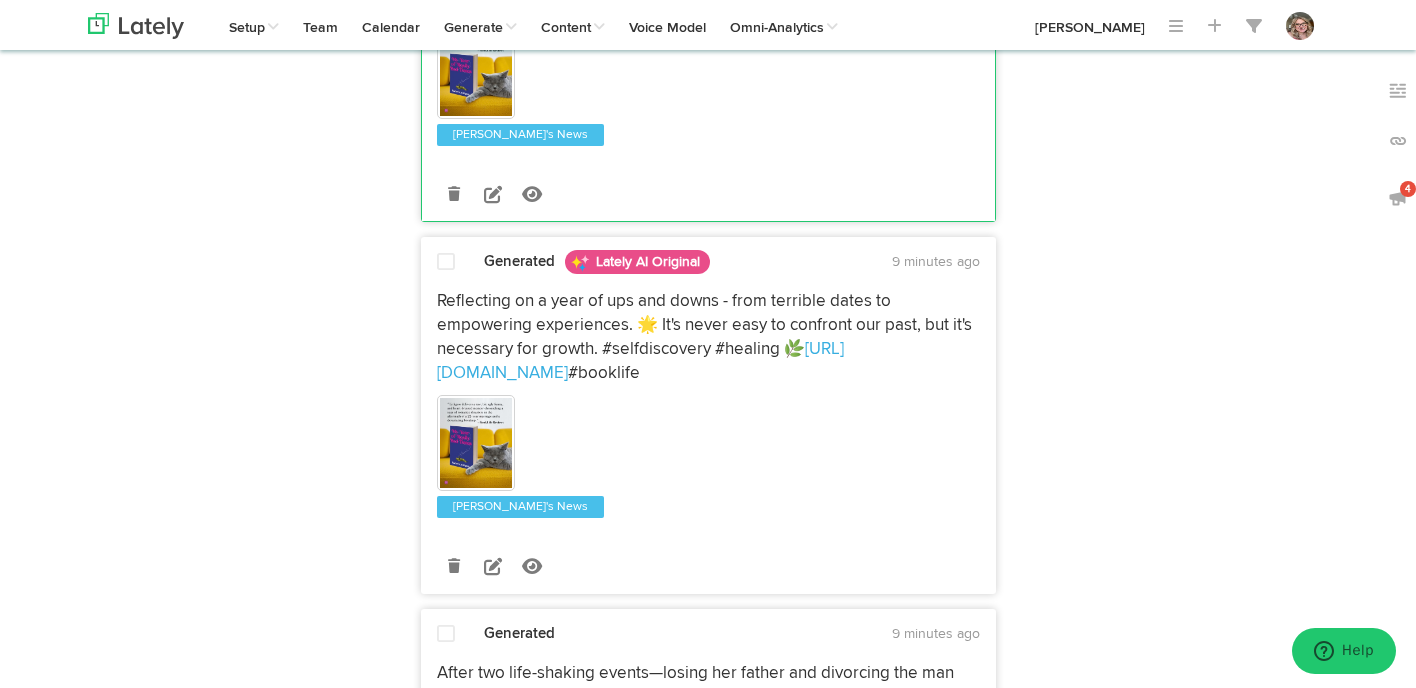 click at bounding box center [446, 262] 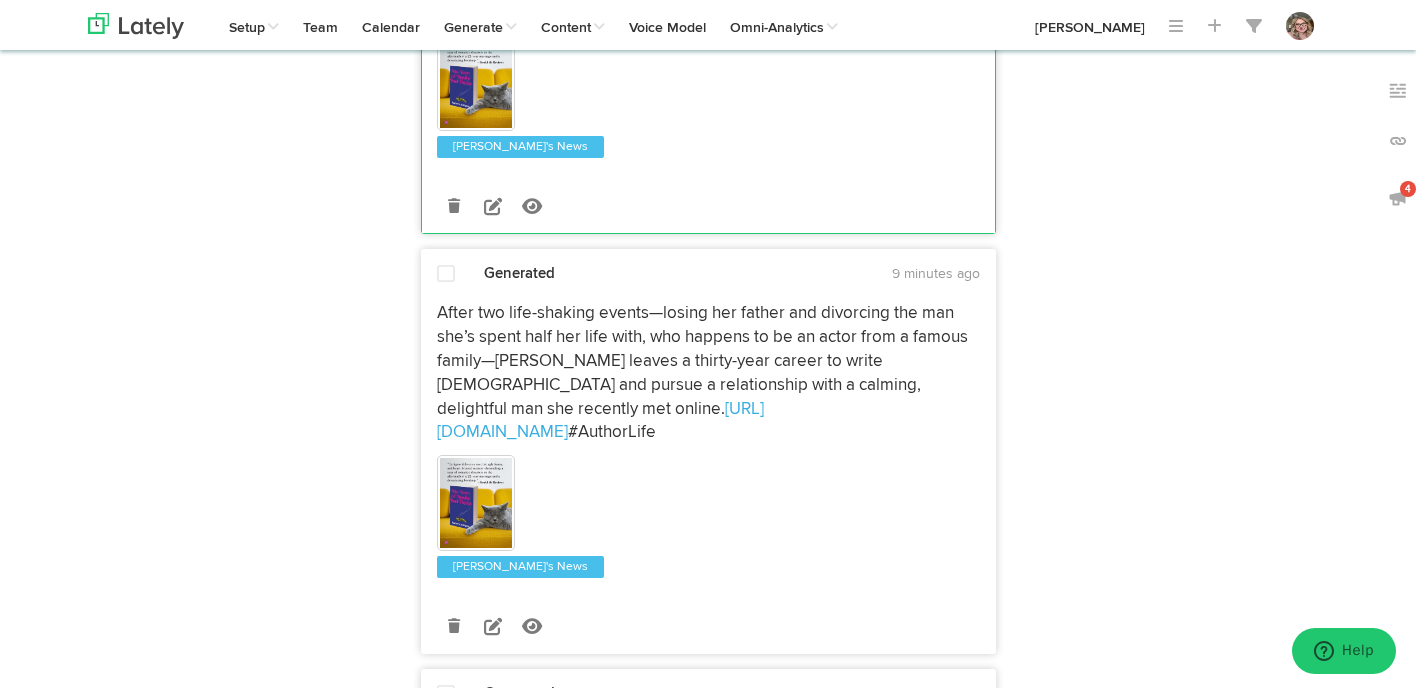 scroll, scrollTop: 2313, scrollLeft: 0, axis: vertical 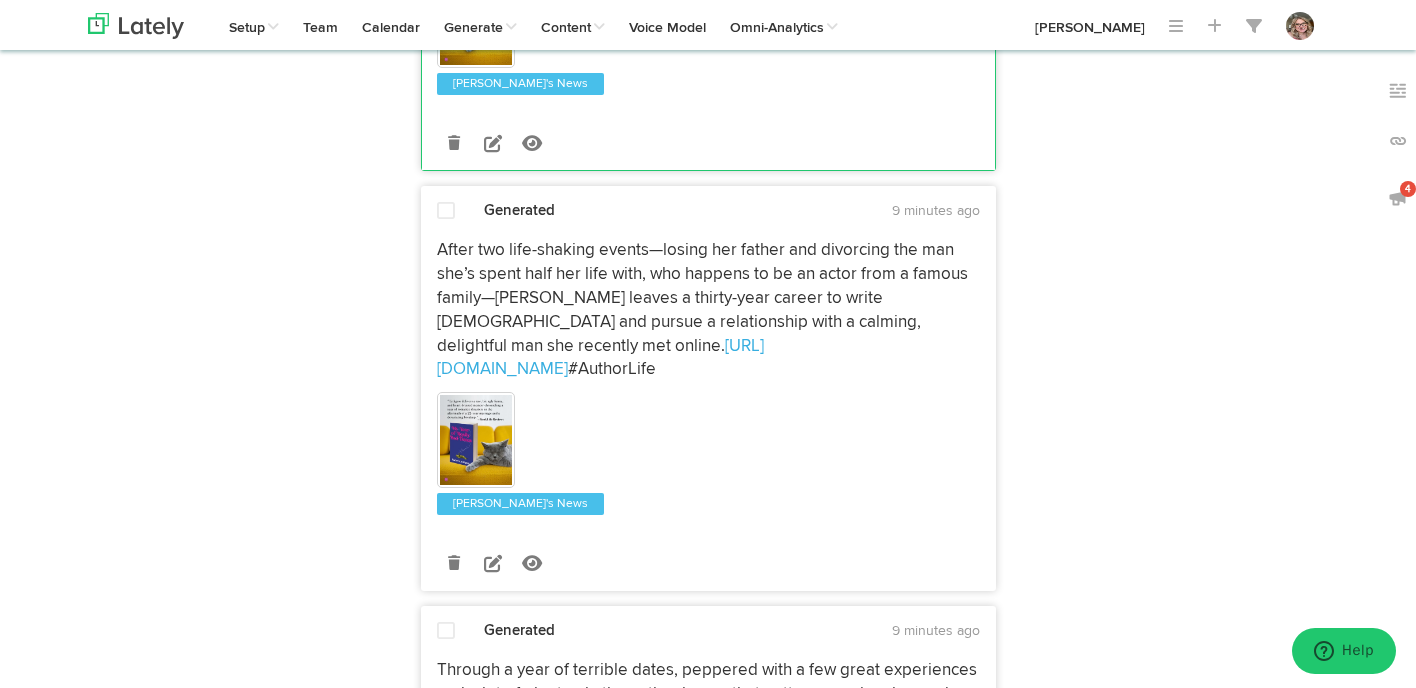 click at bounding box center [446, 211] 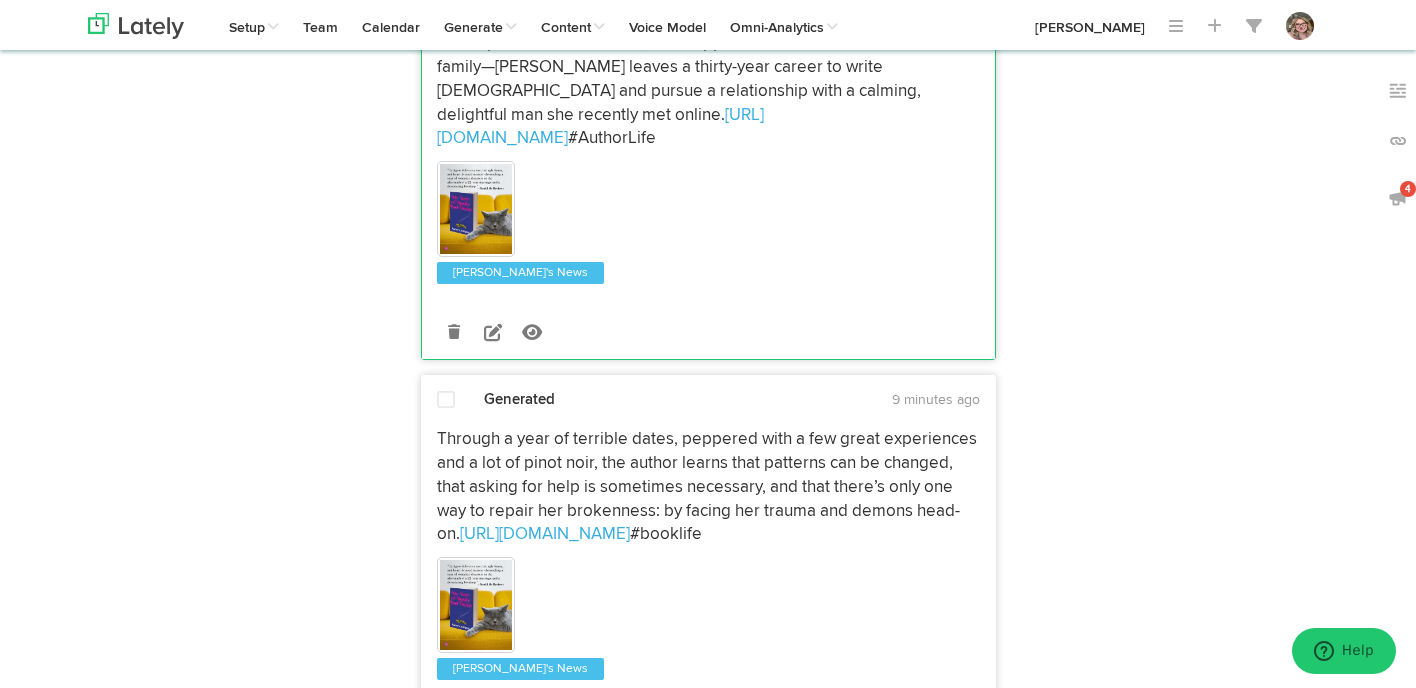 scroll, scrollTop: 2658, scrollLeft: 0, axis: vertical 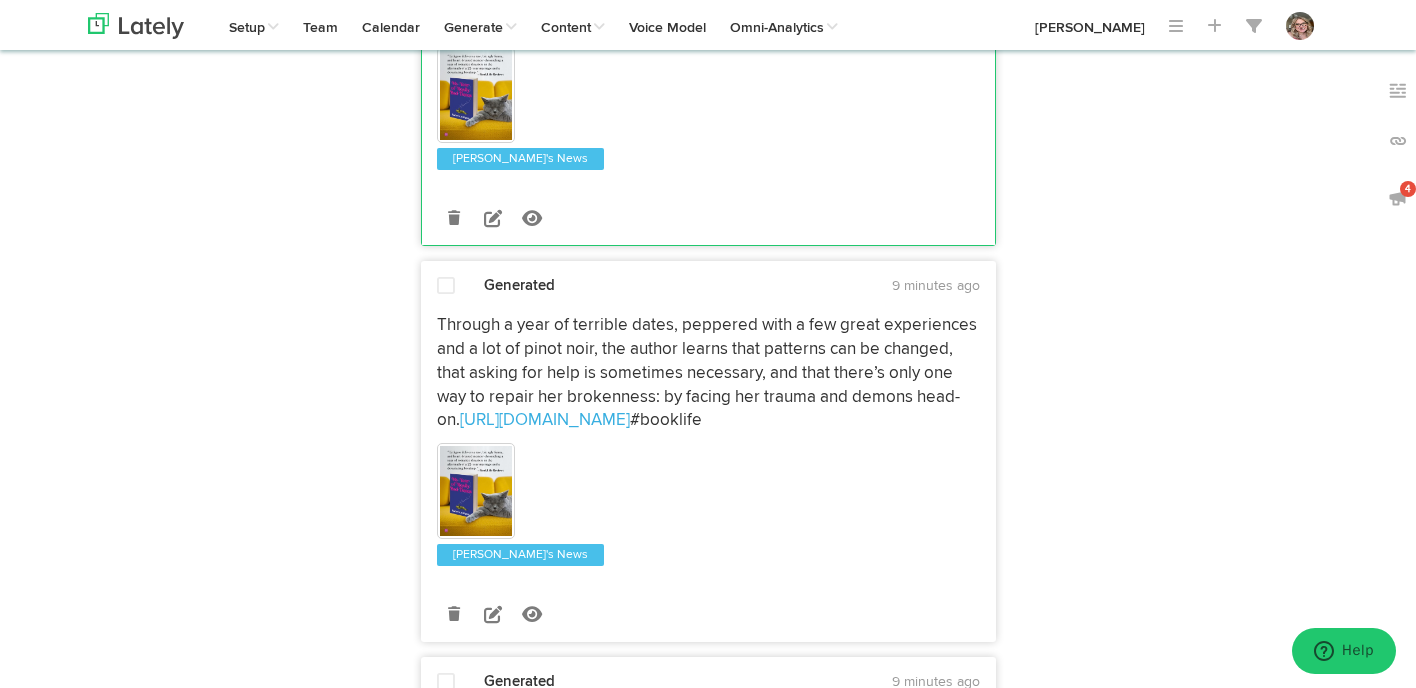 click at bounding box center [446, 286] 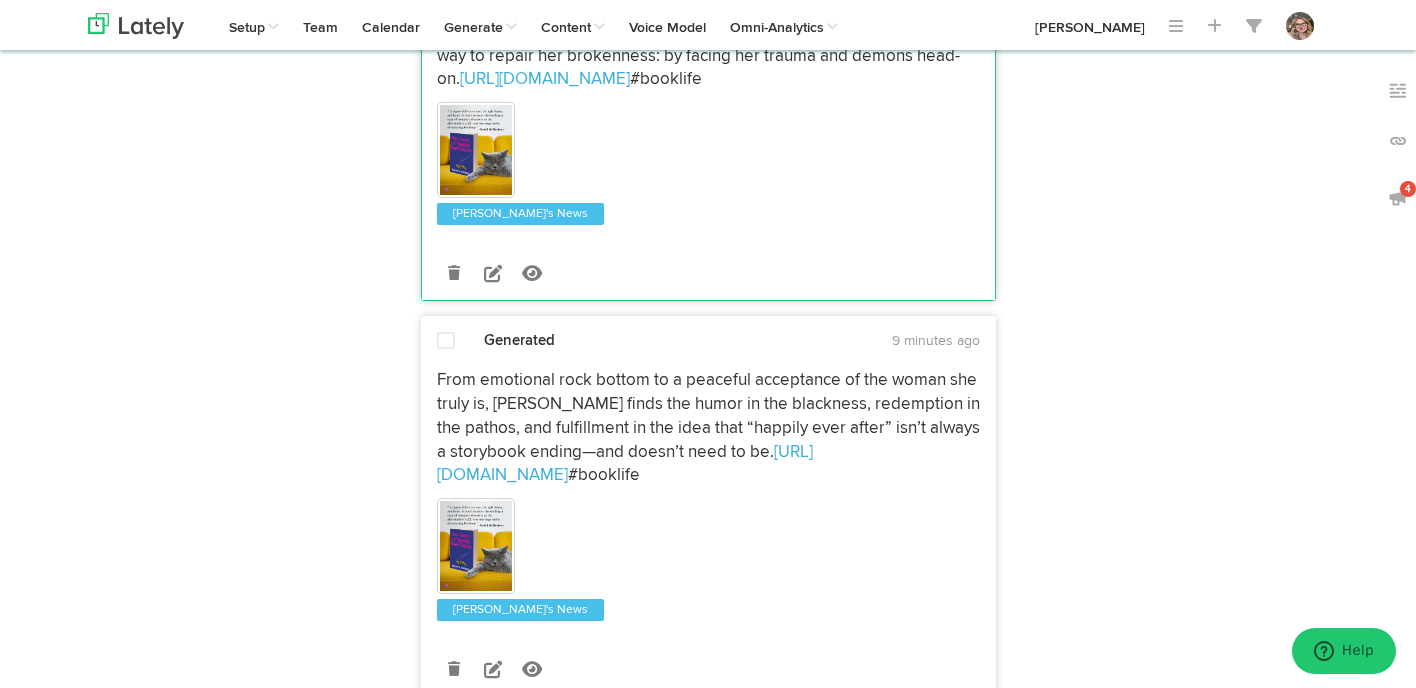 scroll, scrollTop: 3032, scrollLeft: 0, axis: vertical 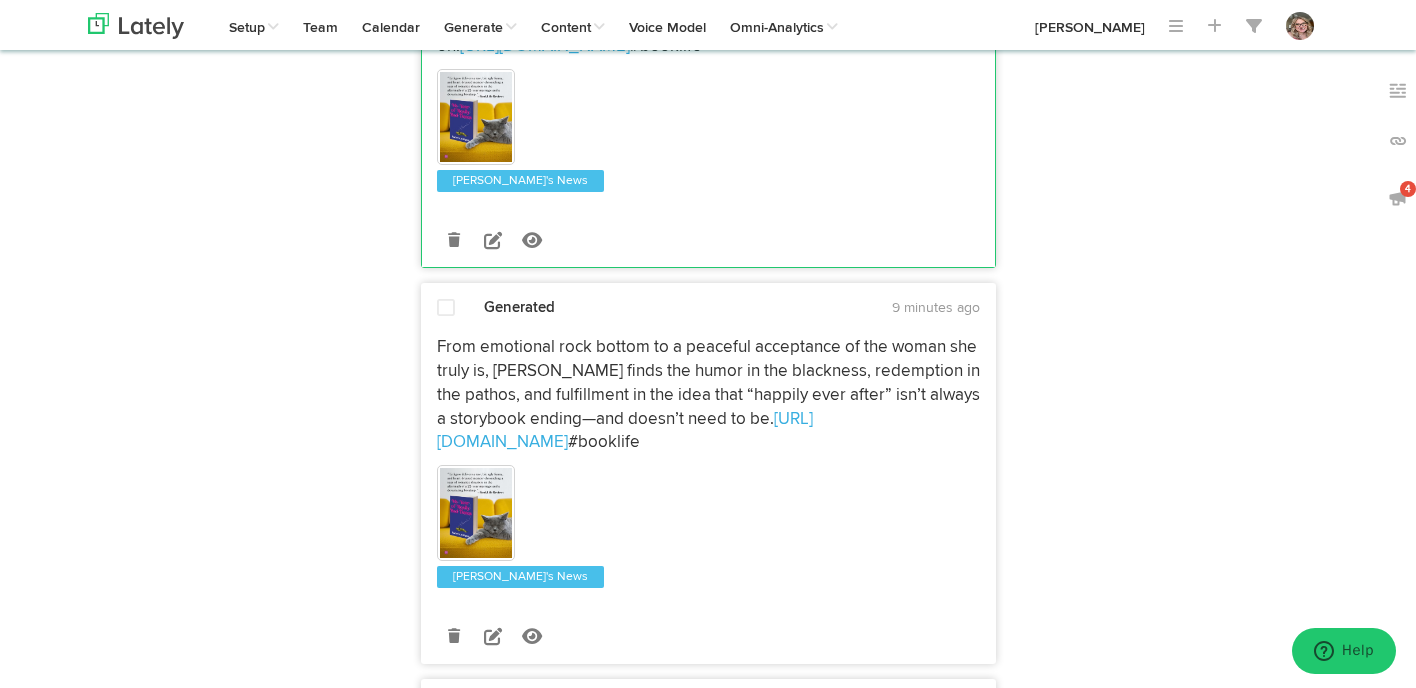 click on "Generated
9 minutes ago
From emotional rock bottom to a peaceful acceptance of the woman she truly is, [PERSON_NAME] finds the humor in the blackness, redemption in the pathos, and fulfillment in the idea that “happily ever after” isn’t always a storybook ending—and doesn’t need to be.  [URL][DOMAIN_NAME]  #booklife" at bounding box center (708, 480) 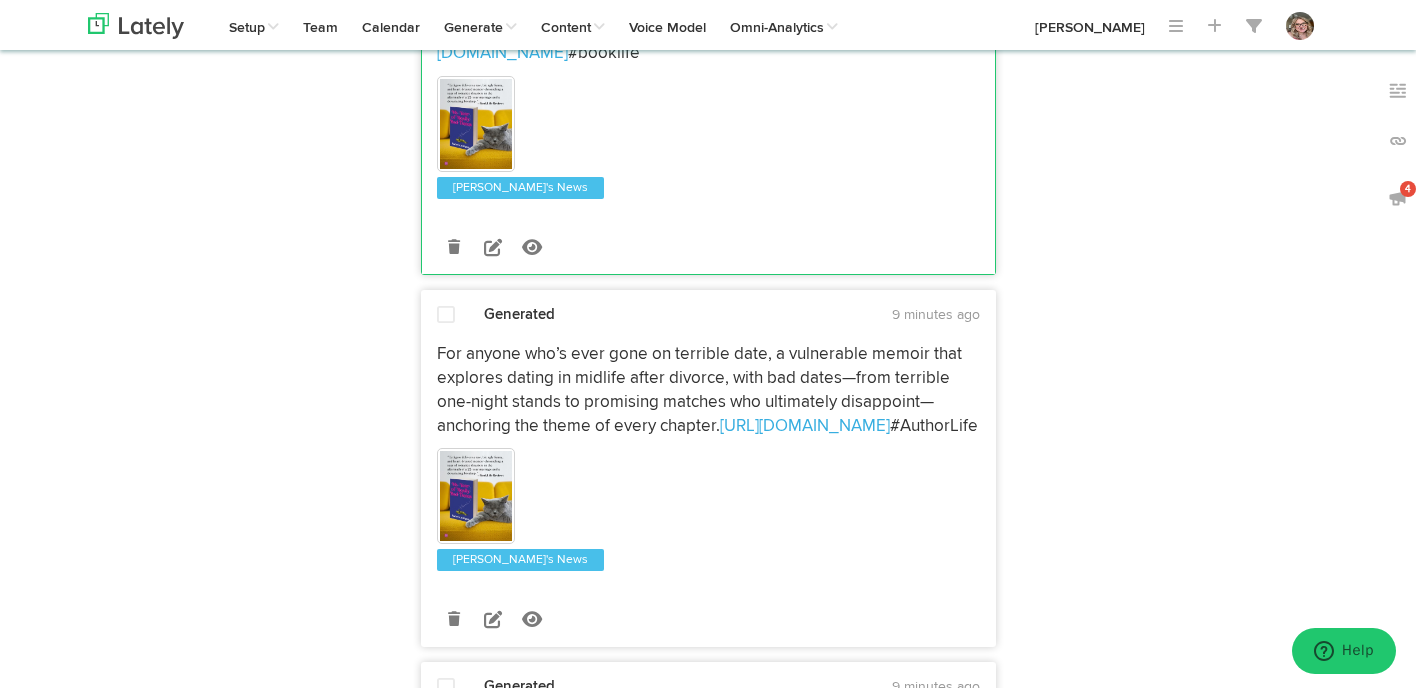 scroll, scrollTop: 3493, scrollLeft: 0, axis: vertical 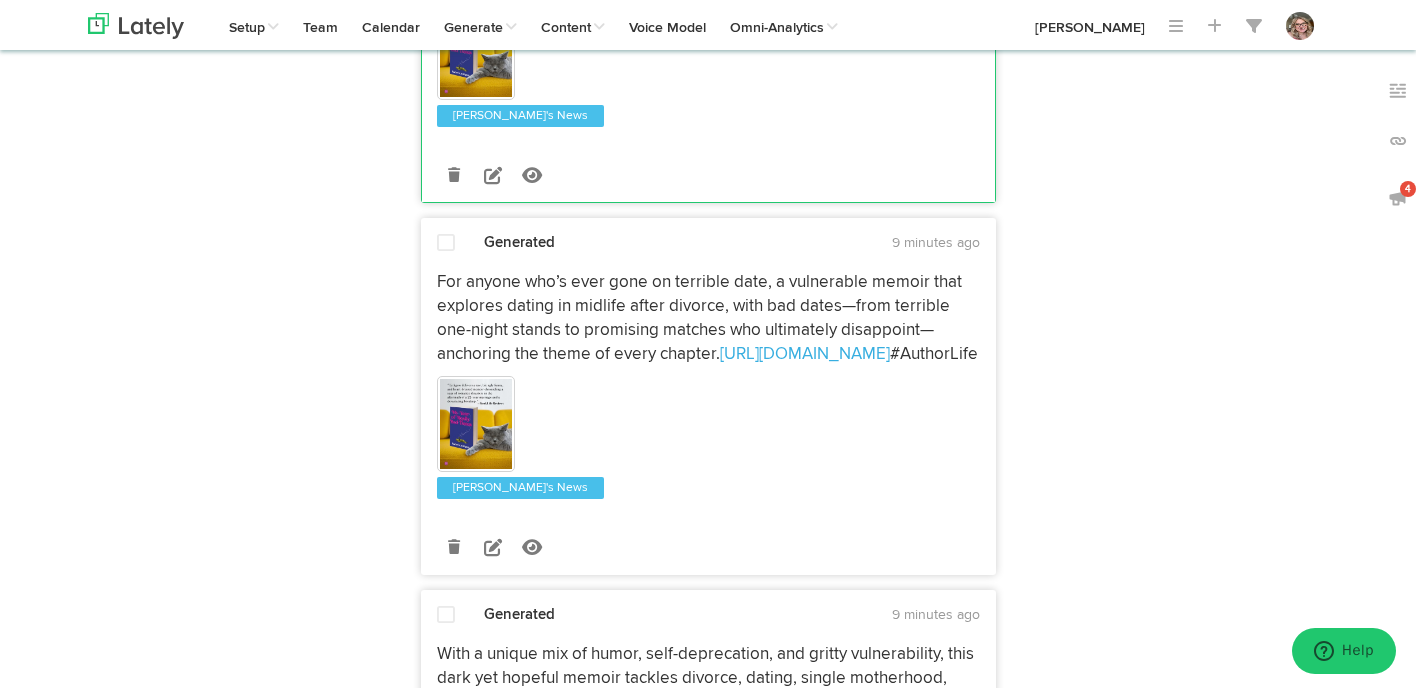 click on "Generated
9 minutes ago
For anyone who’s ever gone on terrible date, a vulnerable memoir that explores dating in midlife after divorce, with bad dates—from terrible one-night stands to promising matches who ultimately disappoint—anchoring the theme of every chapter.  [URL][DOMAIN_NAME]  #AuthorLife" at bounding box center [708, 403] 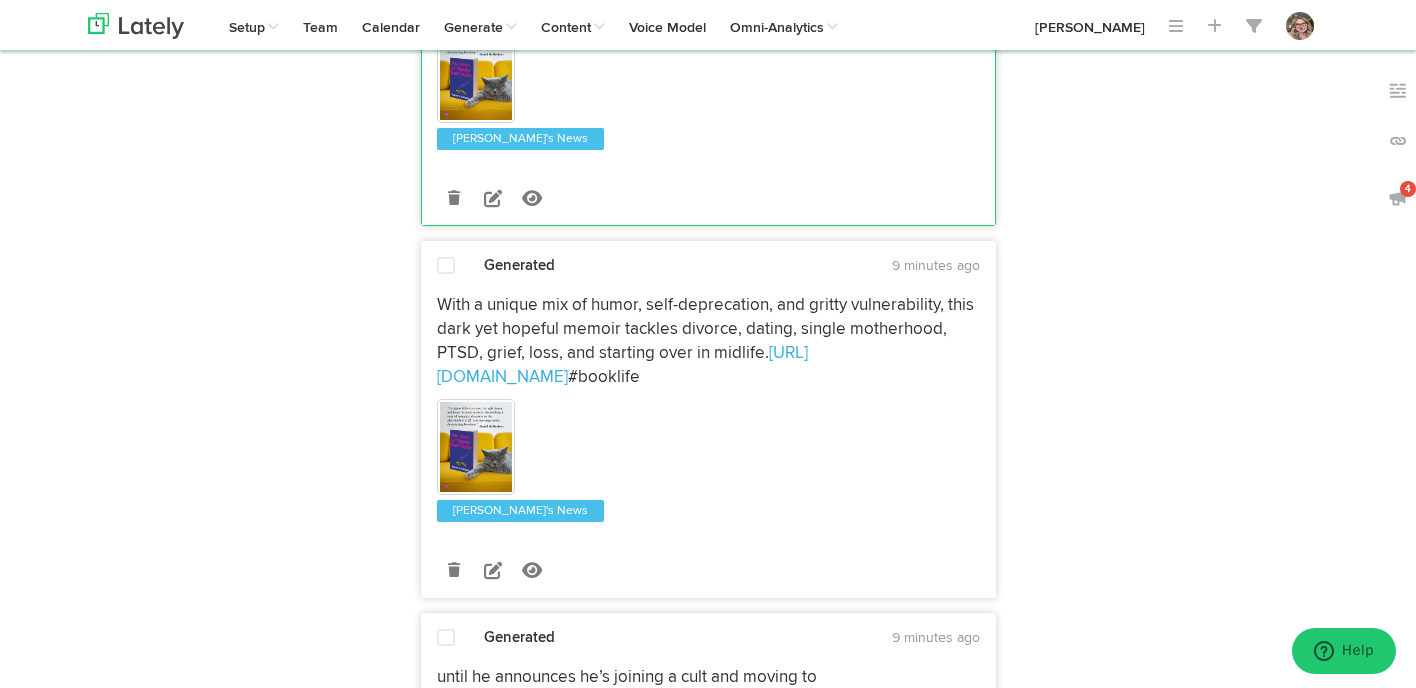 scroll, scrollTop: 3856, scrollLeft: 0, axis: vertical 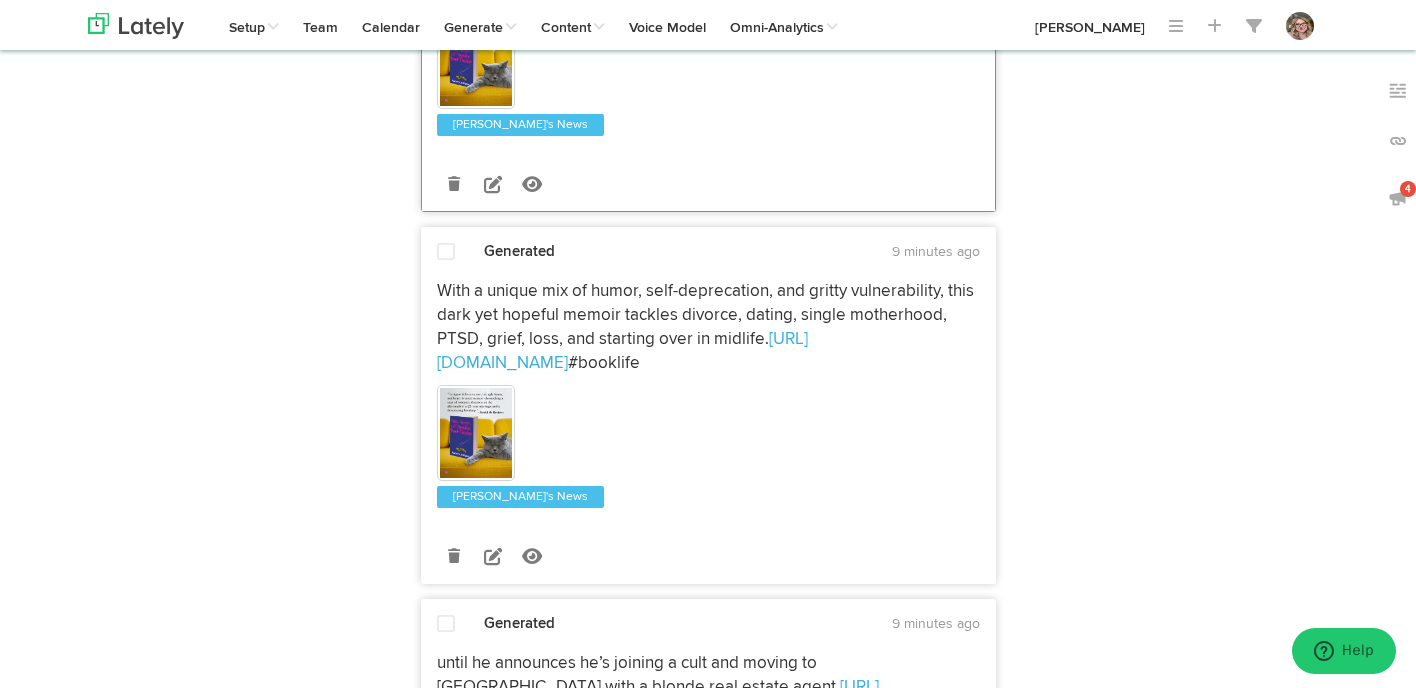 click at bounding box center (446, 253) 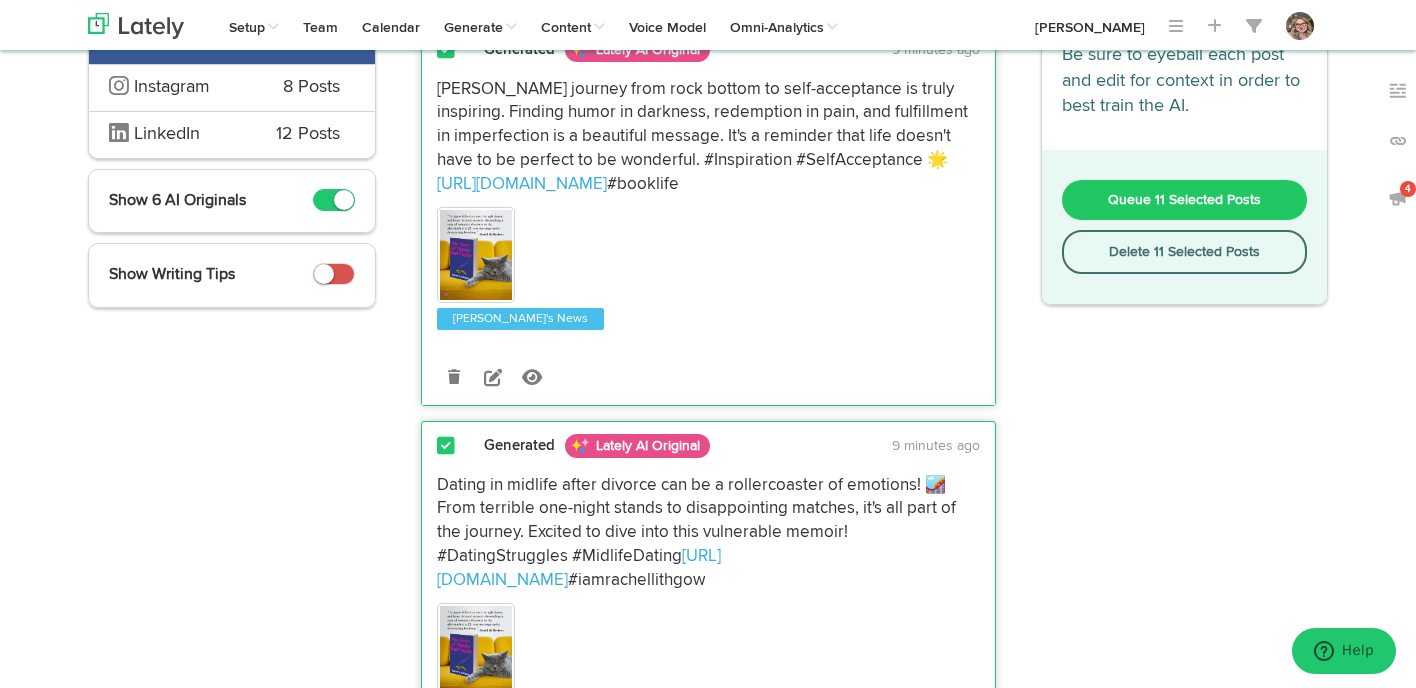 scroll, scrollTop: 0, scrollLeft: 0, axis: both 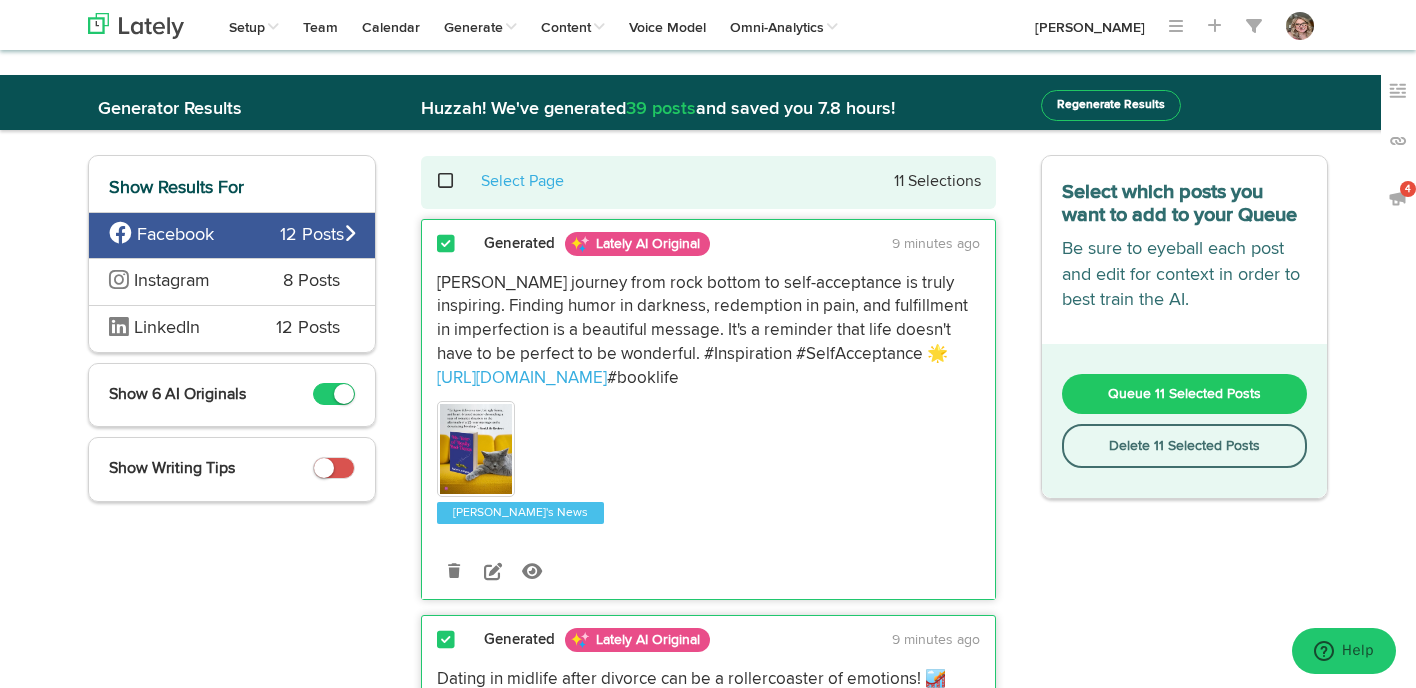 click on "Queue 11 Selected Posts" at bounding box center (1184, 394) 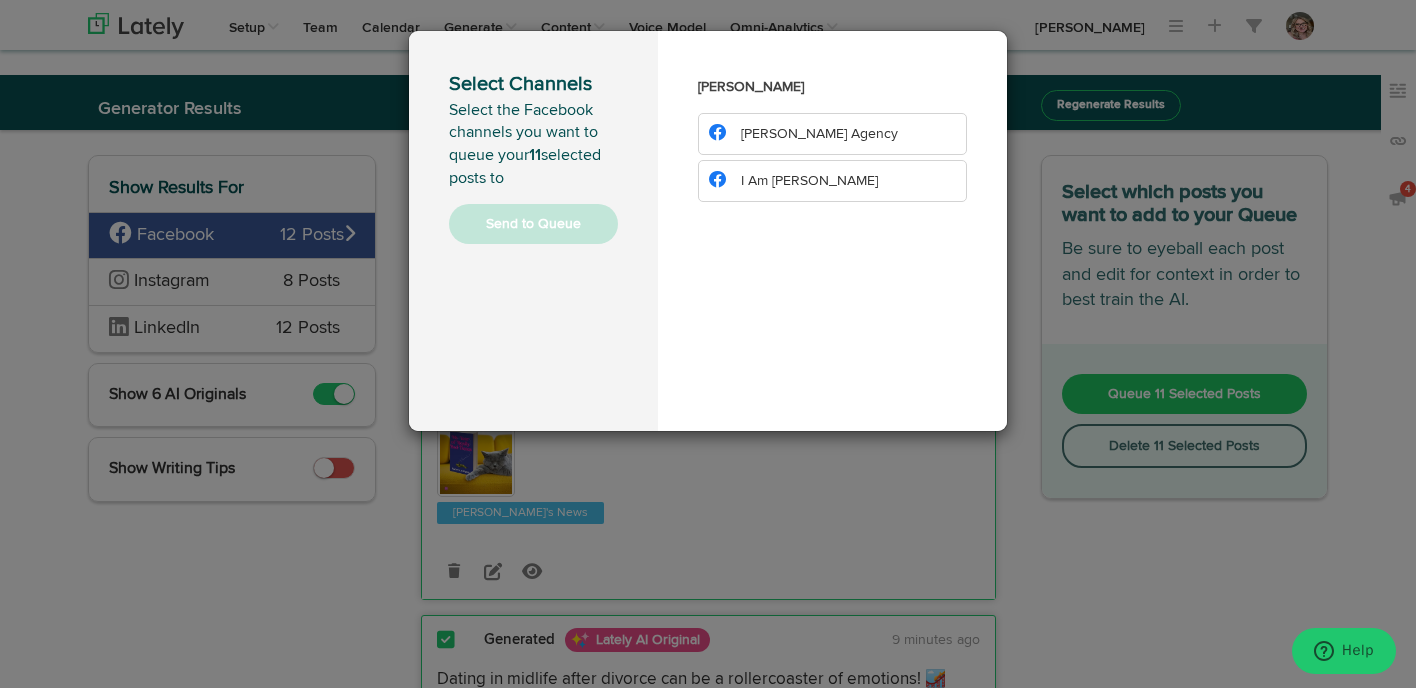 click on "I Am [PERSON_NAME]" at bounding box center [809, 181] 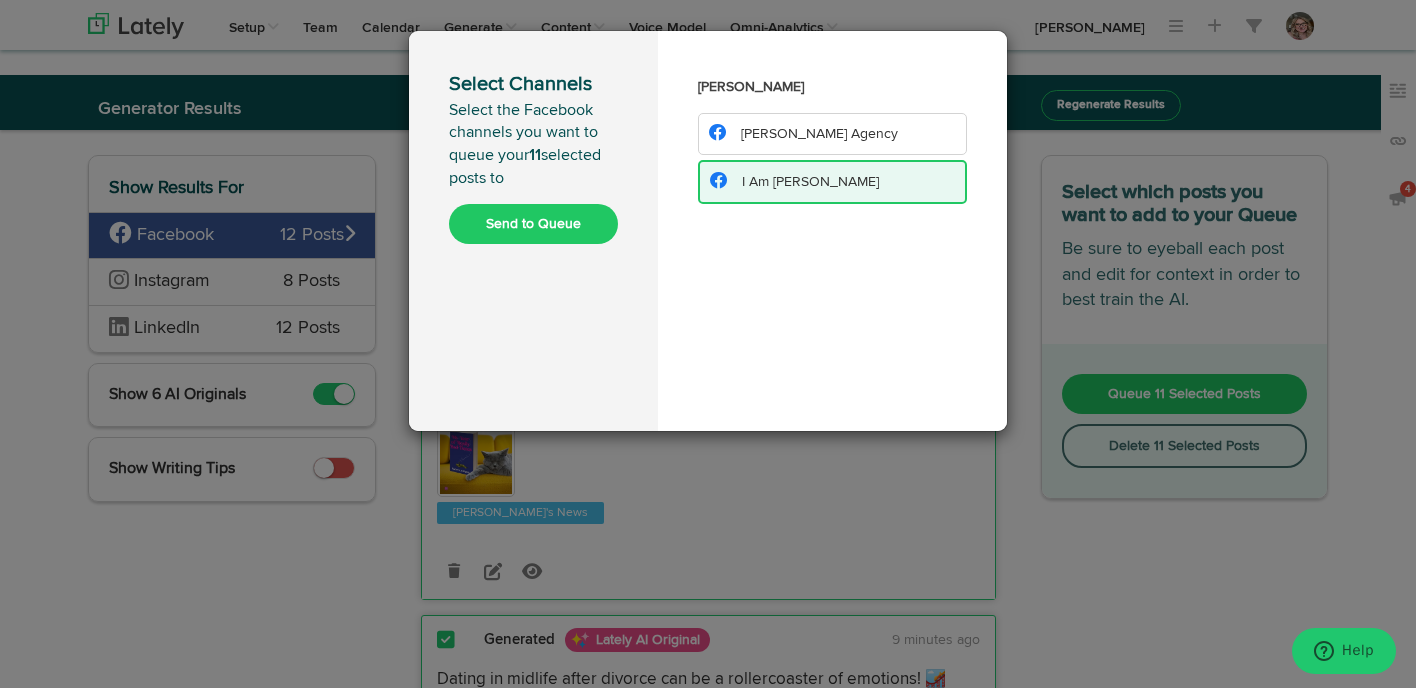 click on "Send to Queue" at bounding box center (533, 224) 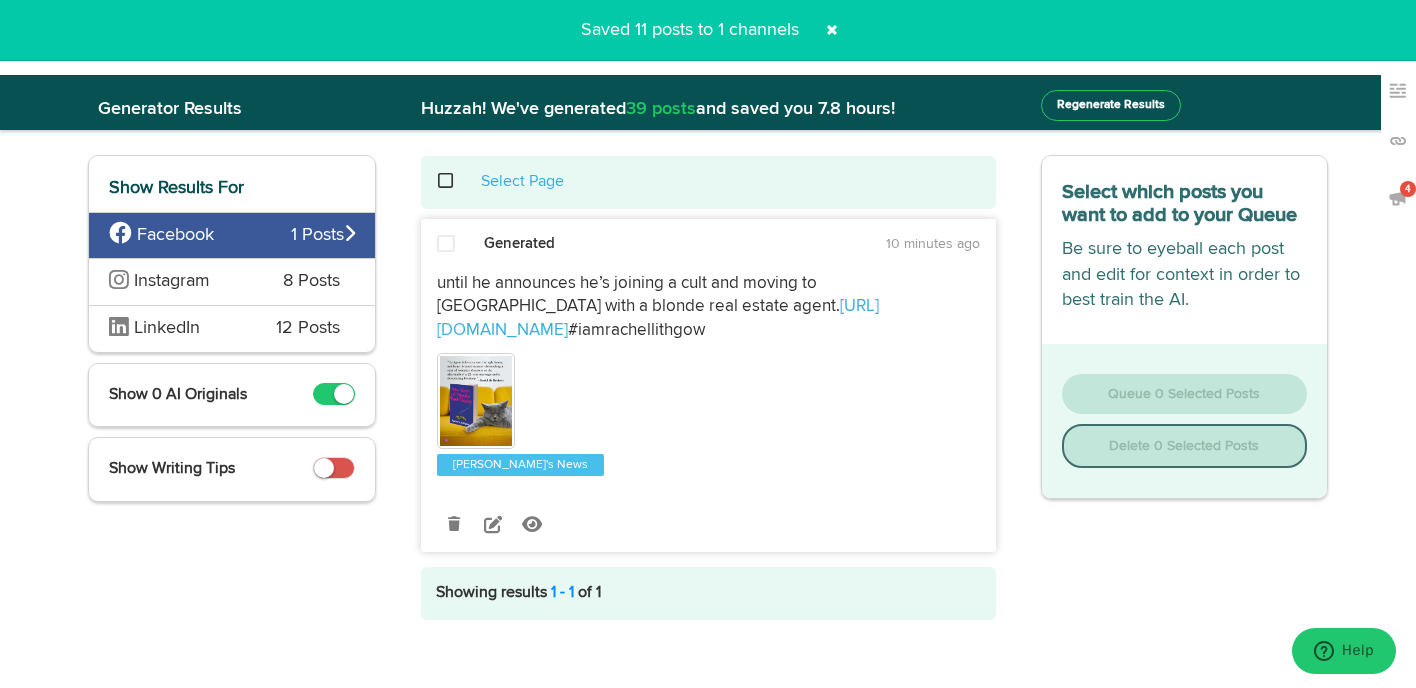 click at bounding box center (456, 181) 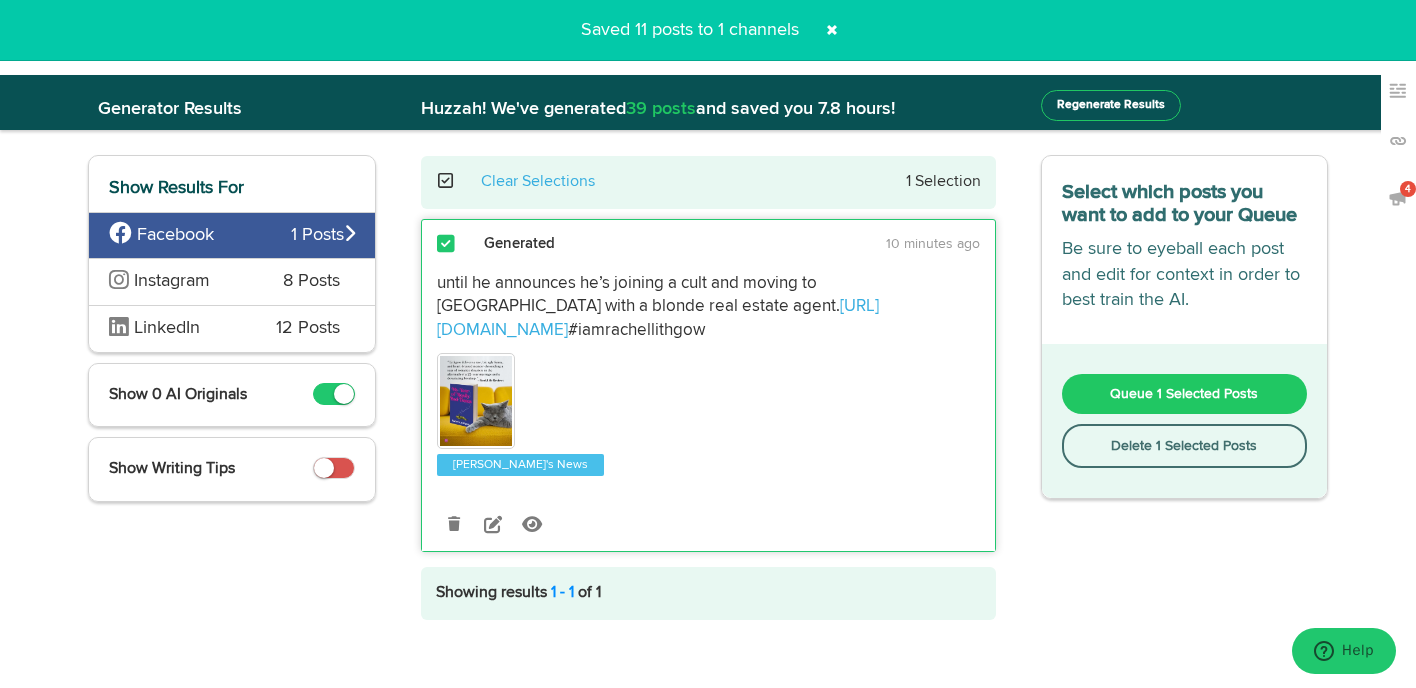 click on "Delete 1 Selected Posts" at bounding box center [1185, 446] 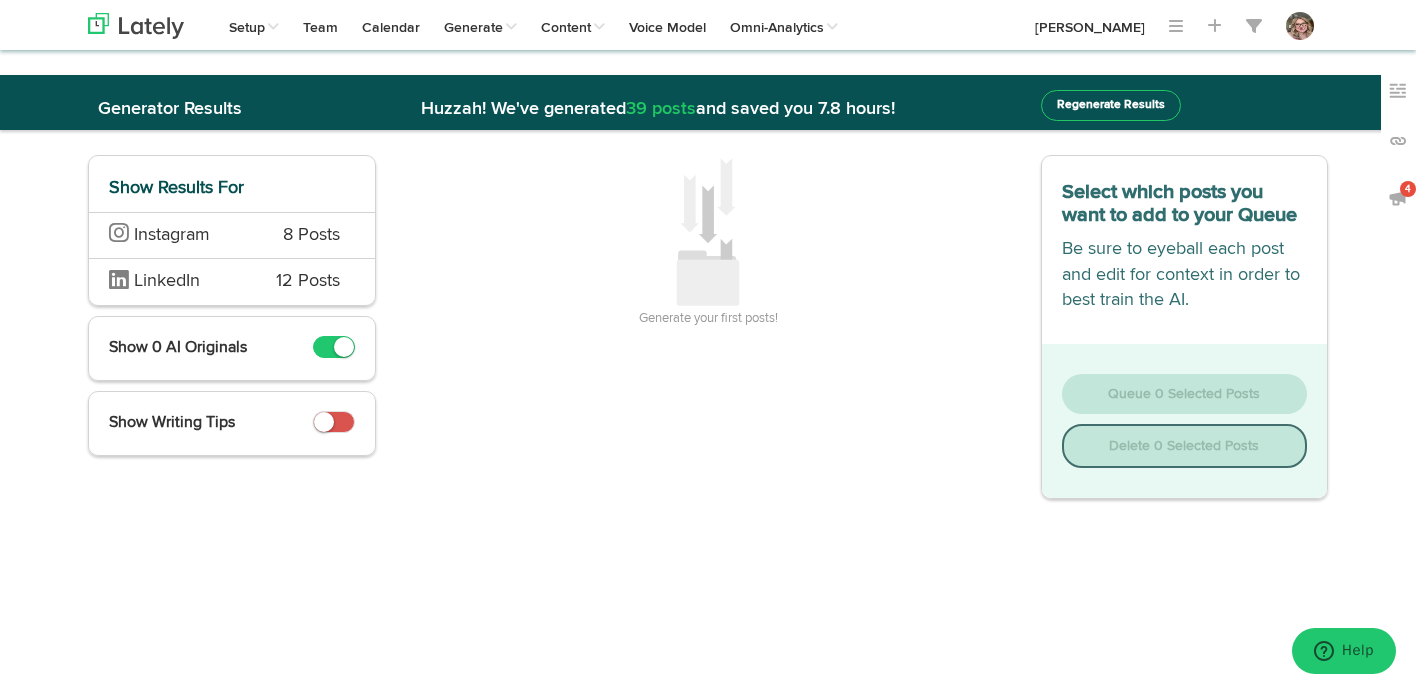 click on "LinkedIn" at bounding box center (177, 282) 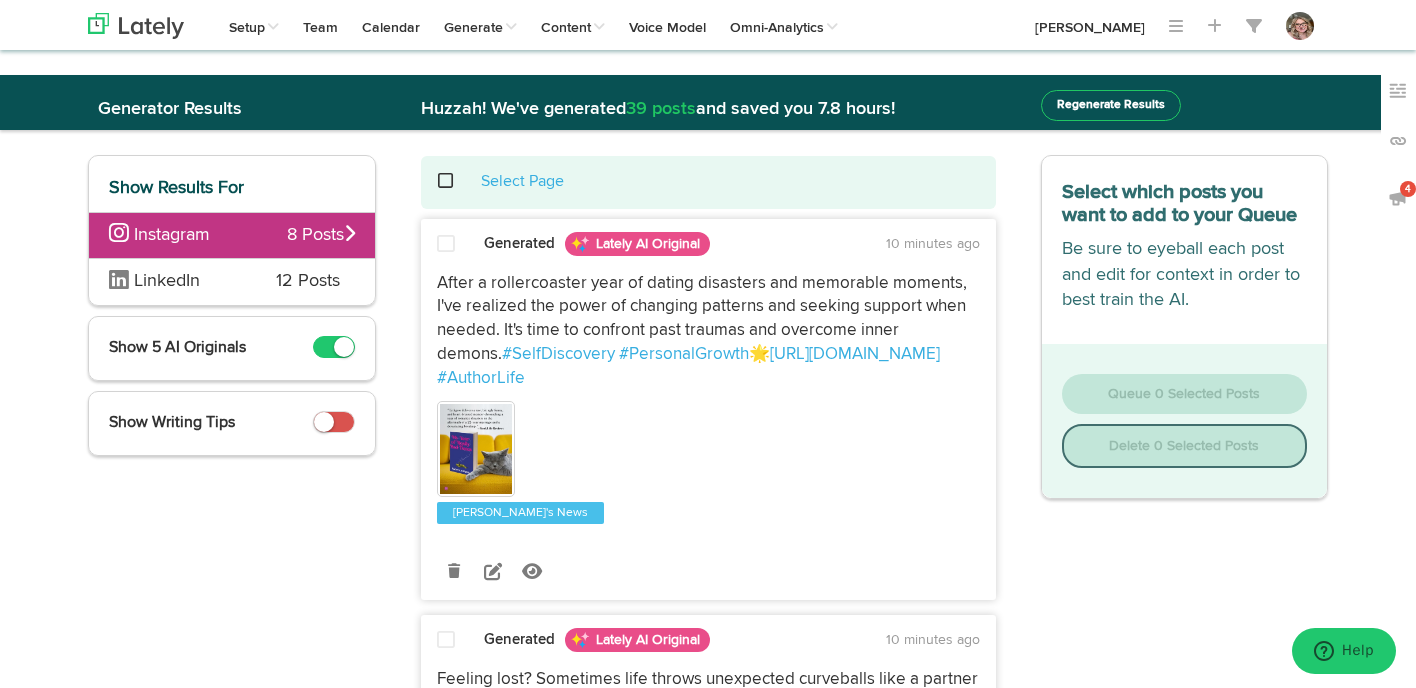 click on "LinkedIn
12 Posts" at bounding box center (232, 281) 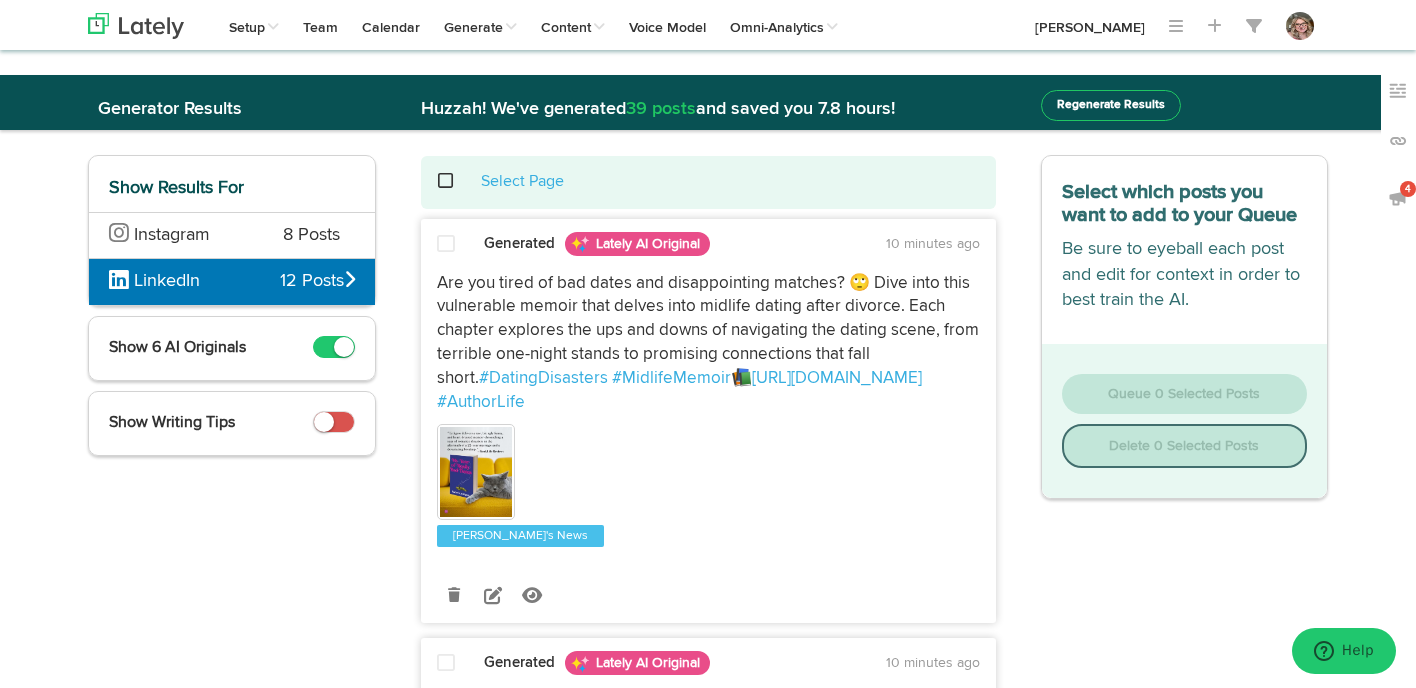 click at bounding box center [446, 245] 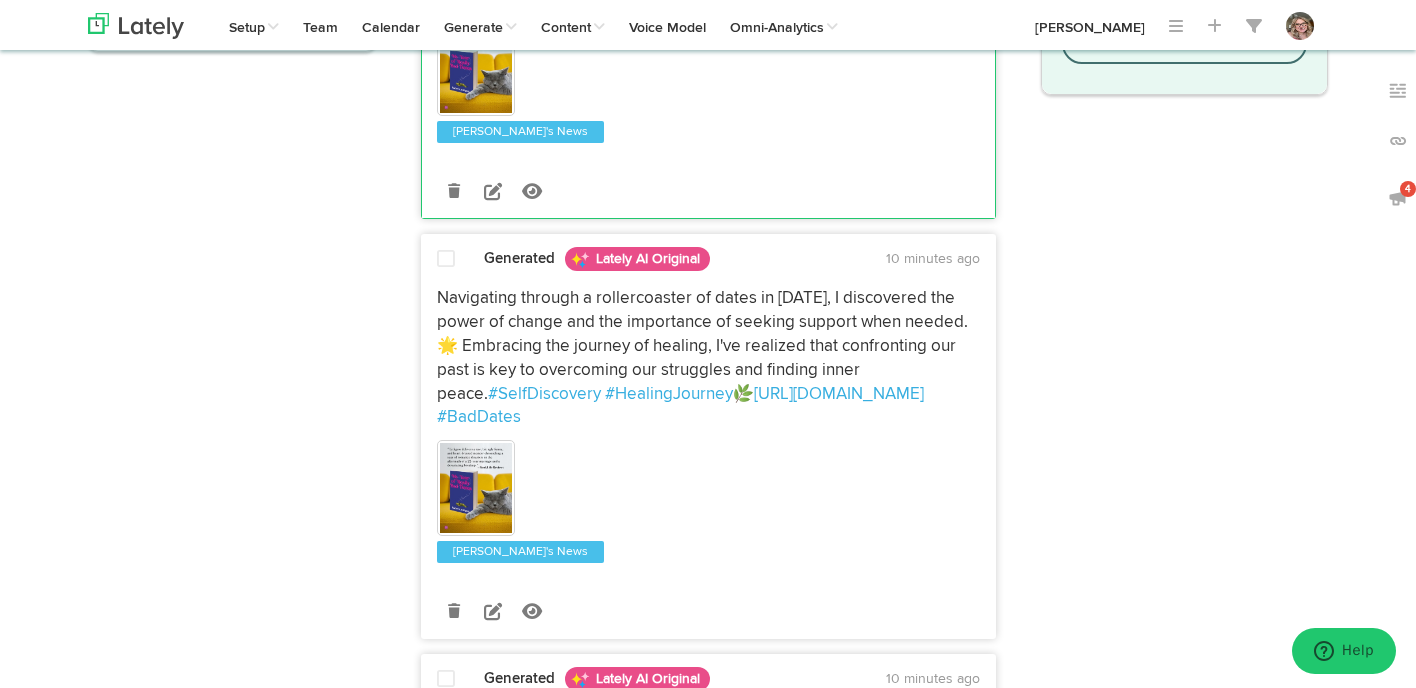 click at bounding box center [446, 259] 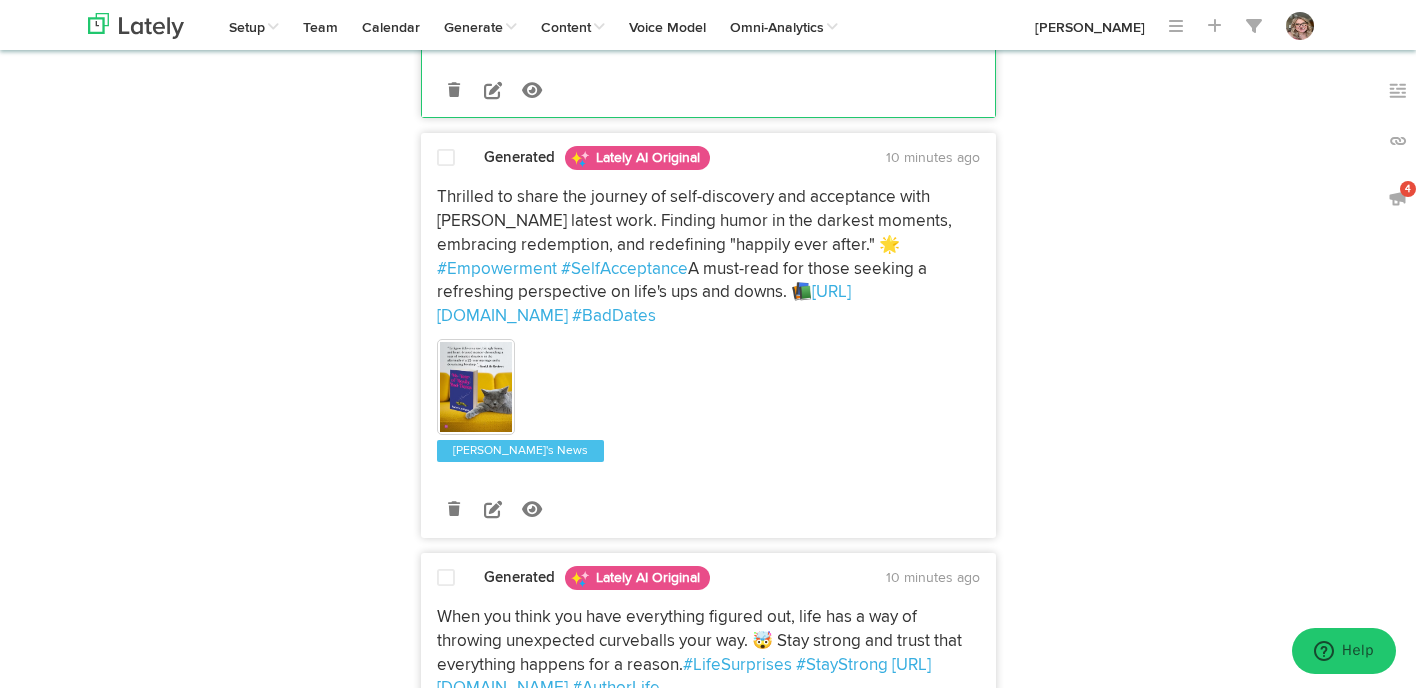 click on "Generated
Lately AI Original
10 minutes ago
Thrilled to share the journey of self-discovery and acceptance with [PERSON_NAME] latest work. Finding humor in the darkest moments, embracing redemption, and redefining "happily ever after." 🌟  #Empowerment   #SelfAcceptance  A must-read for those seeking a refreshing perspective on life's ups and downs. 📚  [URL][DOMAIN_NAME]   #BadDates" at bounding box center (708, 342) 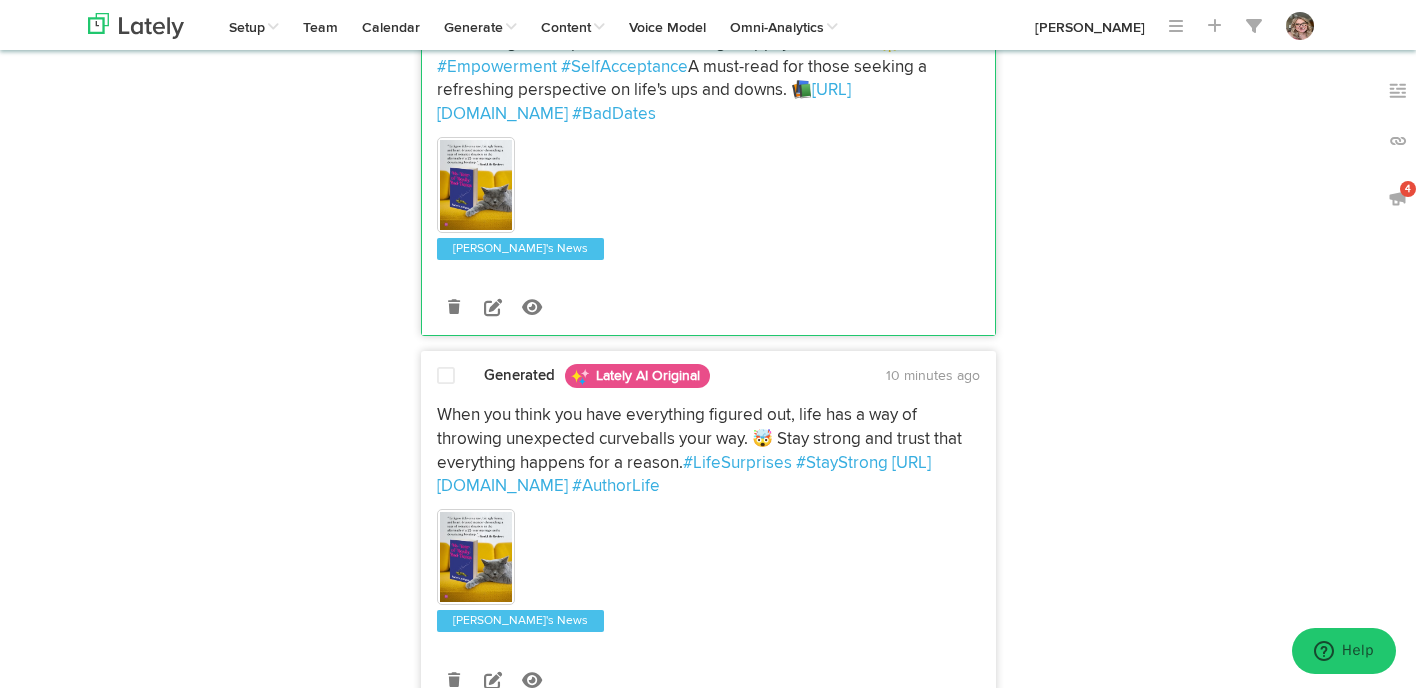 click at bounding box center (446, 376) 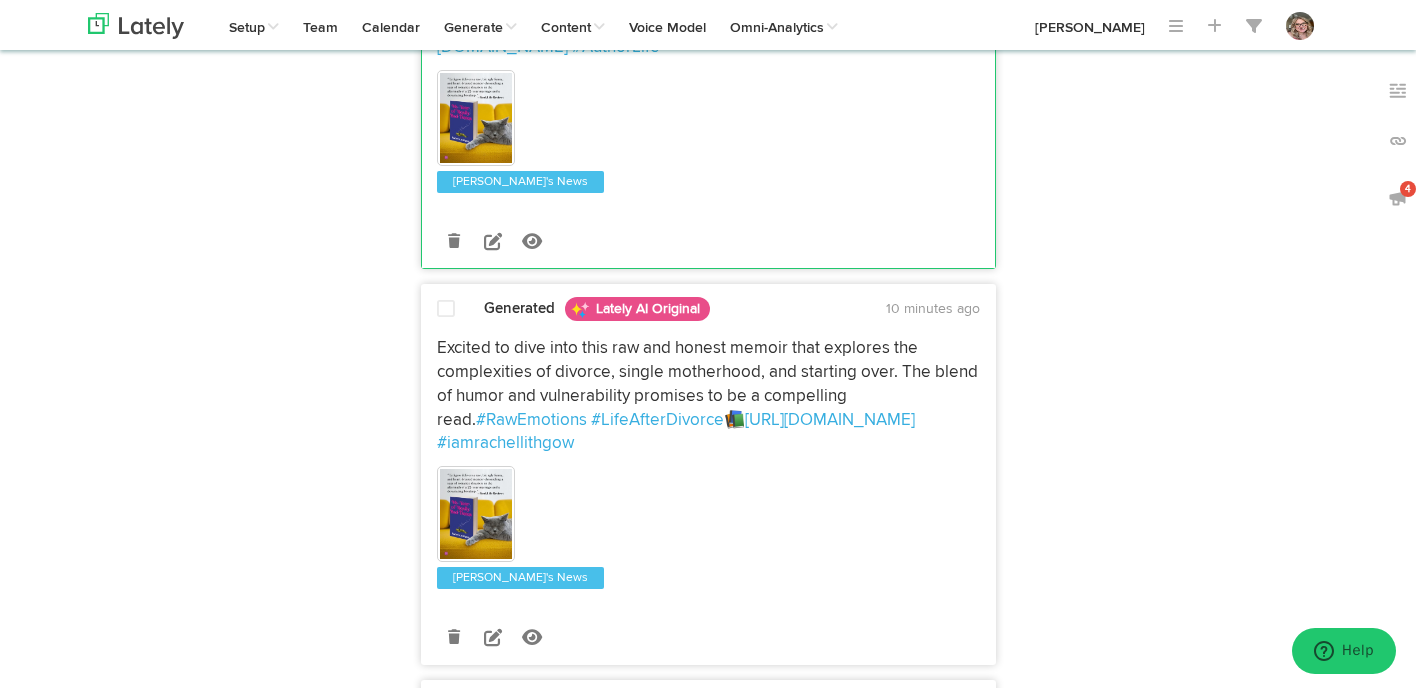 click at bounding box center [446, 309] 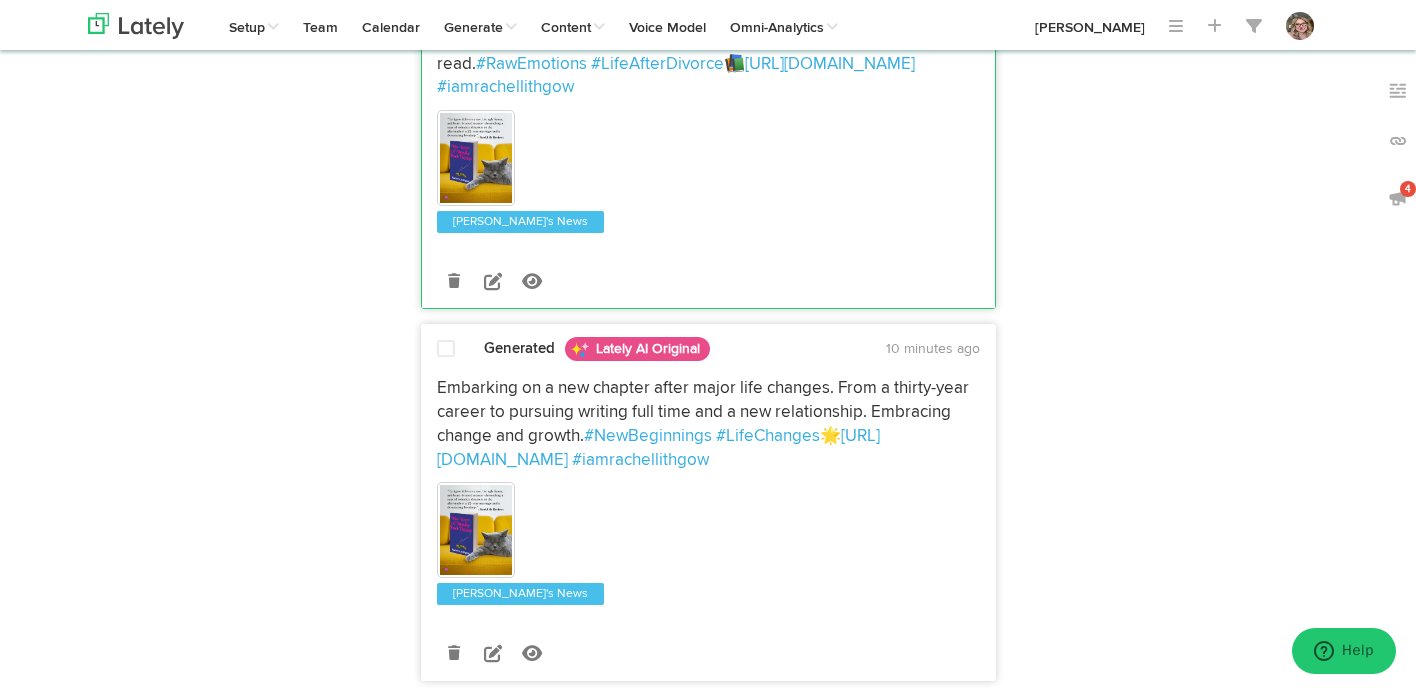 click at bounding box center [446, 349] 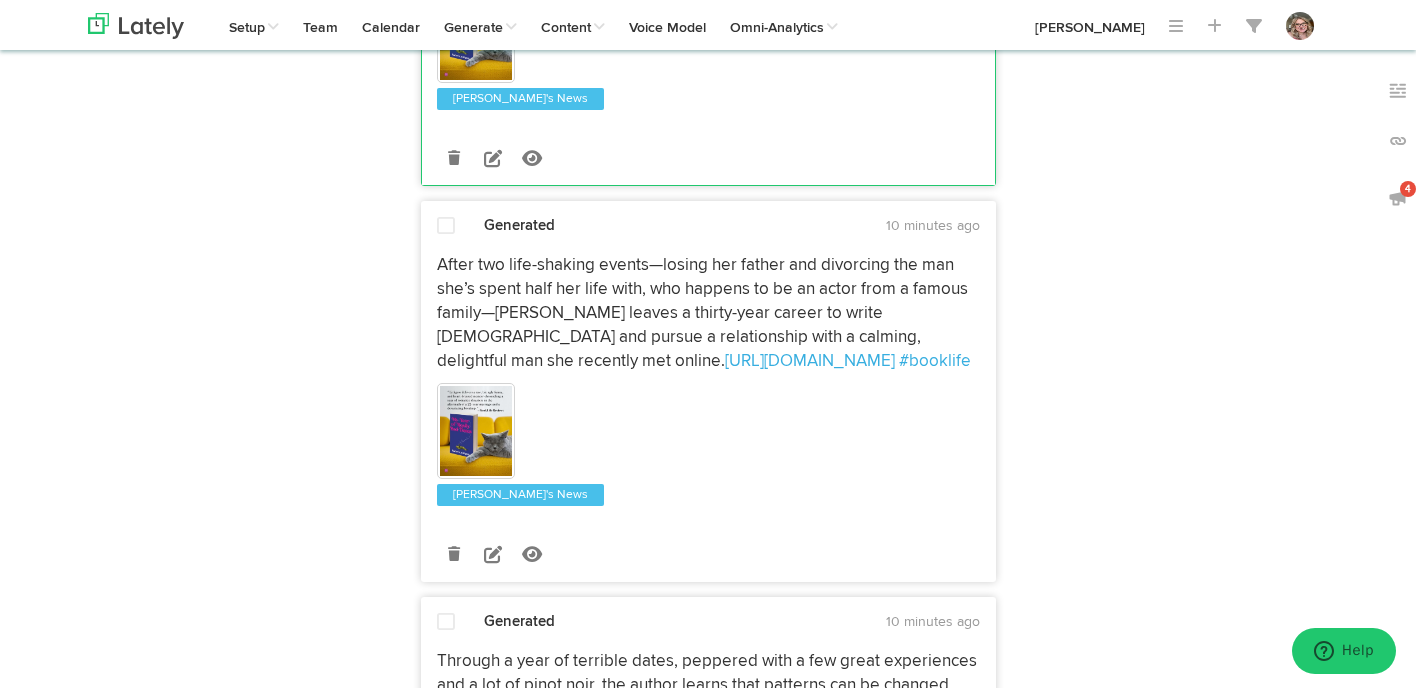 click on "Generated
10 minutes ago
After two life-shaking events—losing her father and divorcing the man she’s spent half her life with, who happens to be an actor from a famous family—[PERSON_NAME] leaves a thirty-year career to write [DEMOGRAPHIC_DATA] and pursue a relationship with a calming, delightful man she recently met online.  [URL][DOMAIN_NAME]   #booklife" at bounding box center [708, 398] 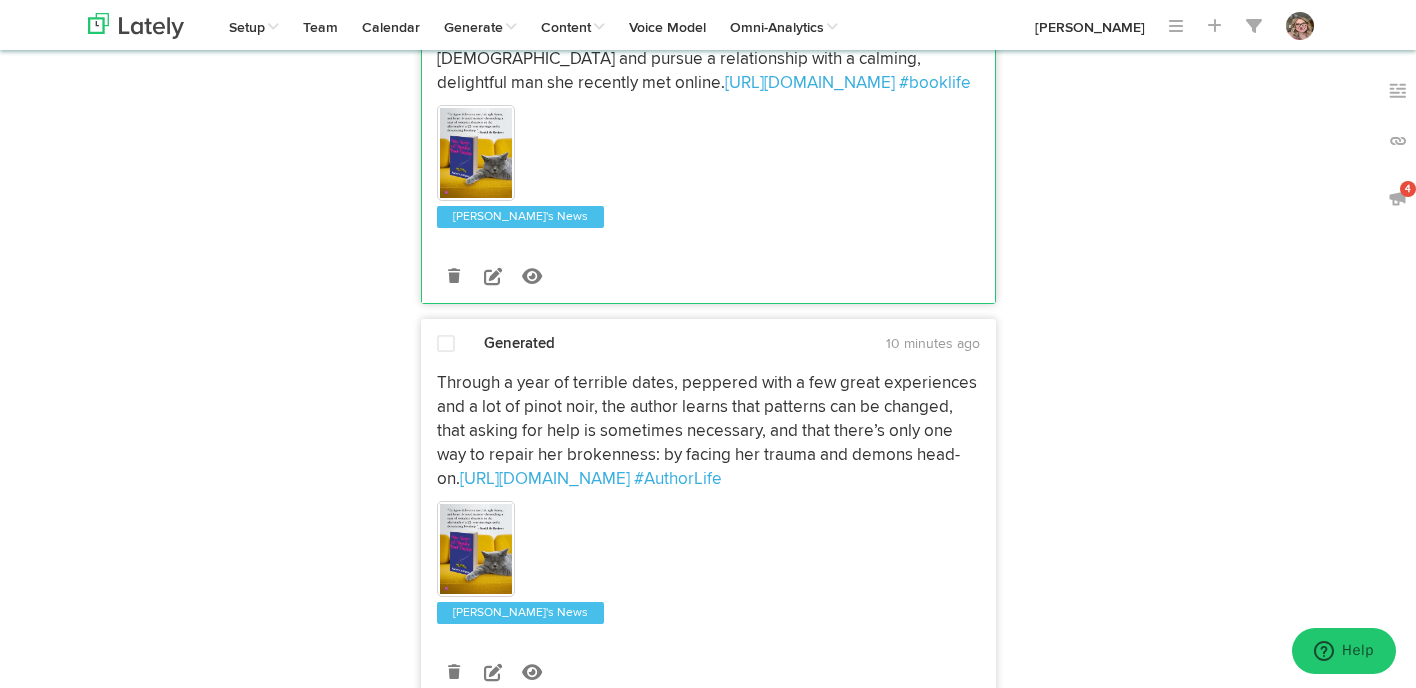 click at bounding box center [446, 345] 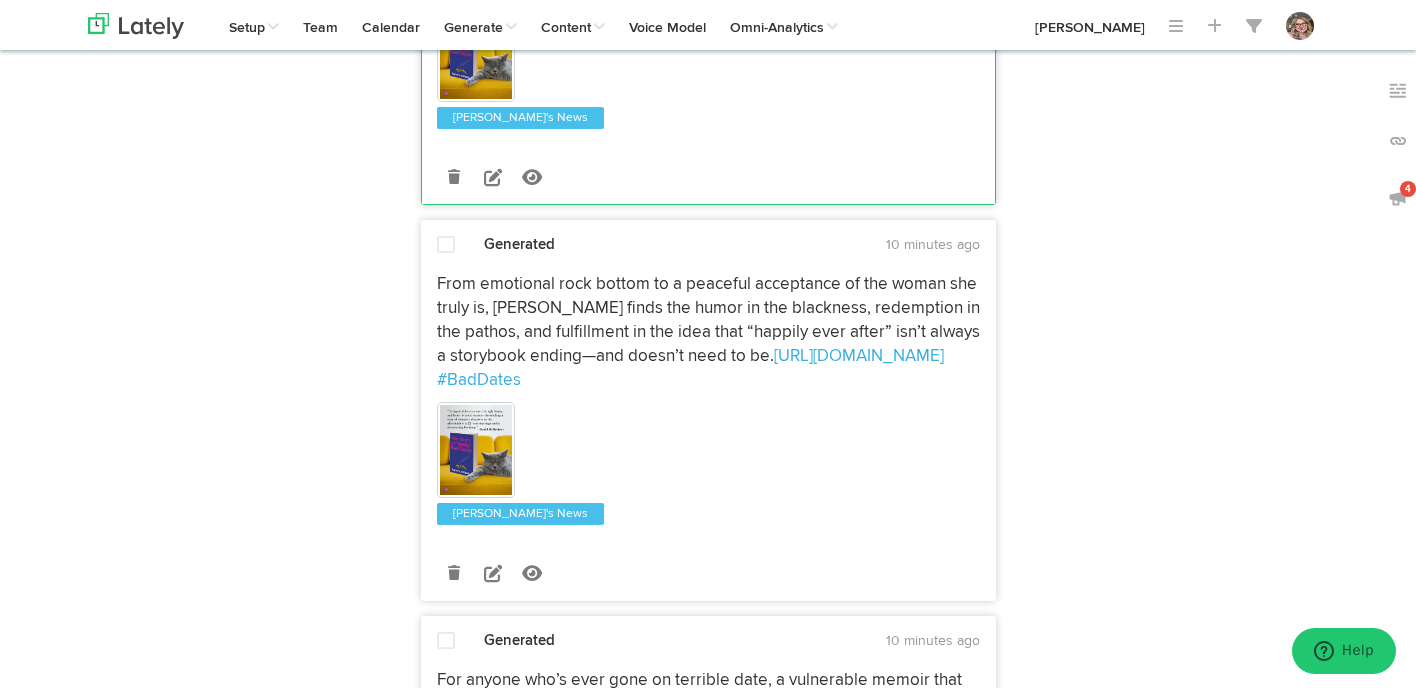 scroll, scrollTop: 3204, scrollLeft: 0, axis: vertical 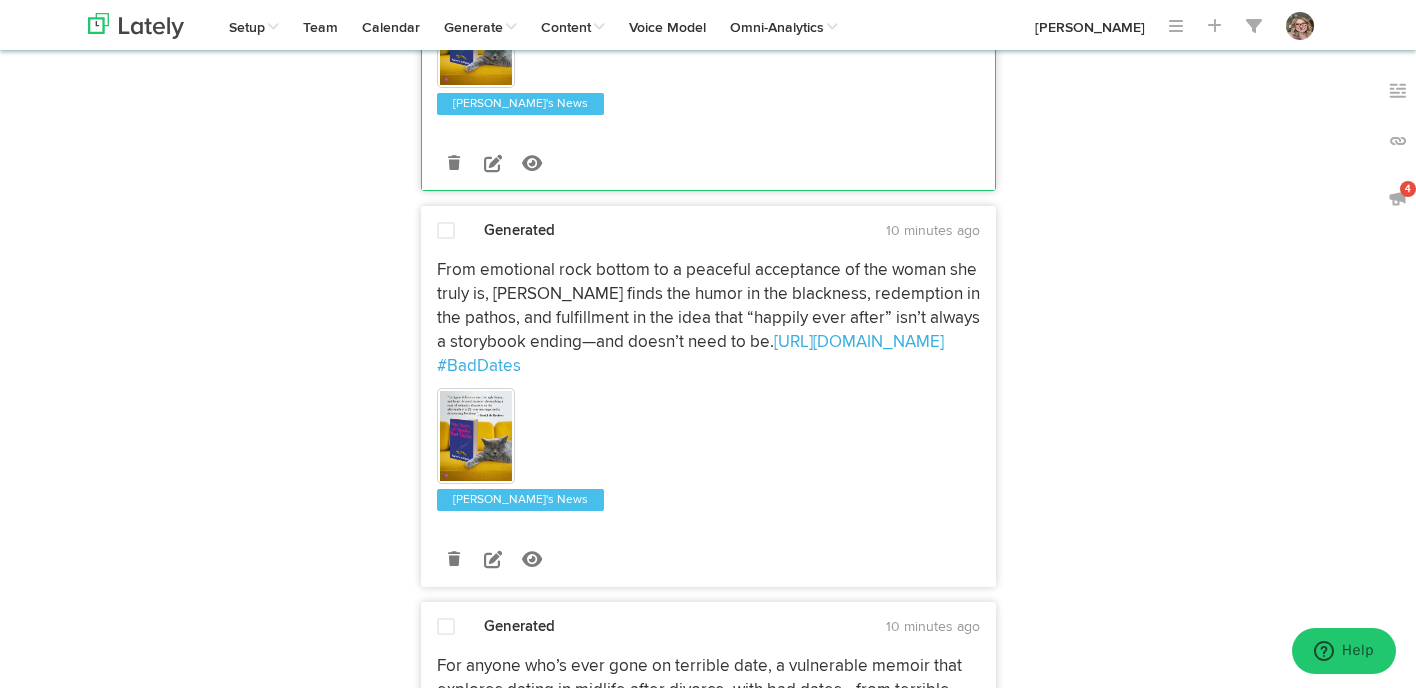 click on "Generated
10 minutes ago
From emotional rock bottom to a peaceful acceptance of the woman she truly is, [PERSON_NAME] finds the humor in the blackness, redemption in the pathos, and fulfillment in the idea that “happily ever after” isn’t always a storybook ending—and doesn’t need to be.  [URL][DOMAIN_NAME]   #BadDates" at bounding box center [708, 403] 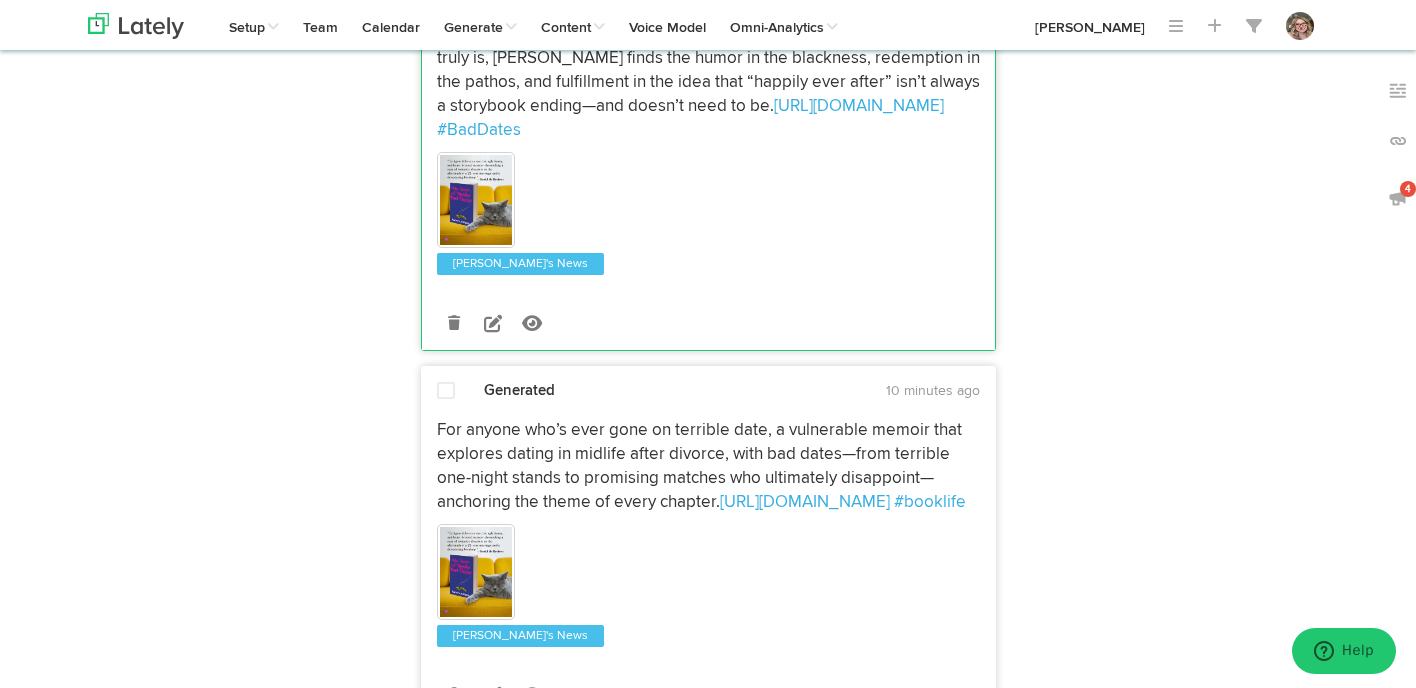 click at bounding box center (446, 391) 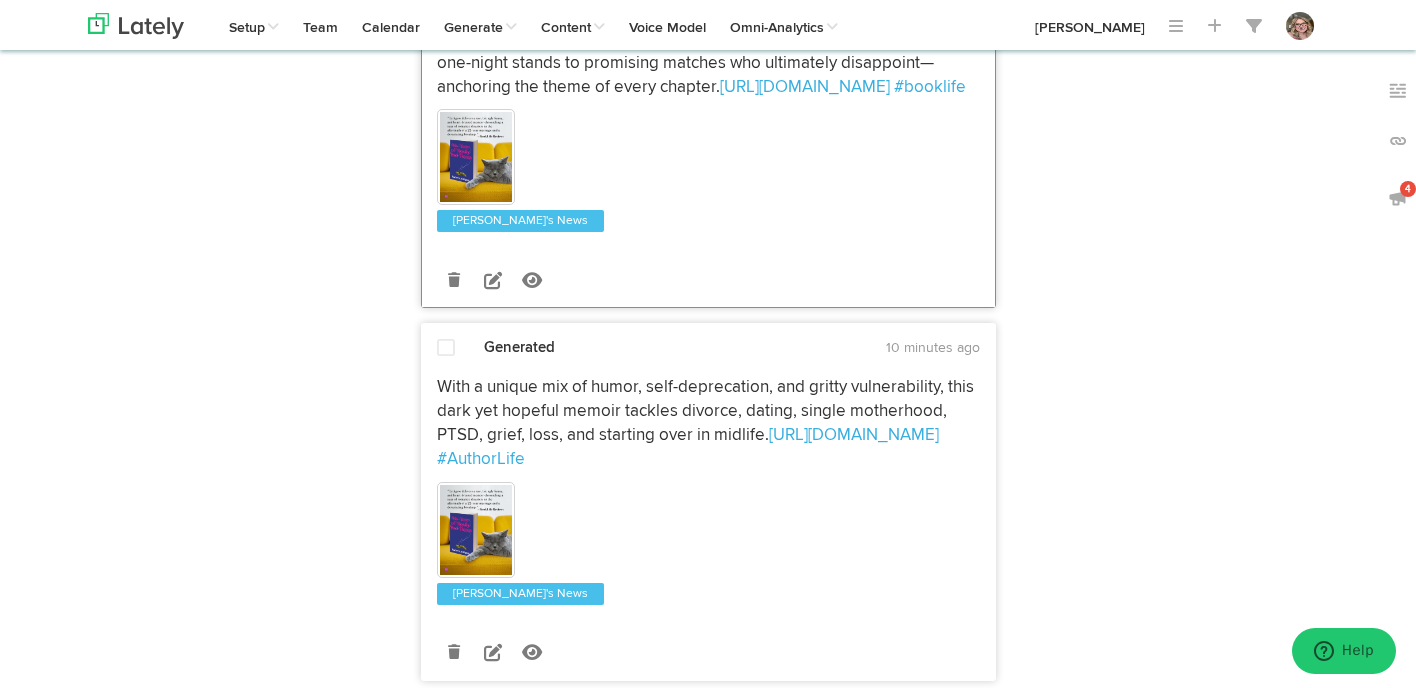 click at bounding box center (446, 349) 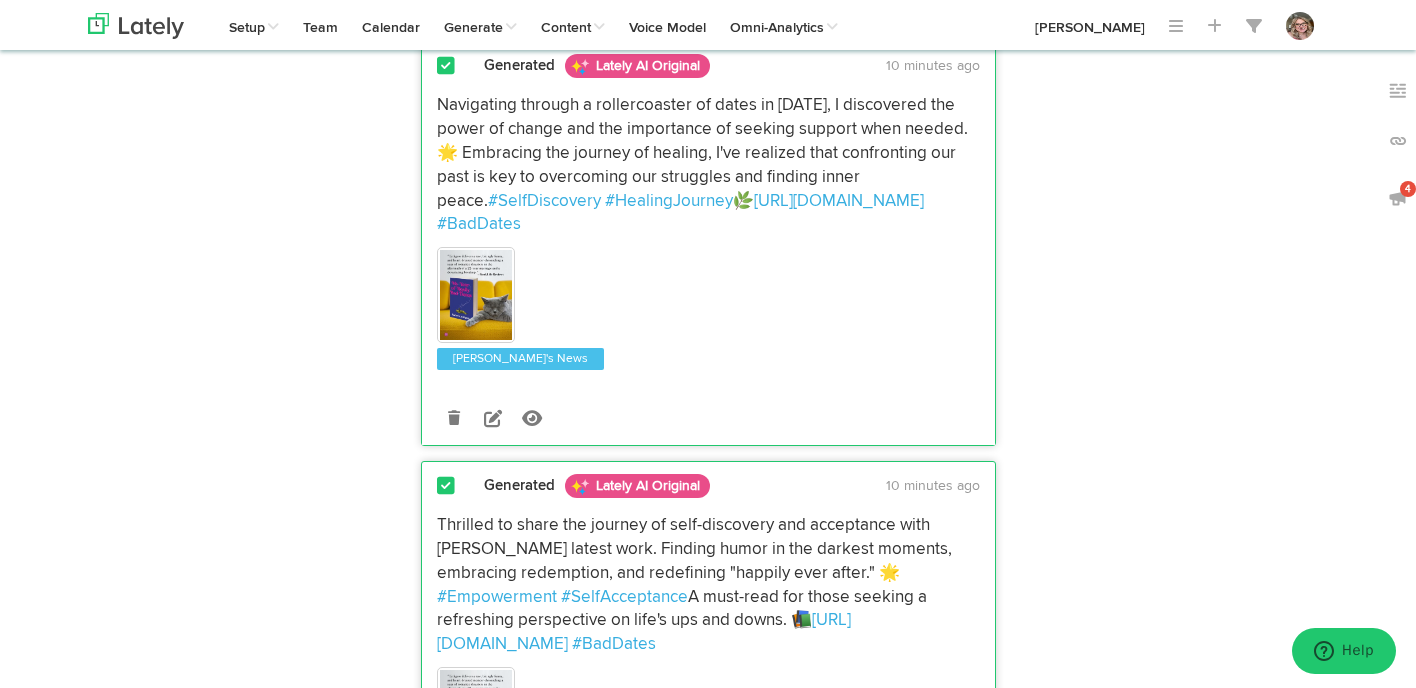 scroll, scrollTop: 0, scrollLeft: 0, axis: both 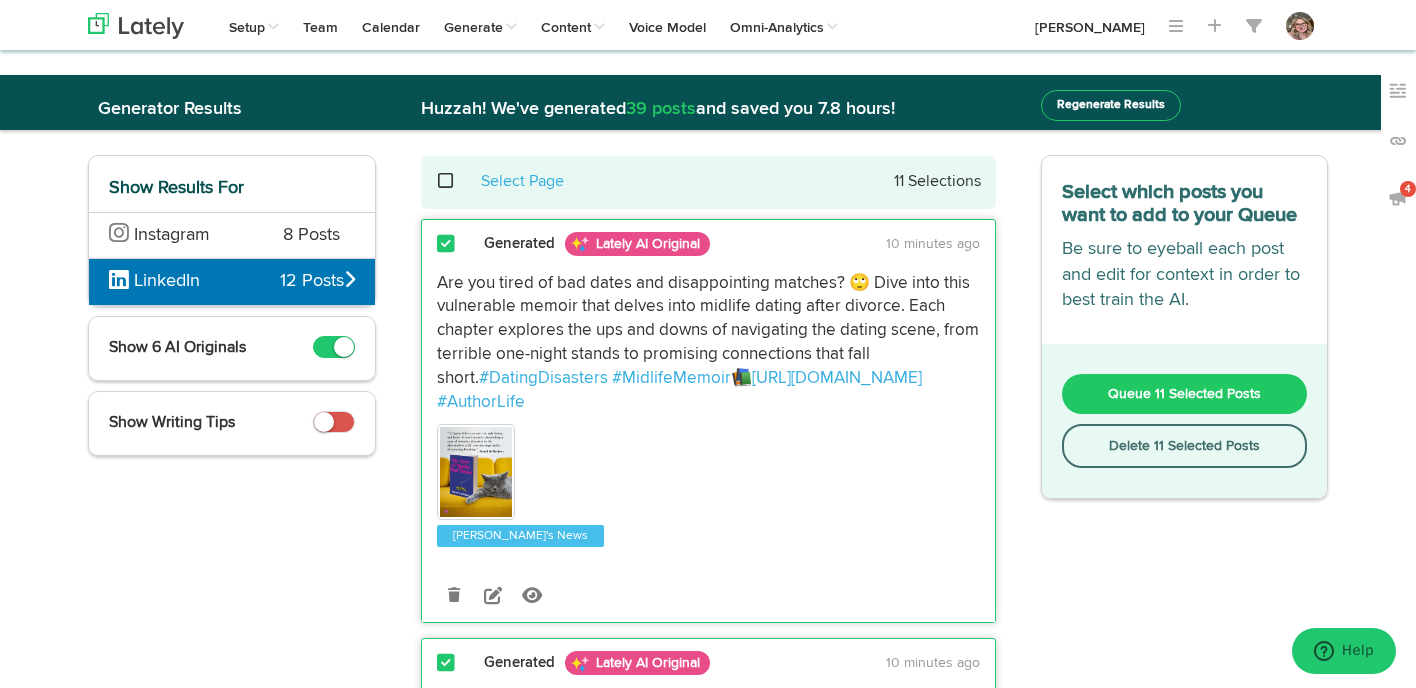 click on "Queue 11 Selected Posts" at bounding box center [1185, 394] 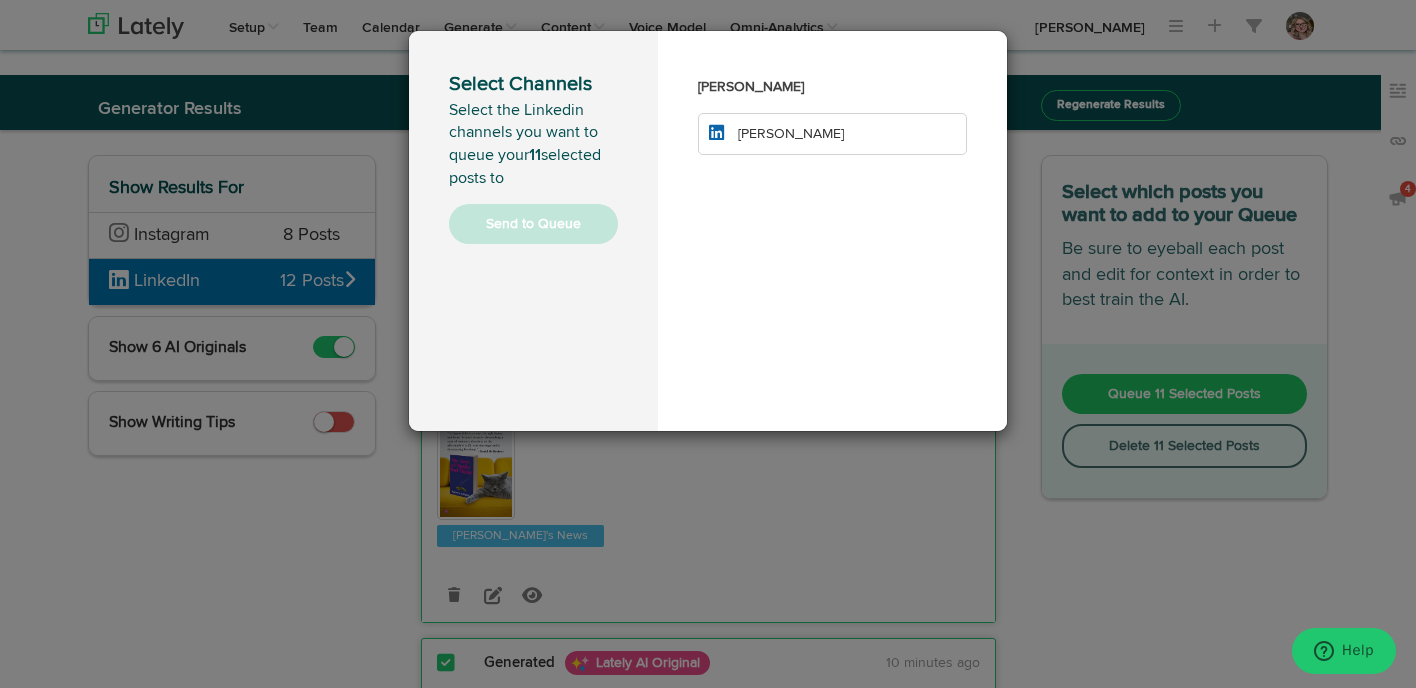 click on "[PERSON_NAME]" at bounding box center [832, 134] 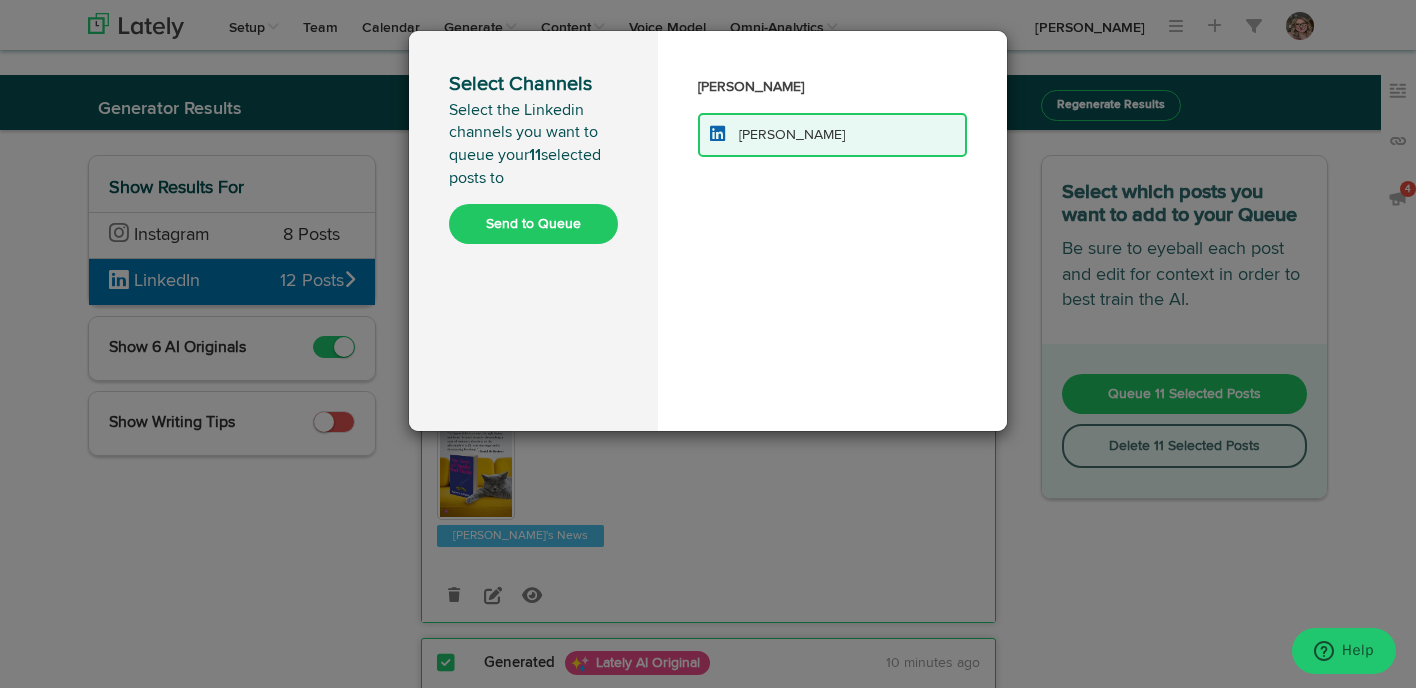 click on "Send to Queue" at bounding box center [533, 224] 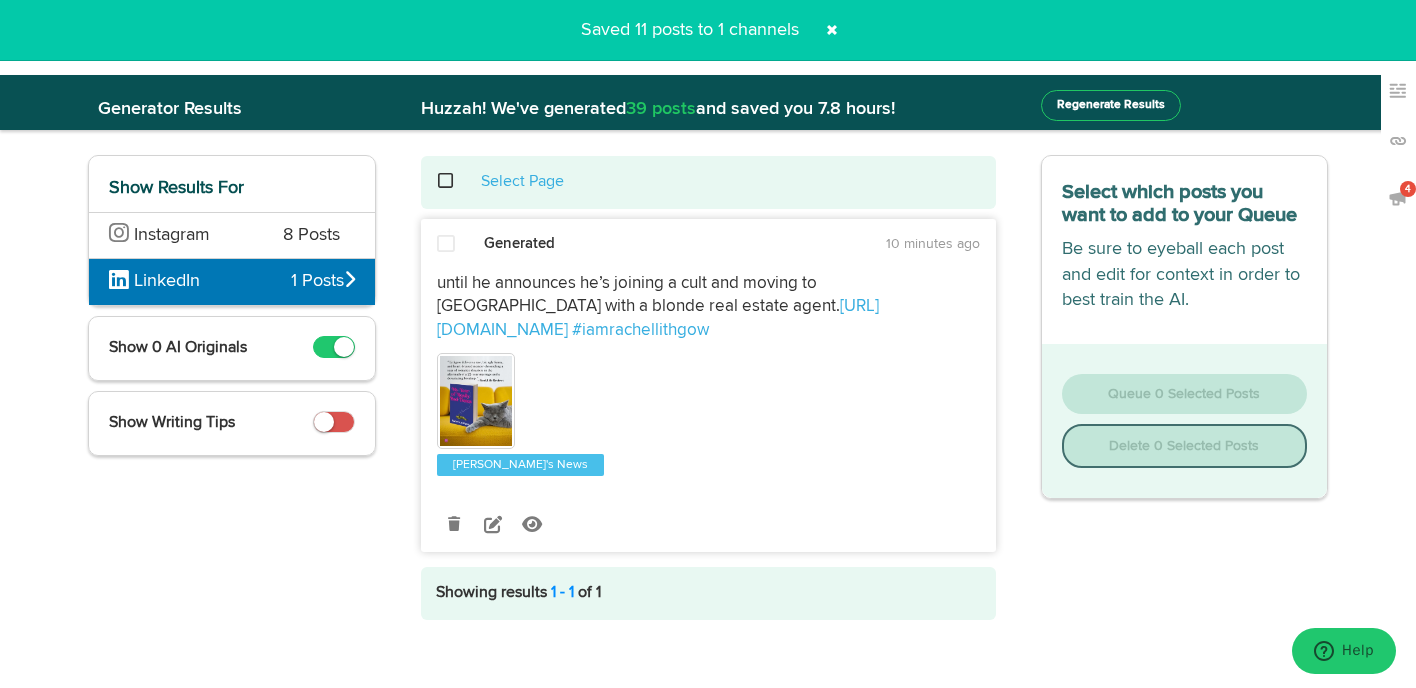 click at bounding box center (446, 245) 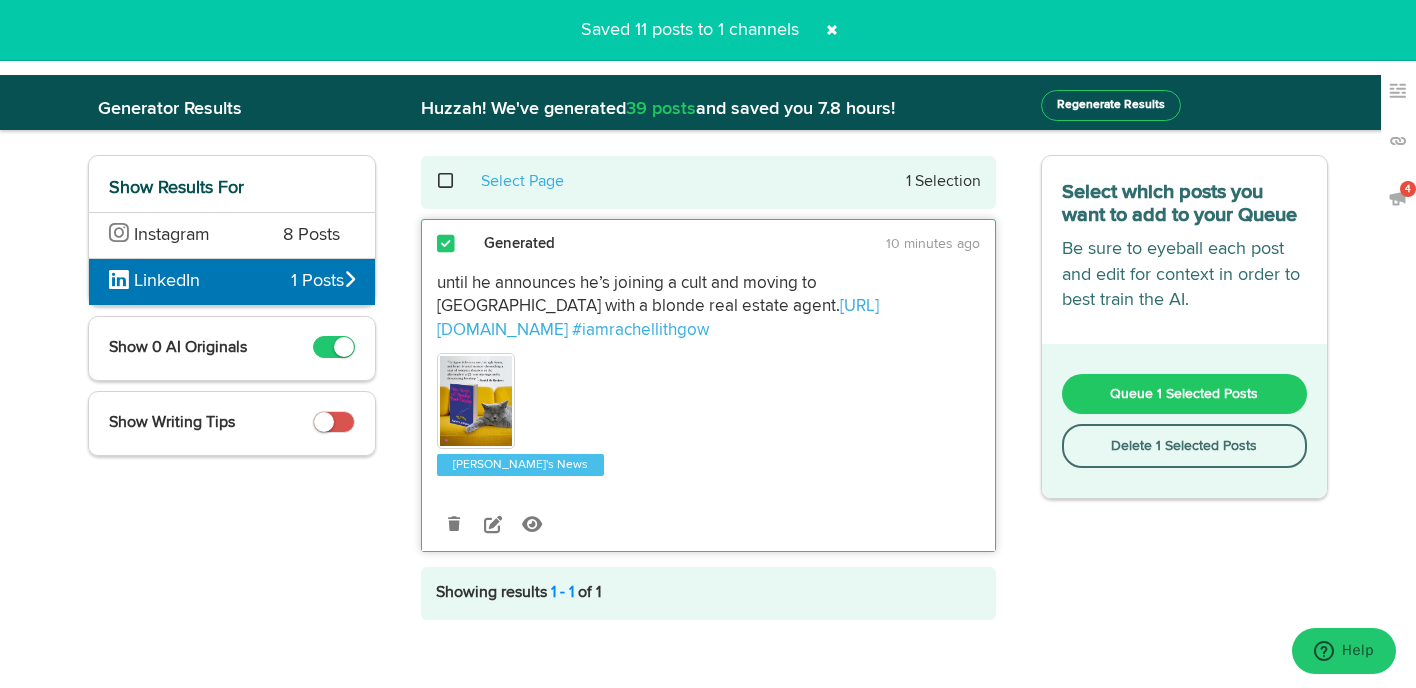 click on "Delete 1 Selected Posts" at bounding box center (1185, 446) 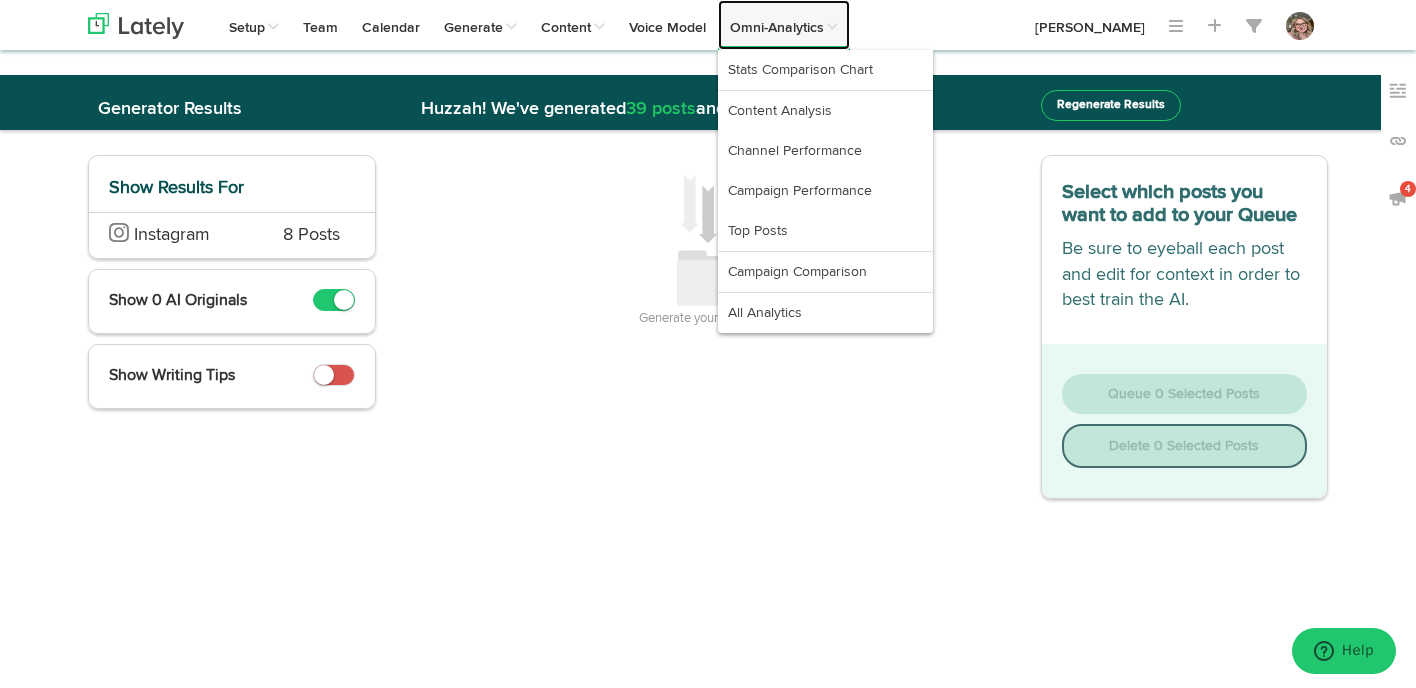 click on "Omni-Analytics" at bounding box center (784, 25) 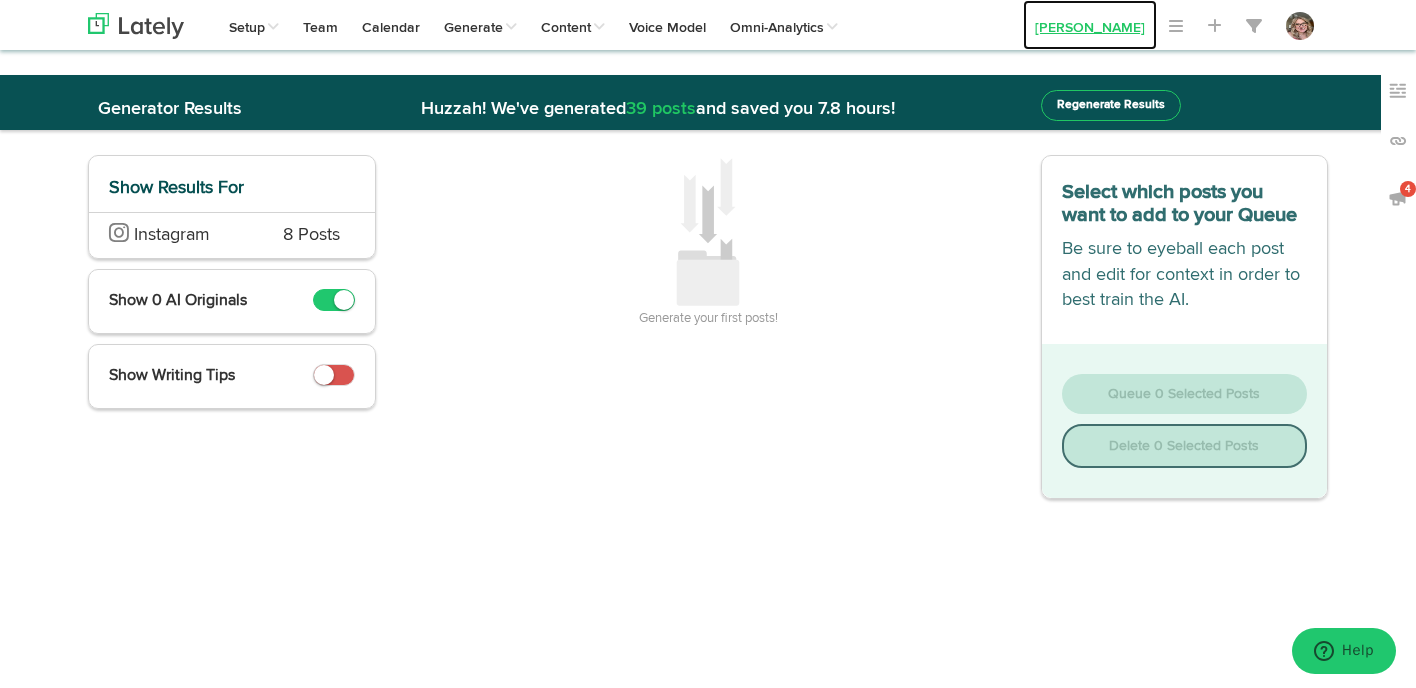 click on "[PERSON_NAME]" at bounding box center [1090, 25] 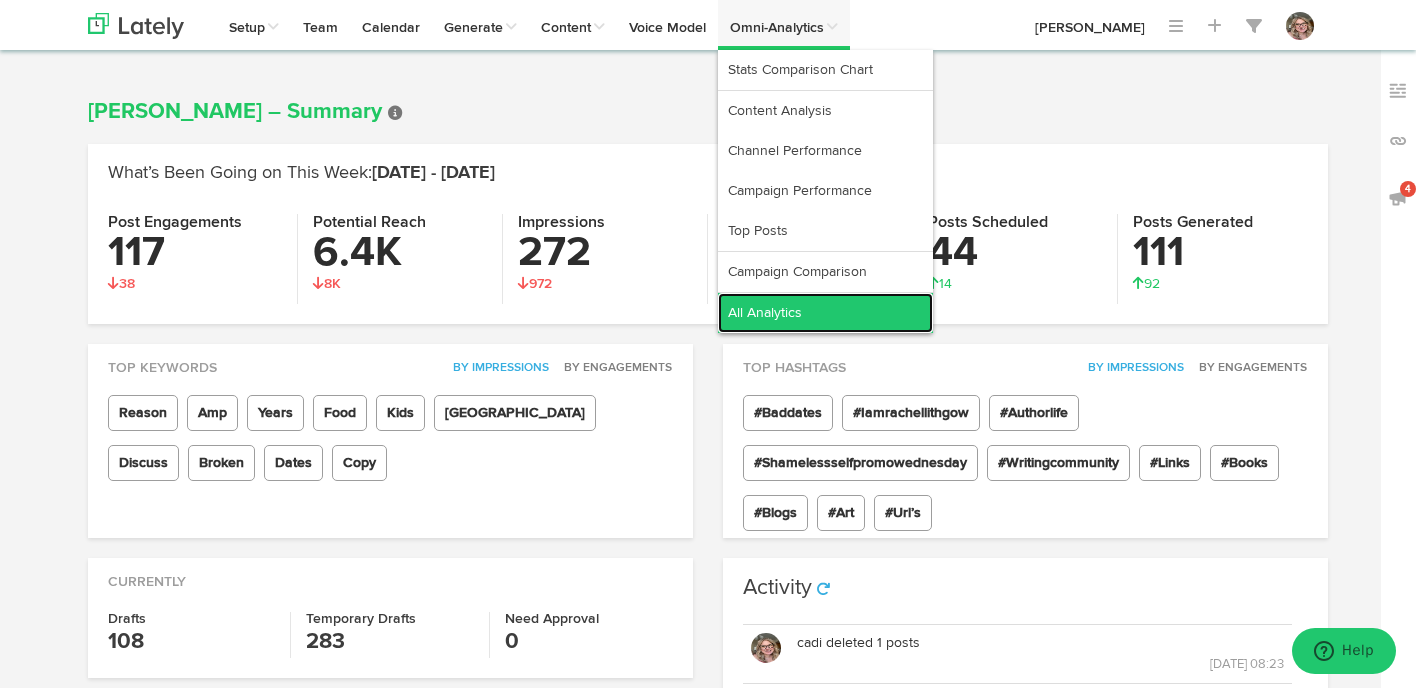 click on "All Analytics" at bounding box center [825, 313] 